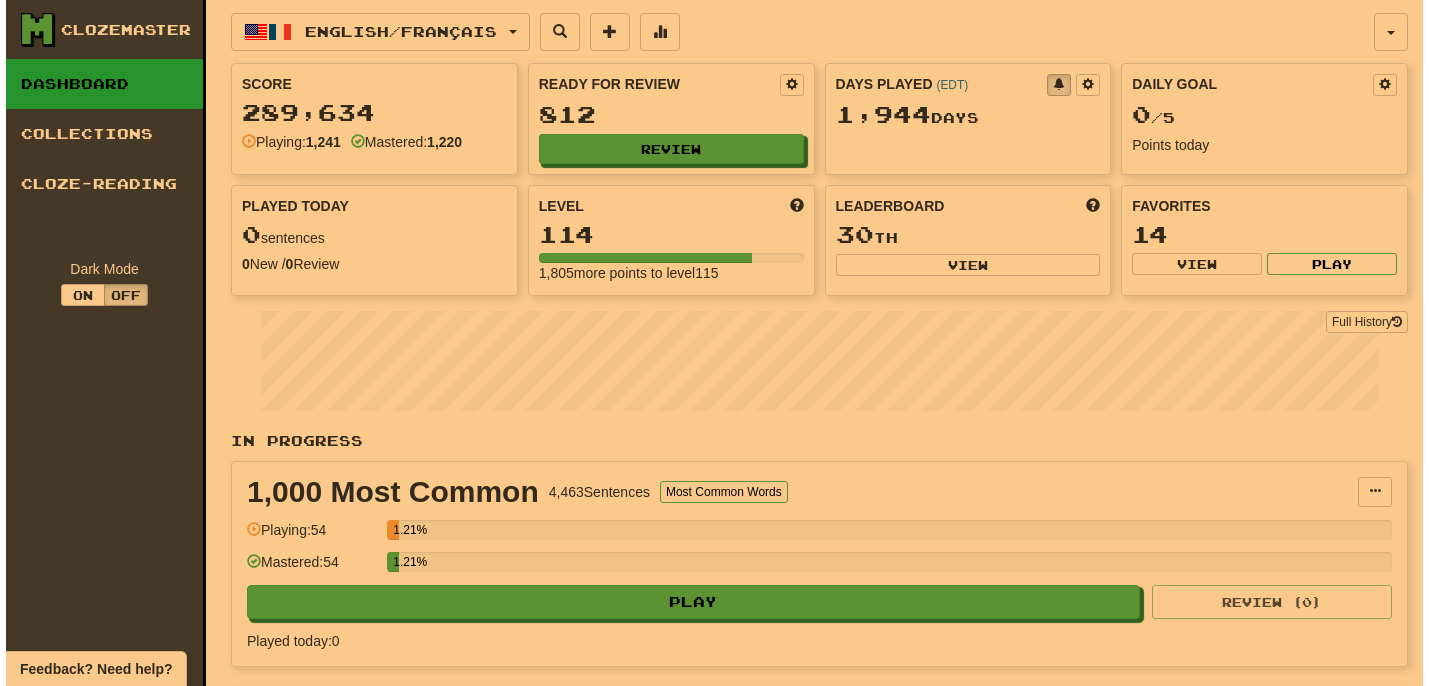 scroll, scrollTop: 0, scrollLeft: 0, axis: both 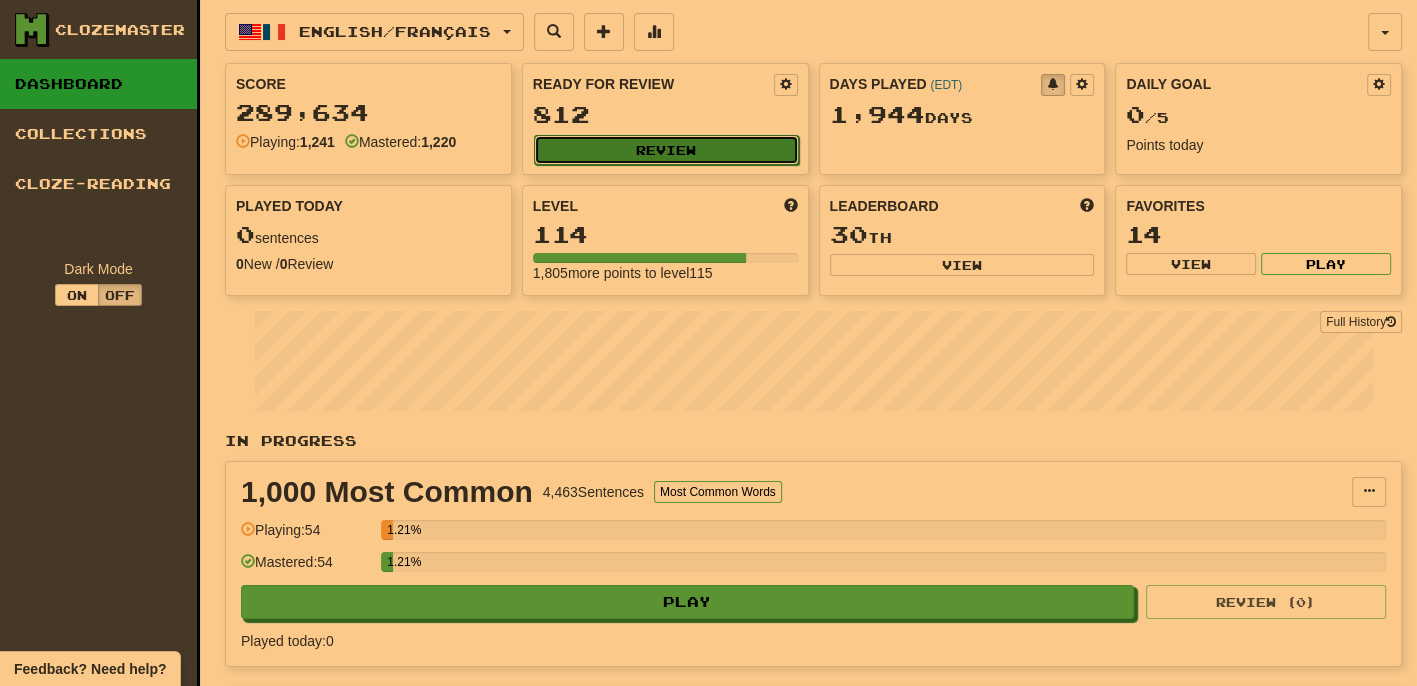 click on "Review" at bounding box center [666, 150] 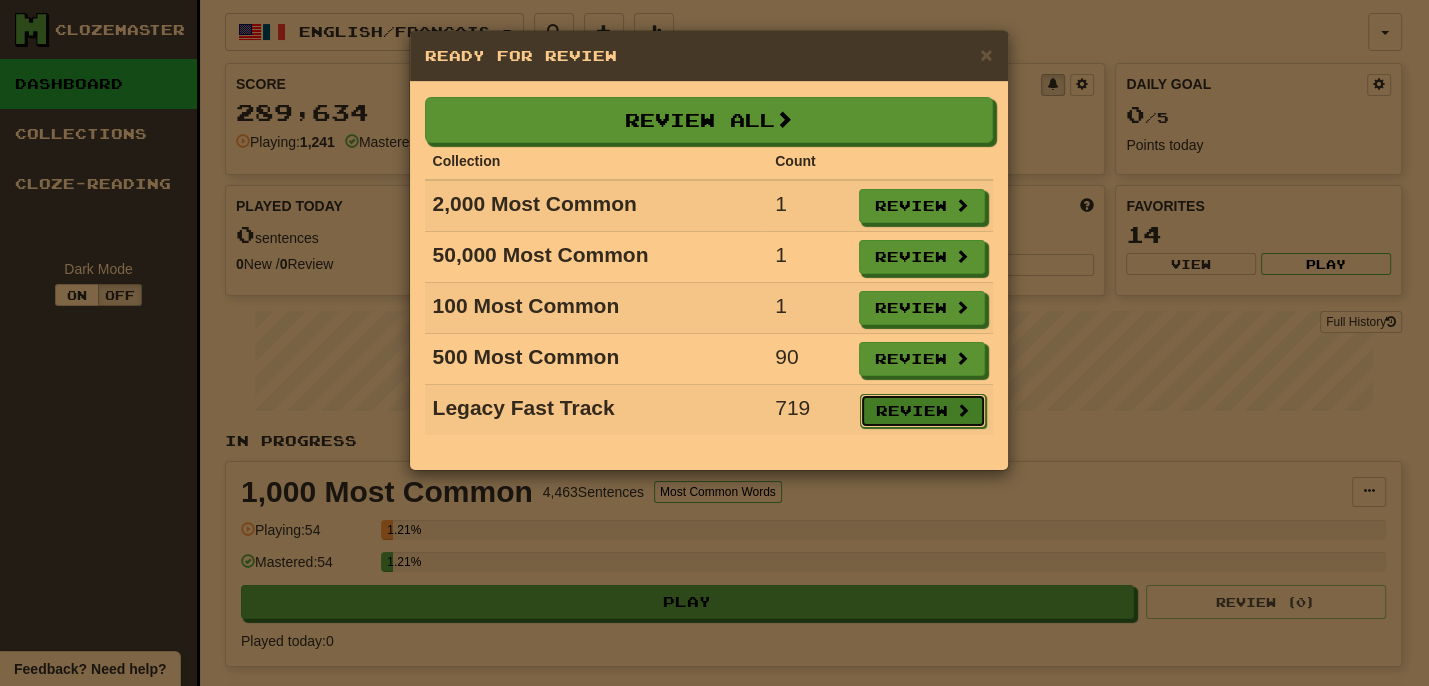 click on "Review" at bounding box center [923, 411] 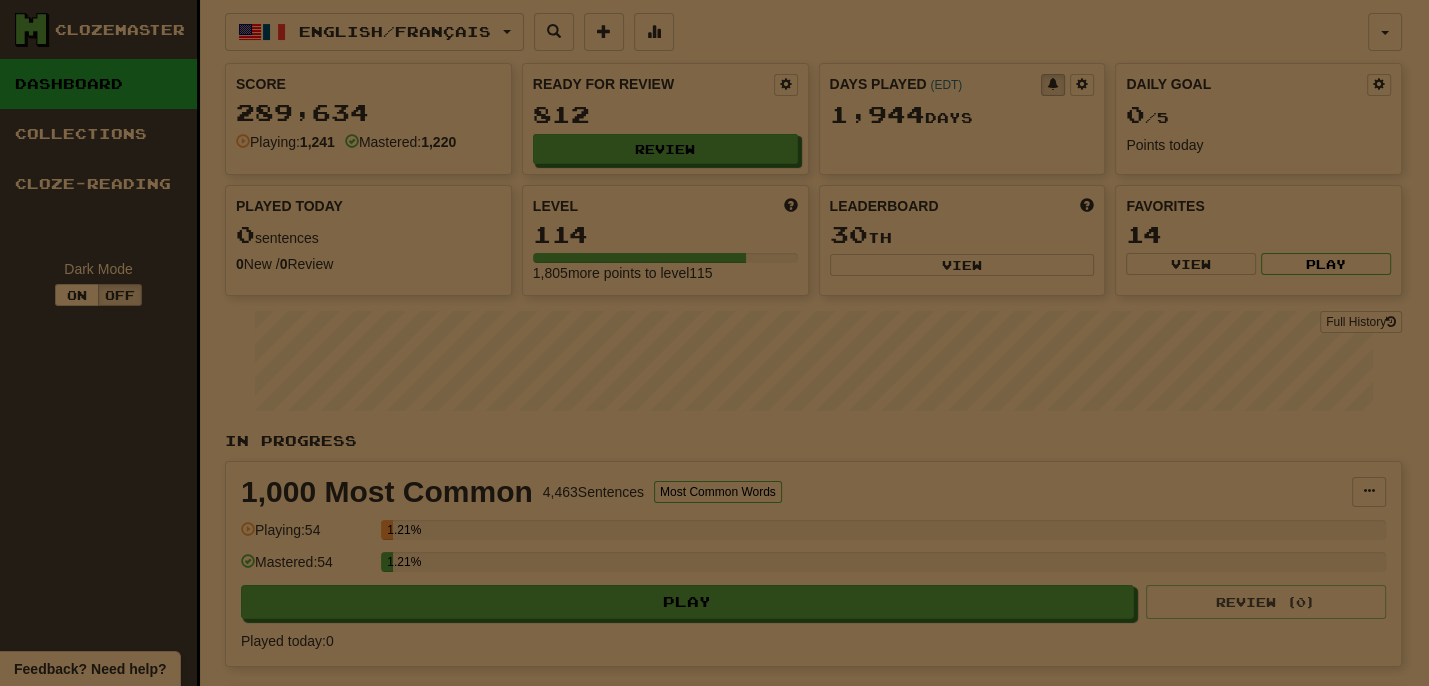 select on "**" 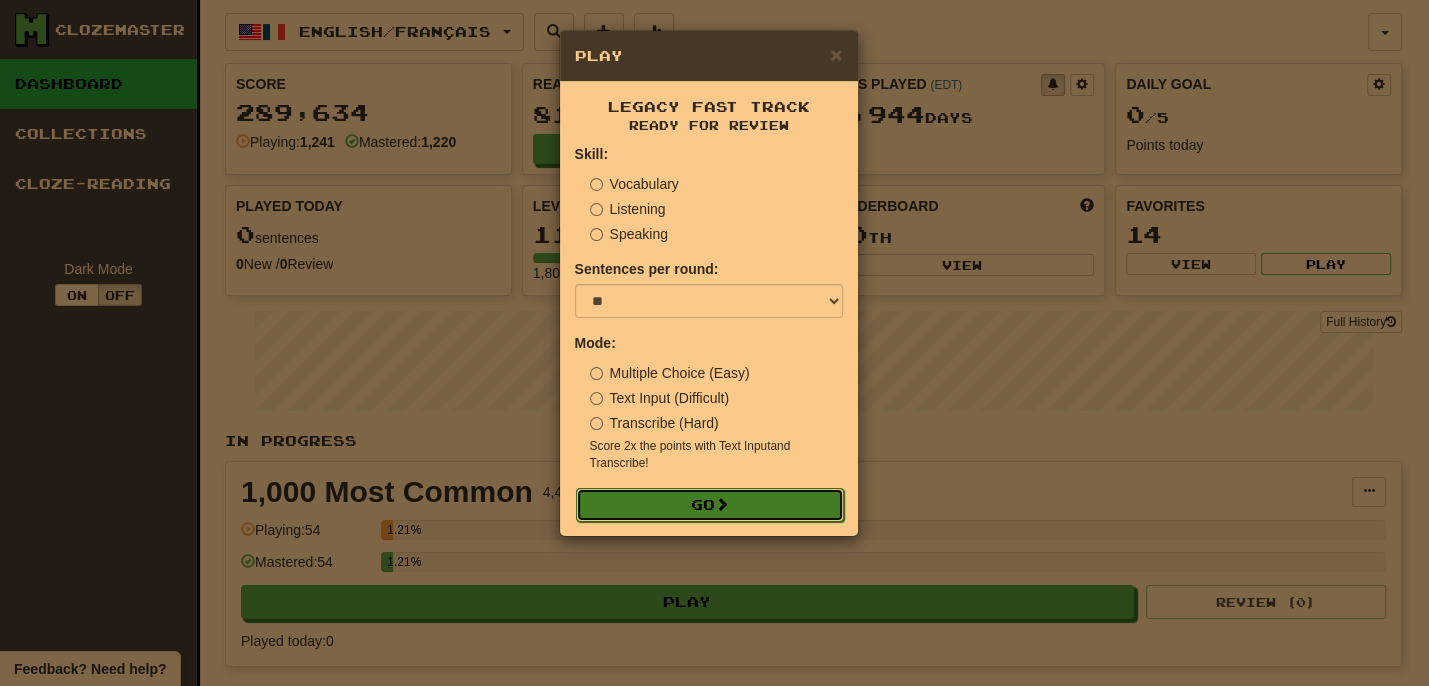 click on "Go" at bounding box center (710, 505) 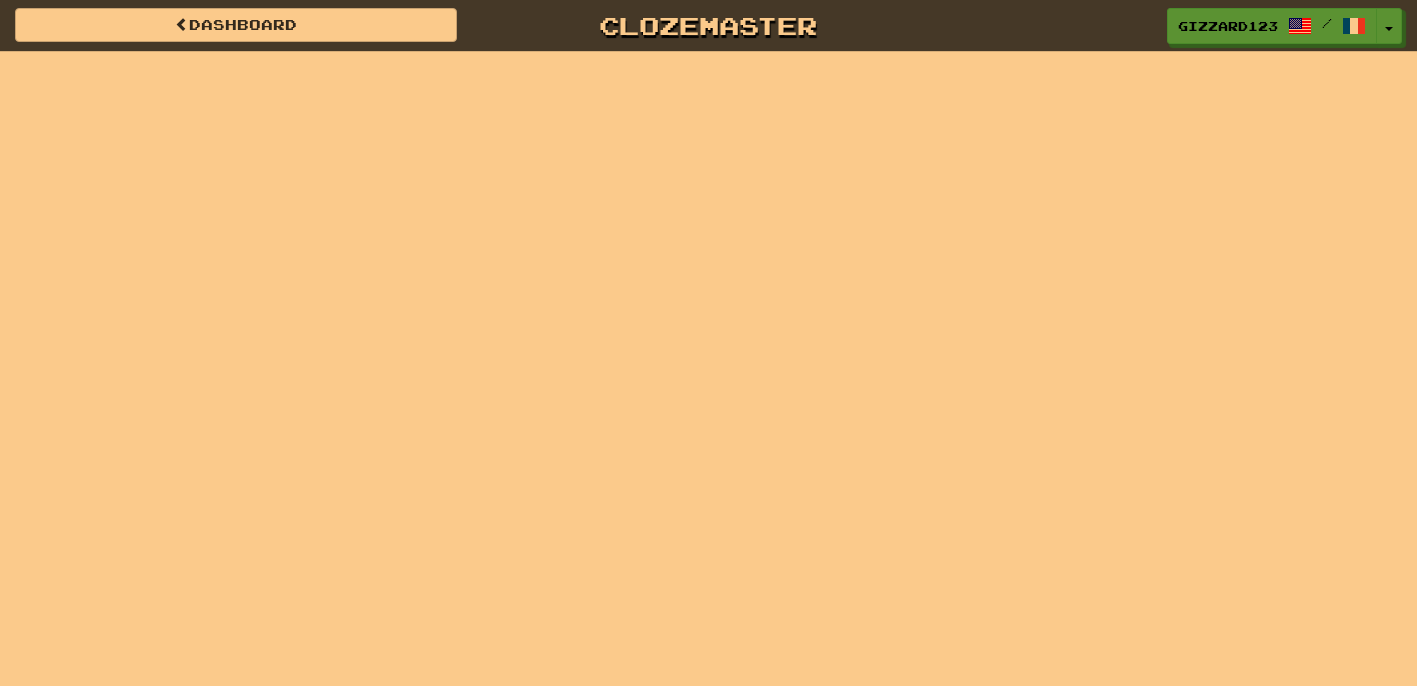 scroll, scrollTop: 0, scrollLeft: 0, axis: both 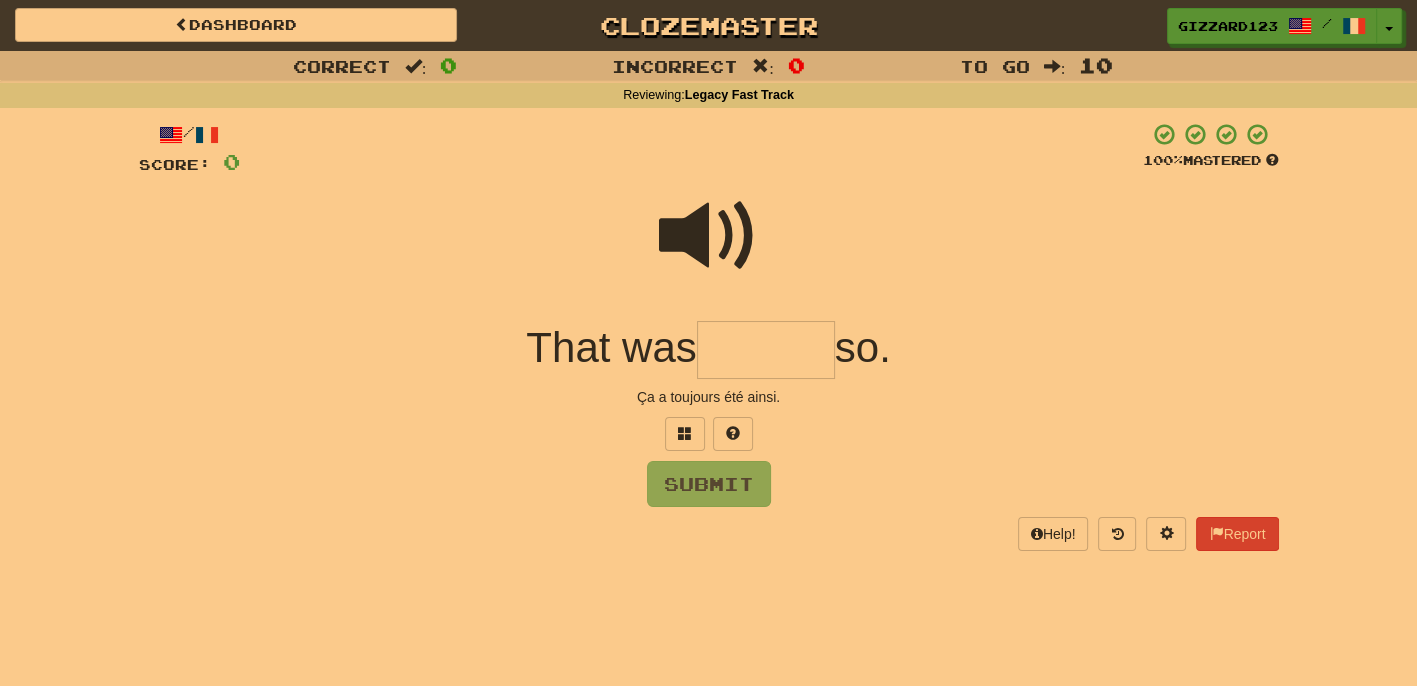 click at bounding box center (766, 350) 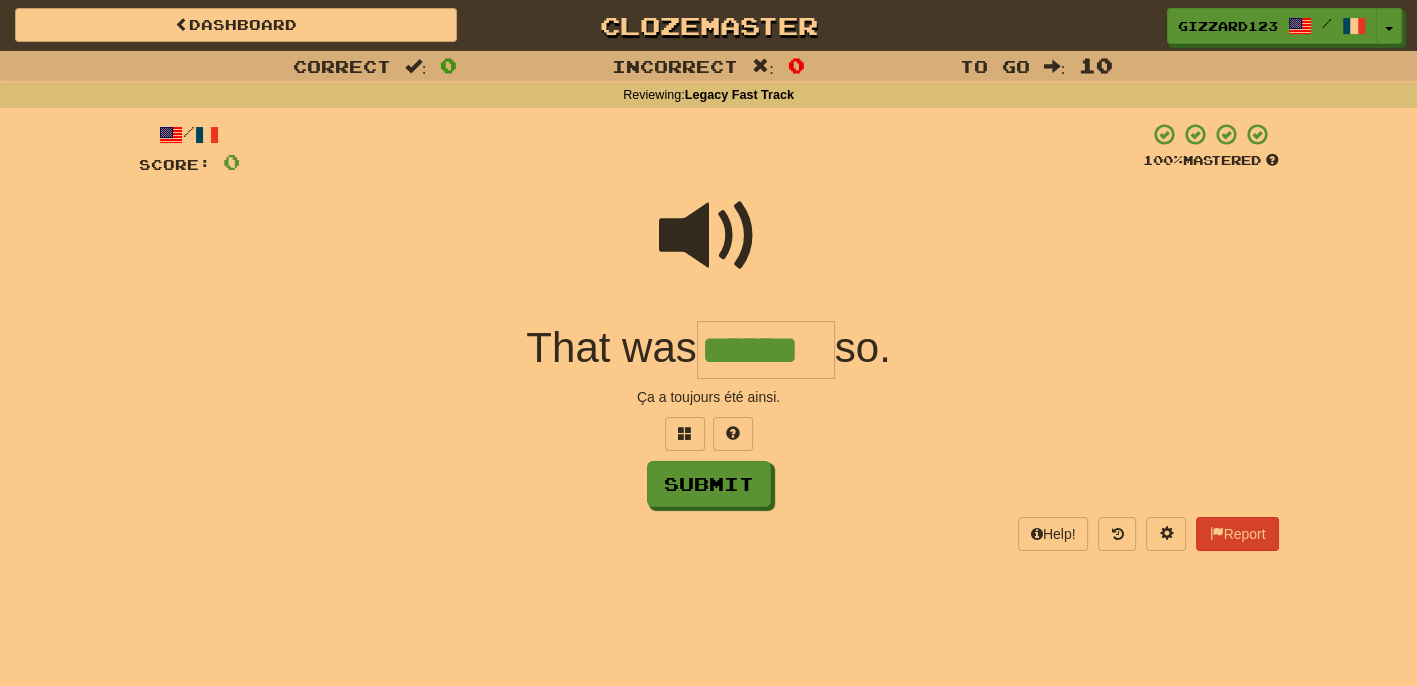 type on "******" 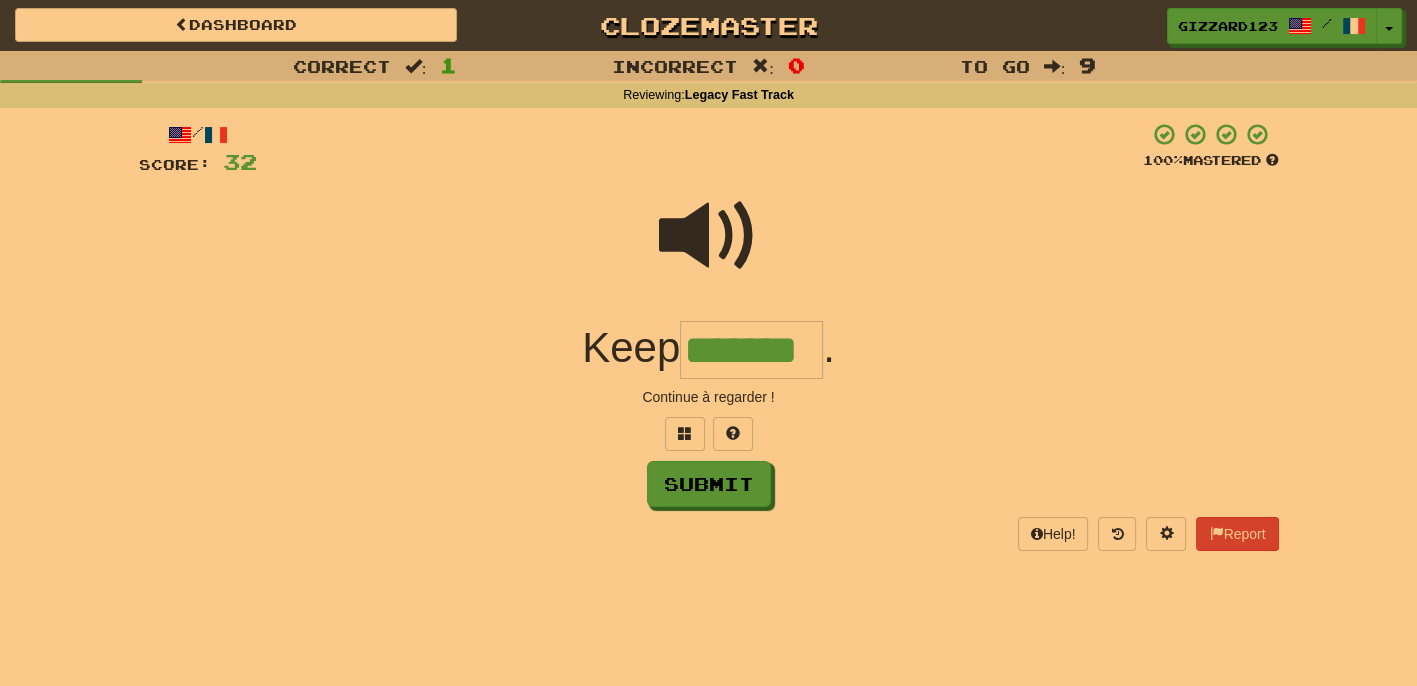 type on "*******" 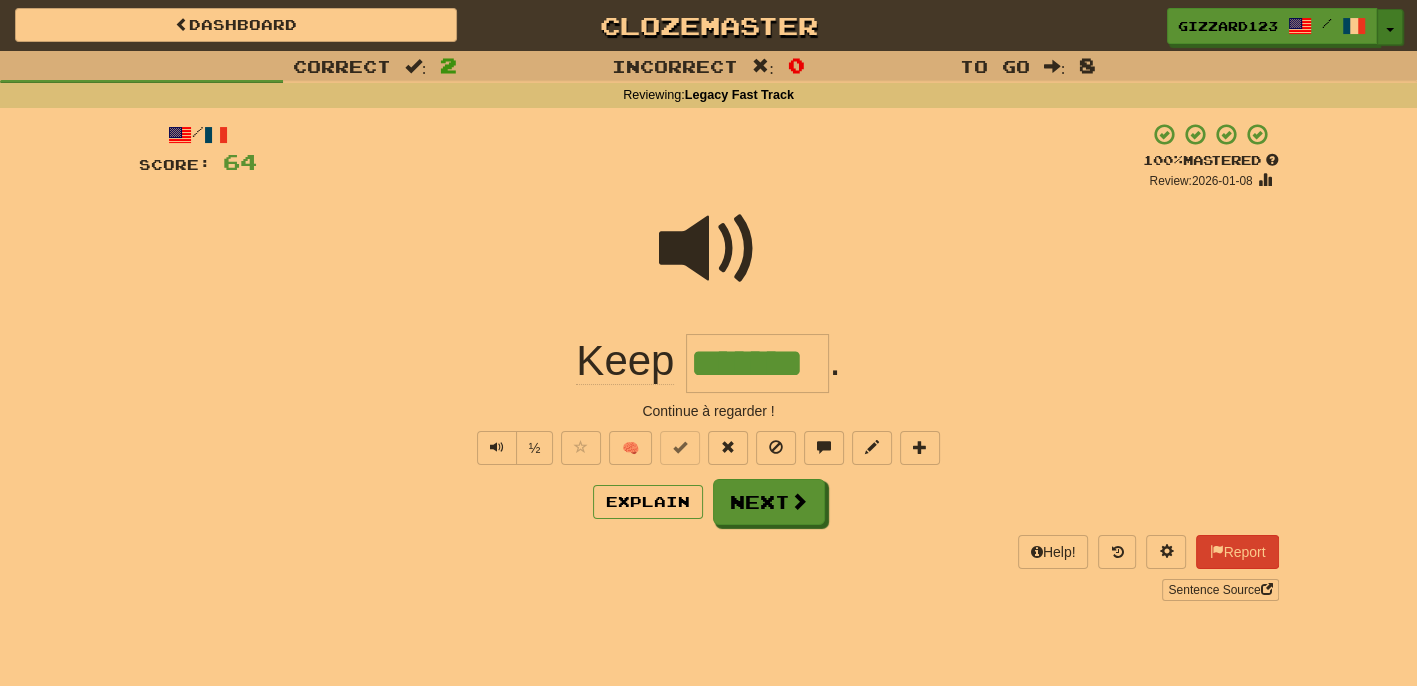 click at bounding box center (1390, 30) 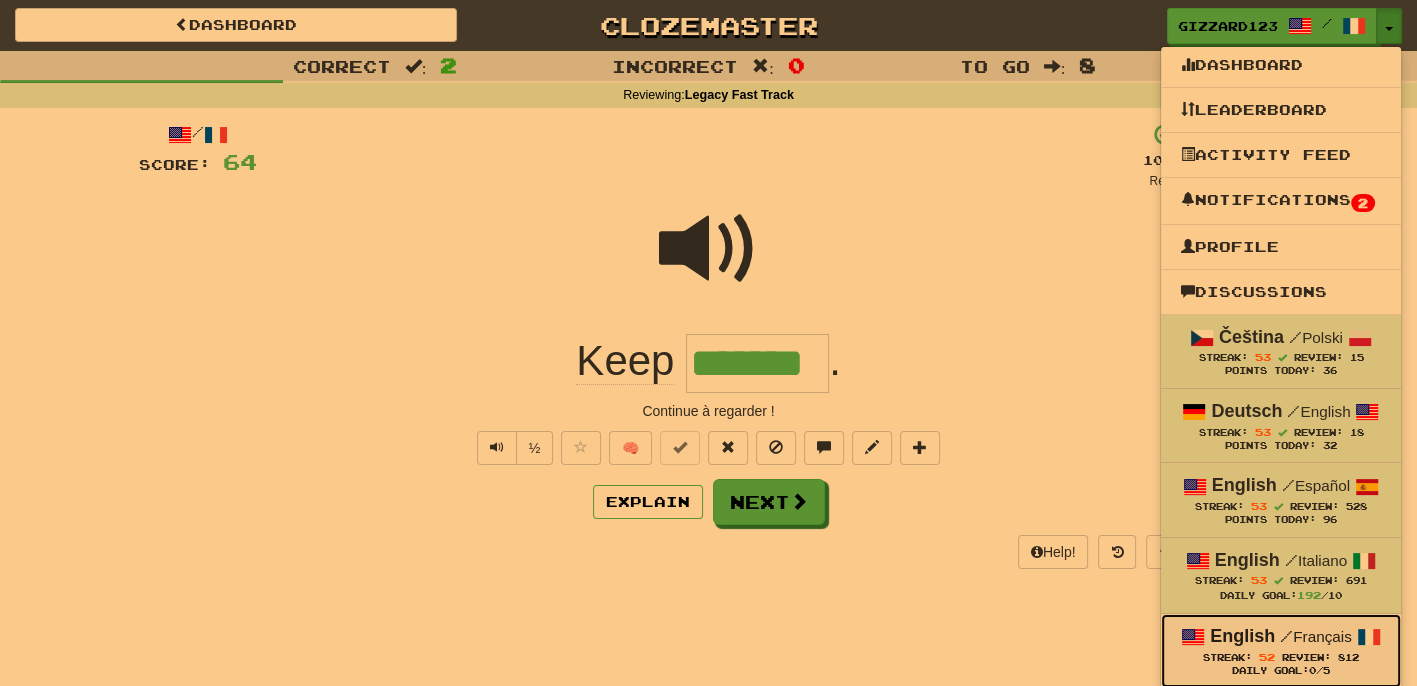 click on "Review:" at bounding box center (1306, 657) 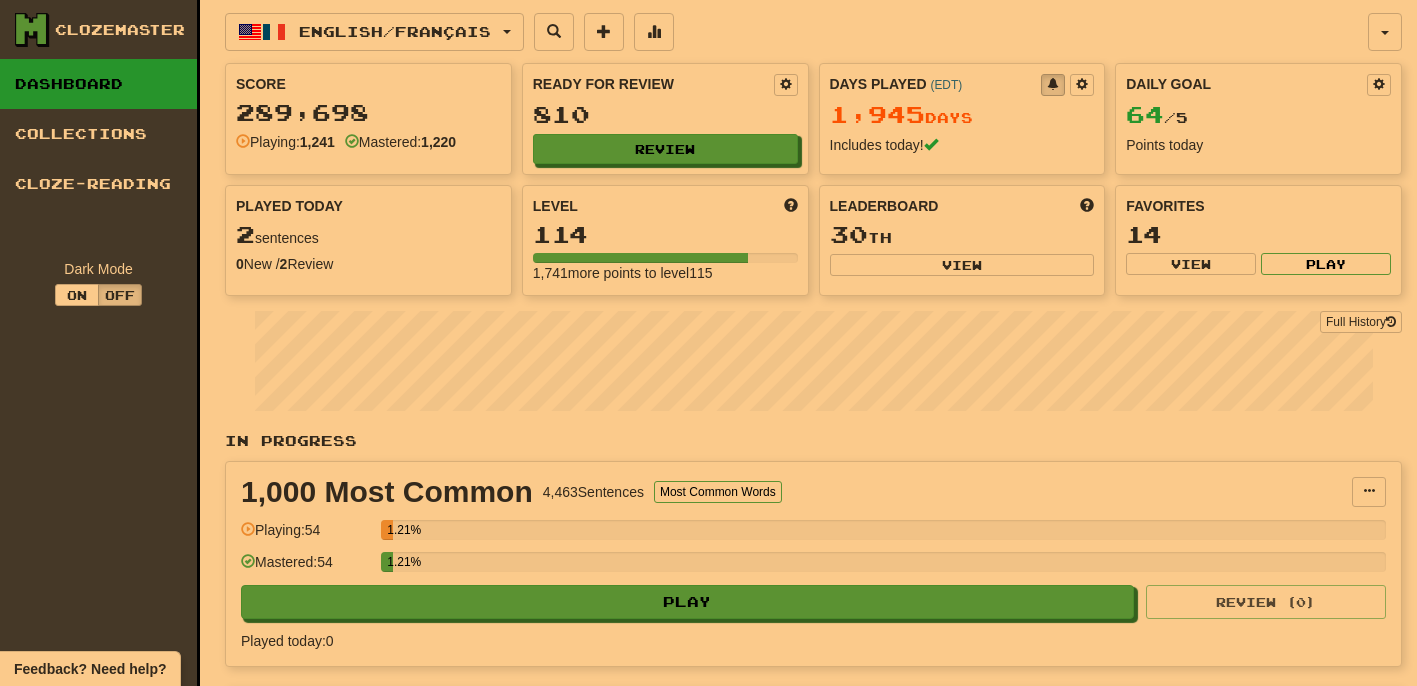 scroll, scrollTop: 0, scrollLeft: 0, axis: both 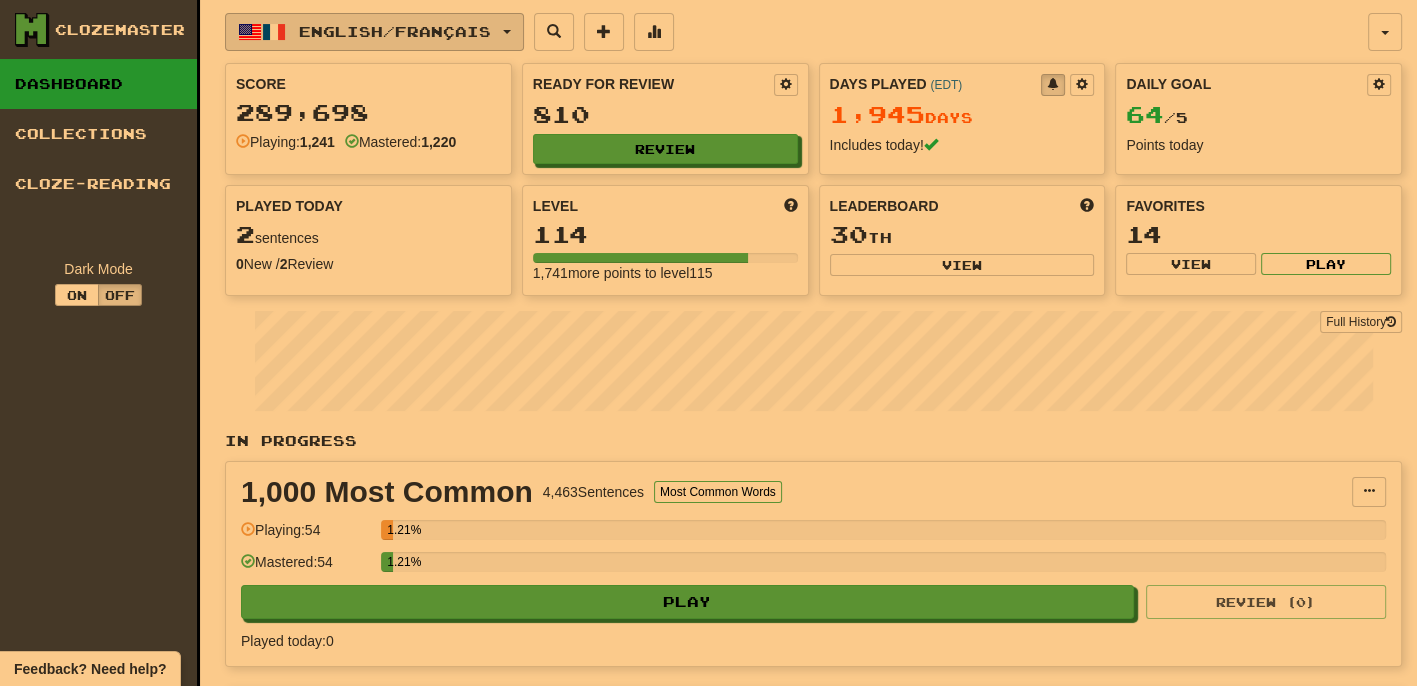 click on "English  /  Français" at bounding box center (395, 31) 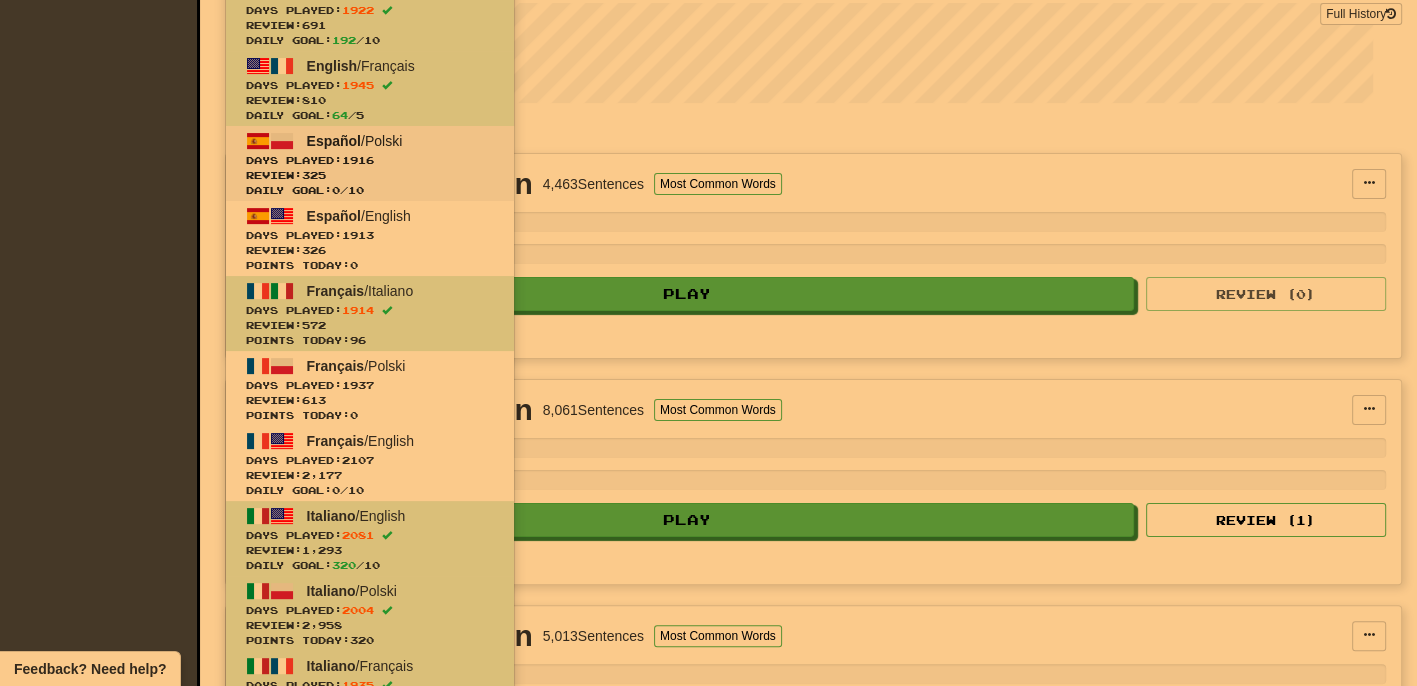 scroll, scrollTop: 320, scrollLeft: 0, axis: vertical 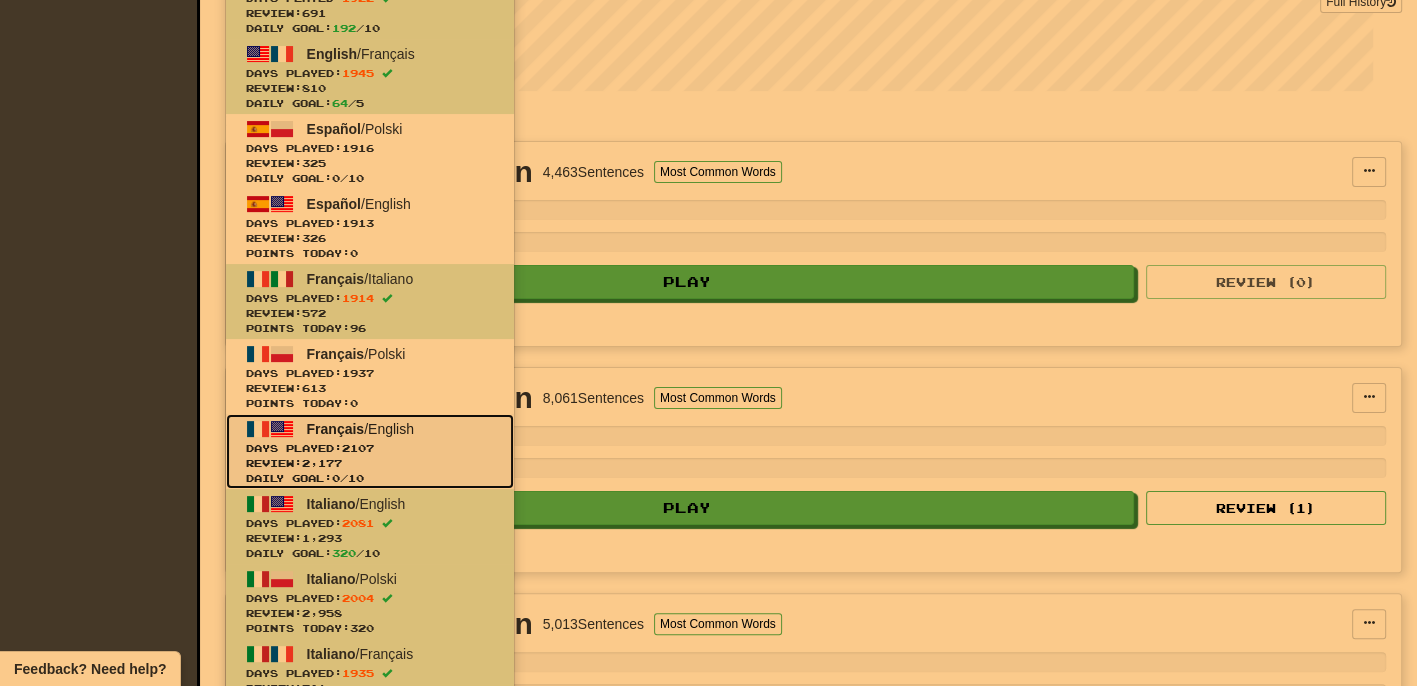 click on "Days Played:  2107" at bounding box center (370, 448) 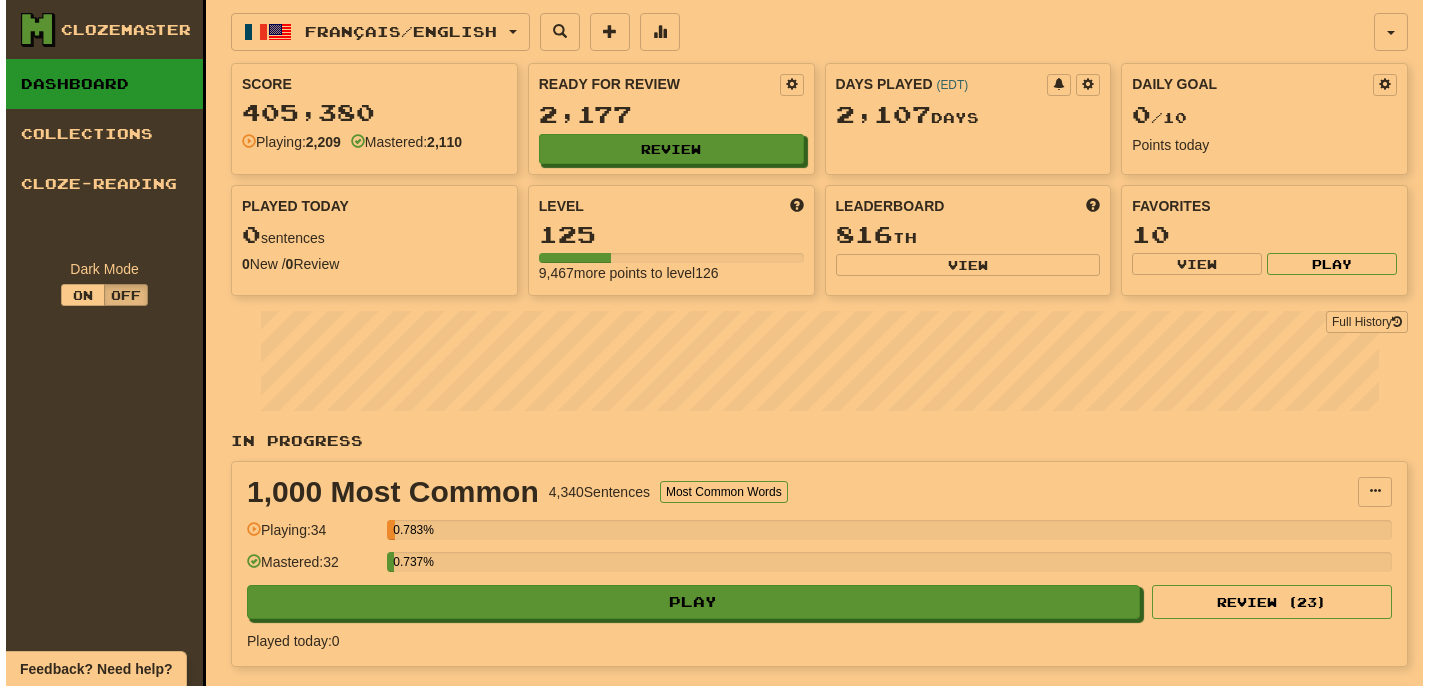 scroll, scrollTop: 0, scrollLeft: 0, axis: both 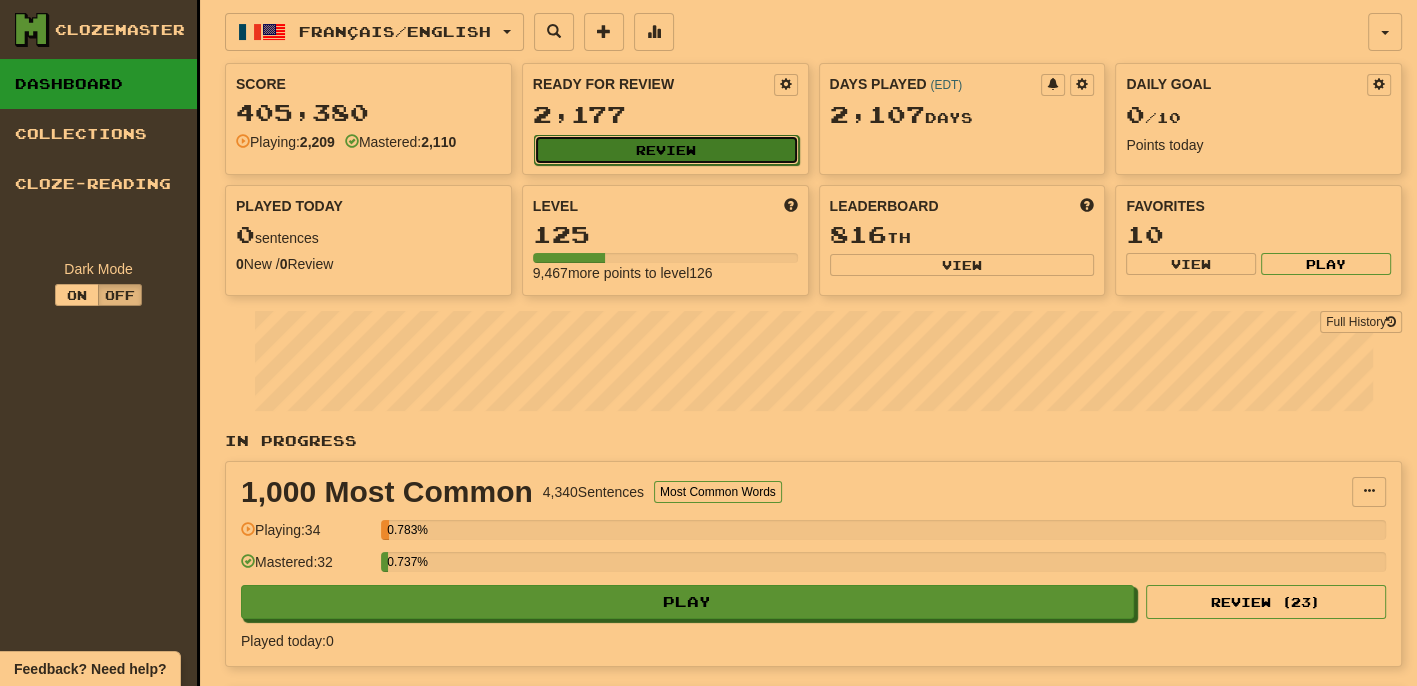 click on "Review" at bounding box center [666, 150] 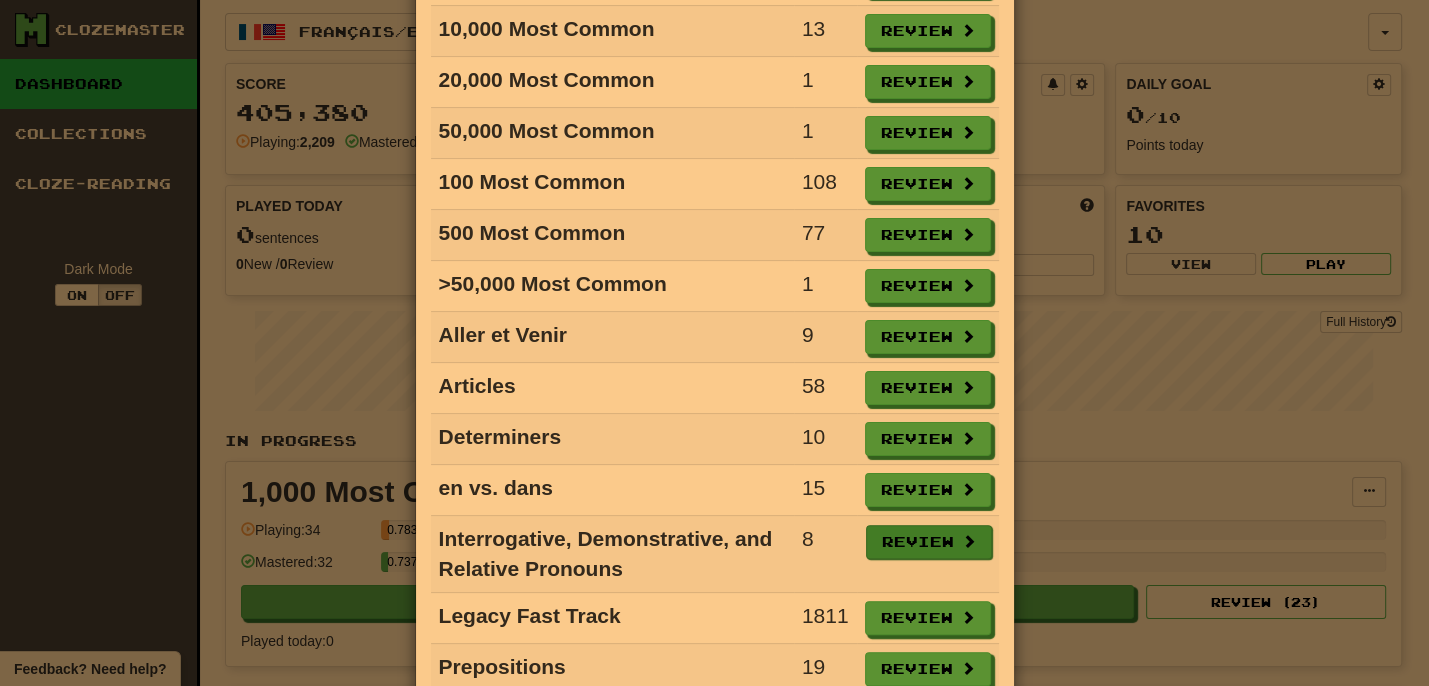 scroll, scrollTop: 426, scrollLeft: 0, axis: vertical 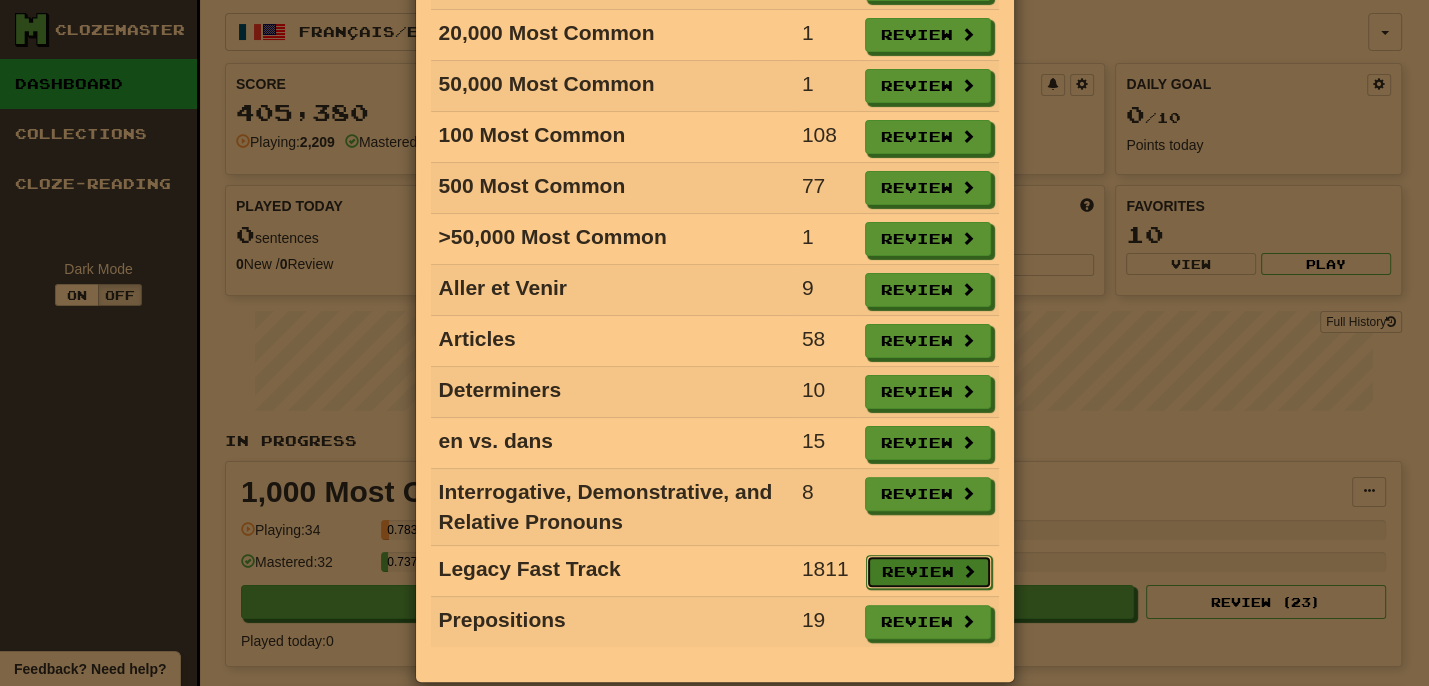 click on "Review" at bounding box center (929, 572) 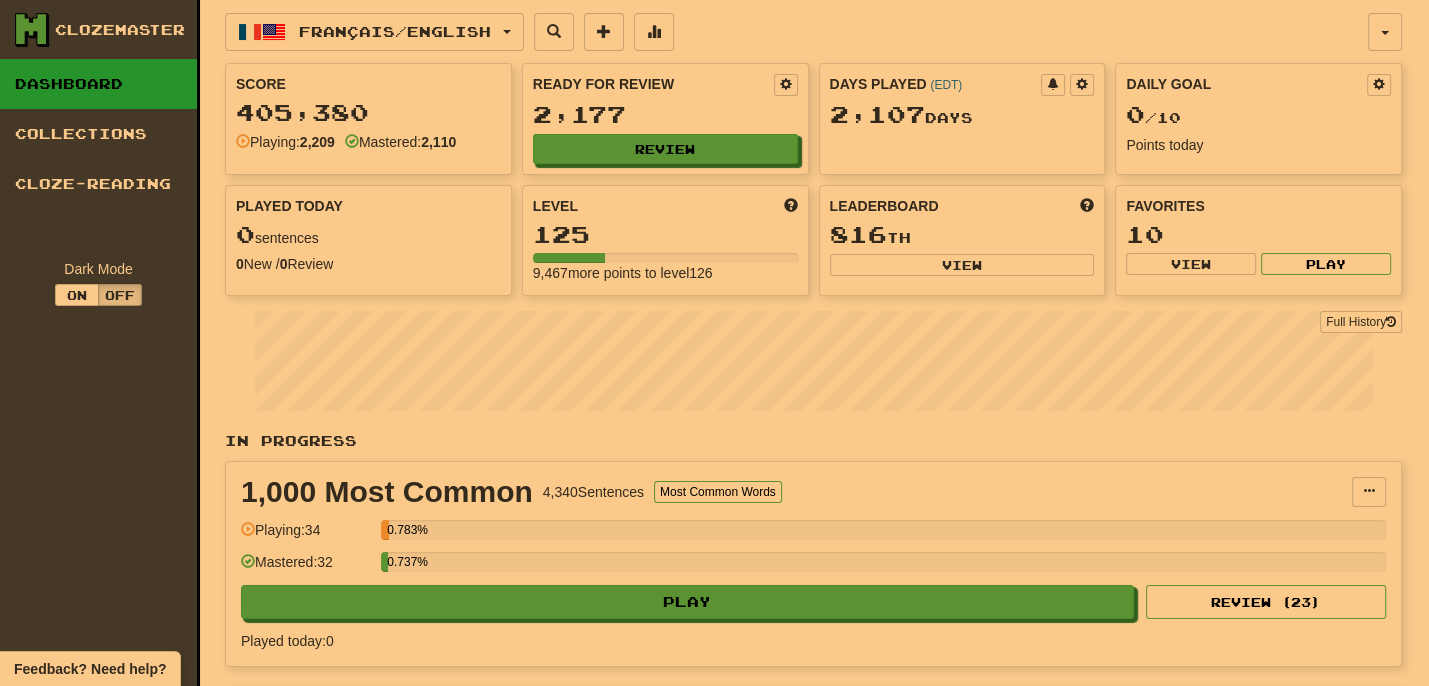 select on "**" 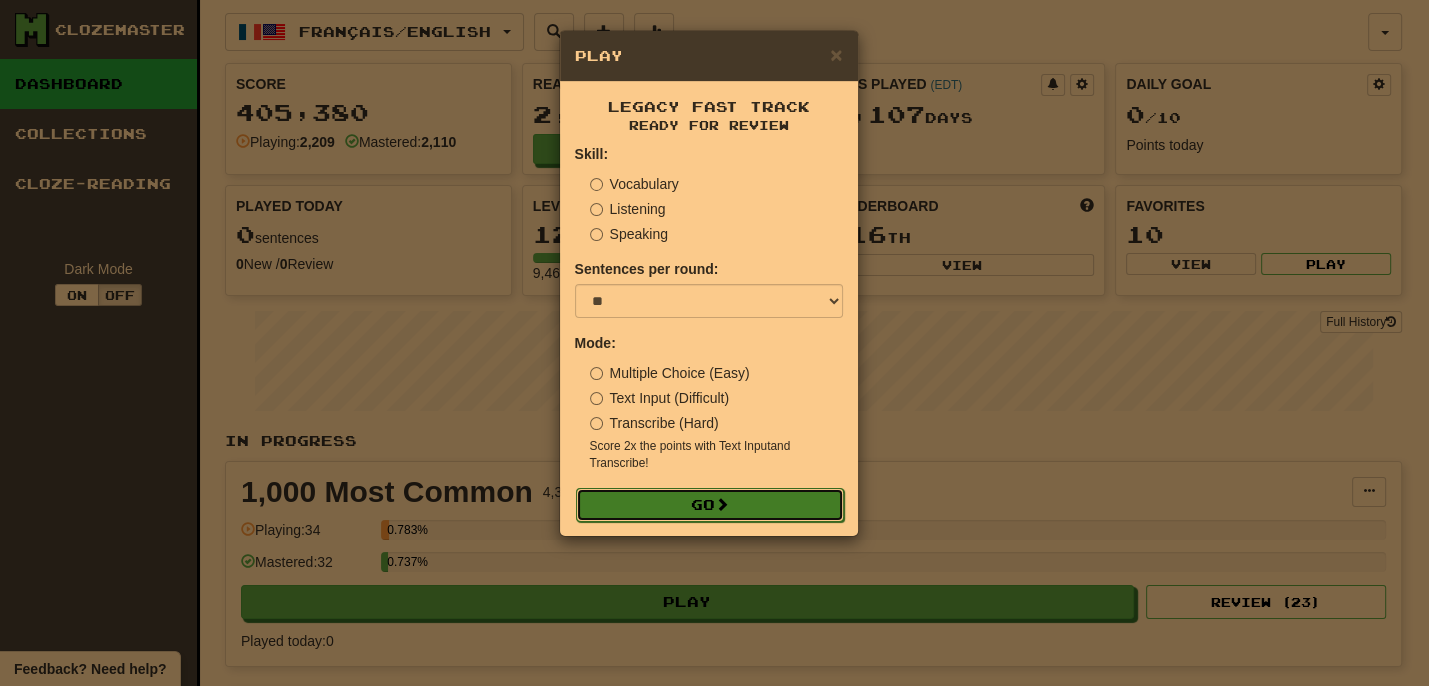click on "Go" at bounding box center [710, 505] 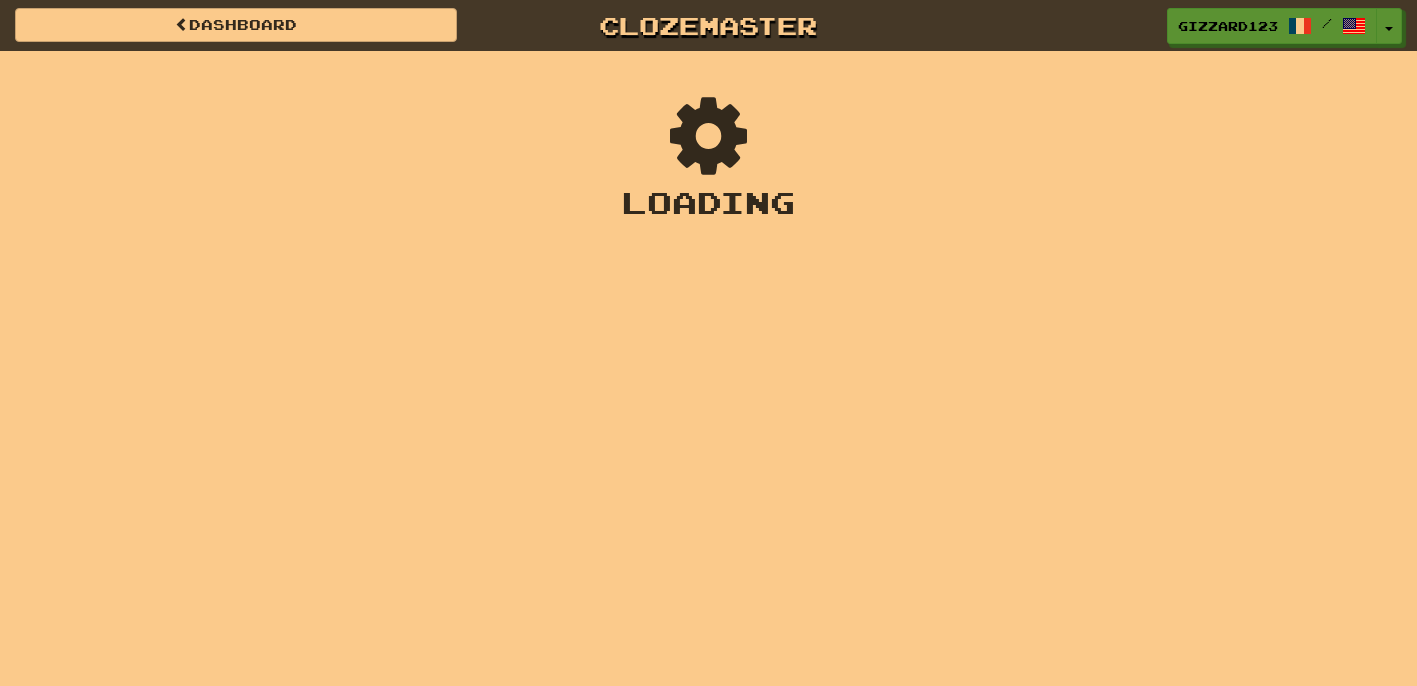 scroll, scrollTop: 0, scrollLeft: 0, axis: both 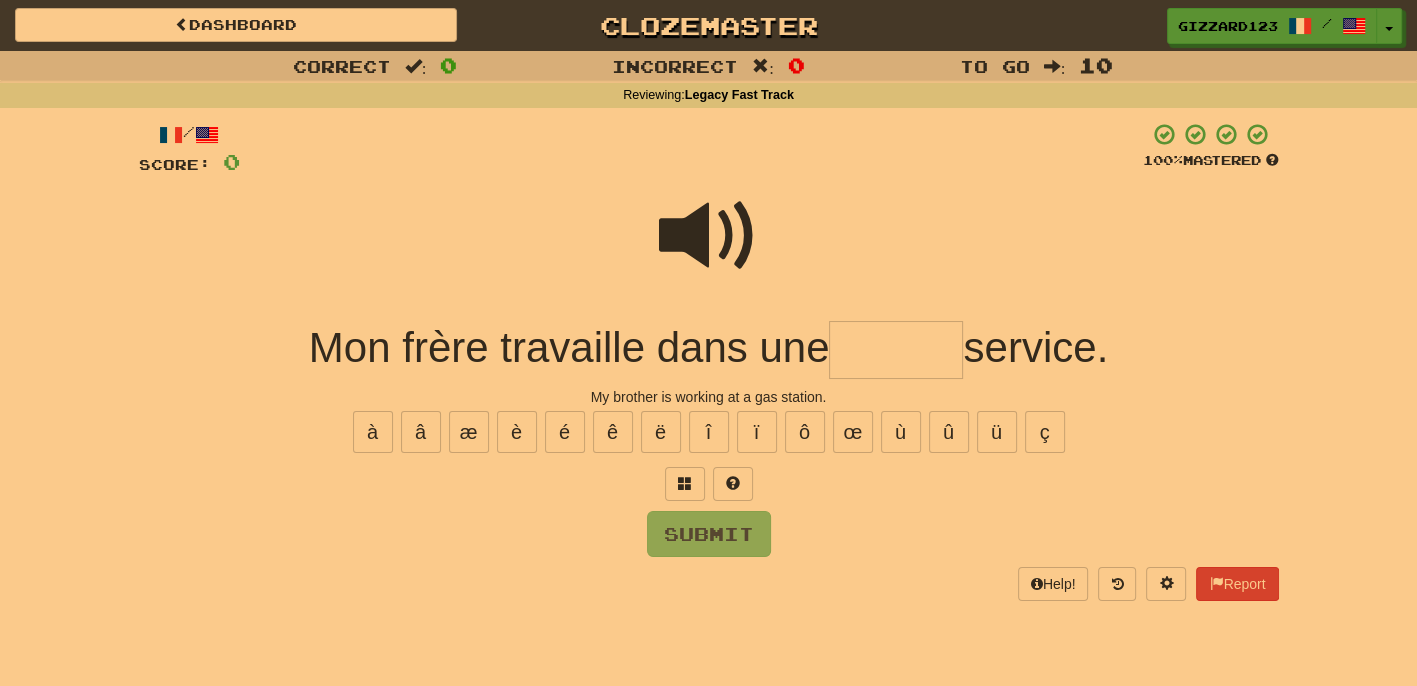 drag, startPoint x: 869, startPoint y: 350, endPoint x: 997, endPoint y: 400, distance: 137.41907 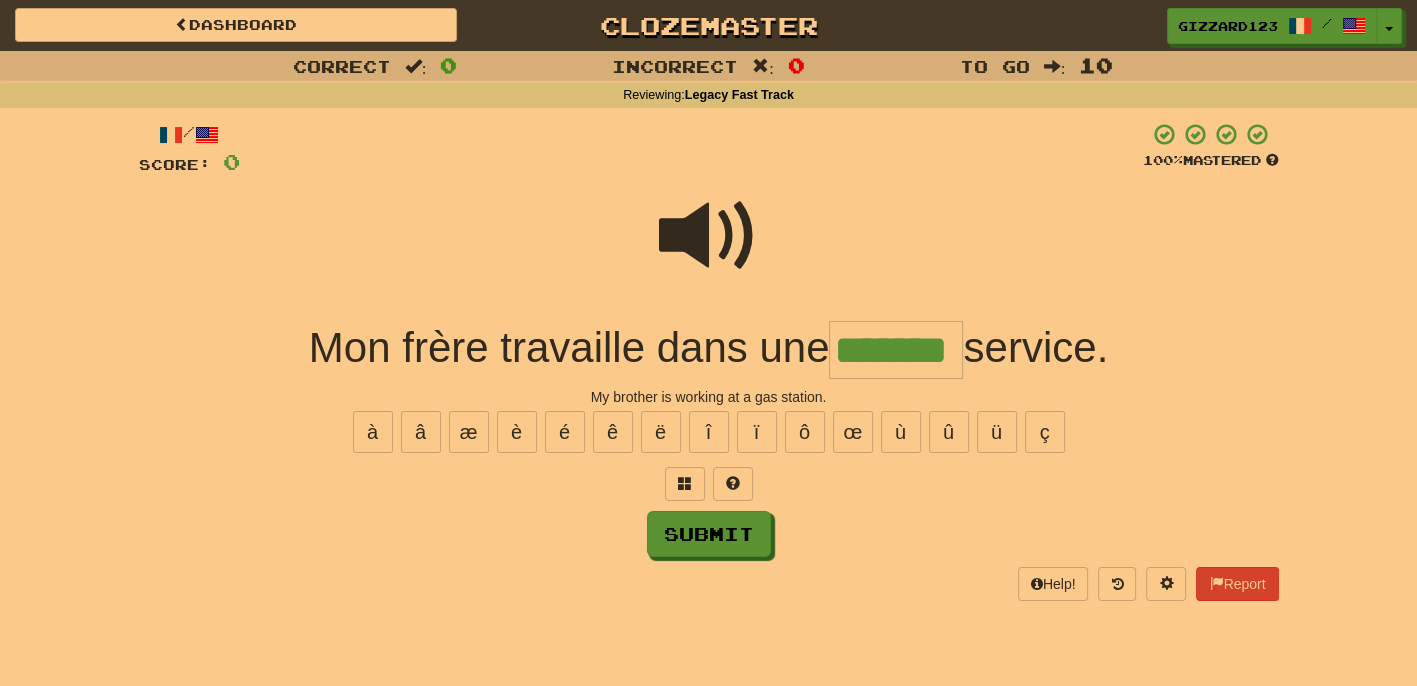 type on "*******" 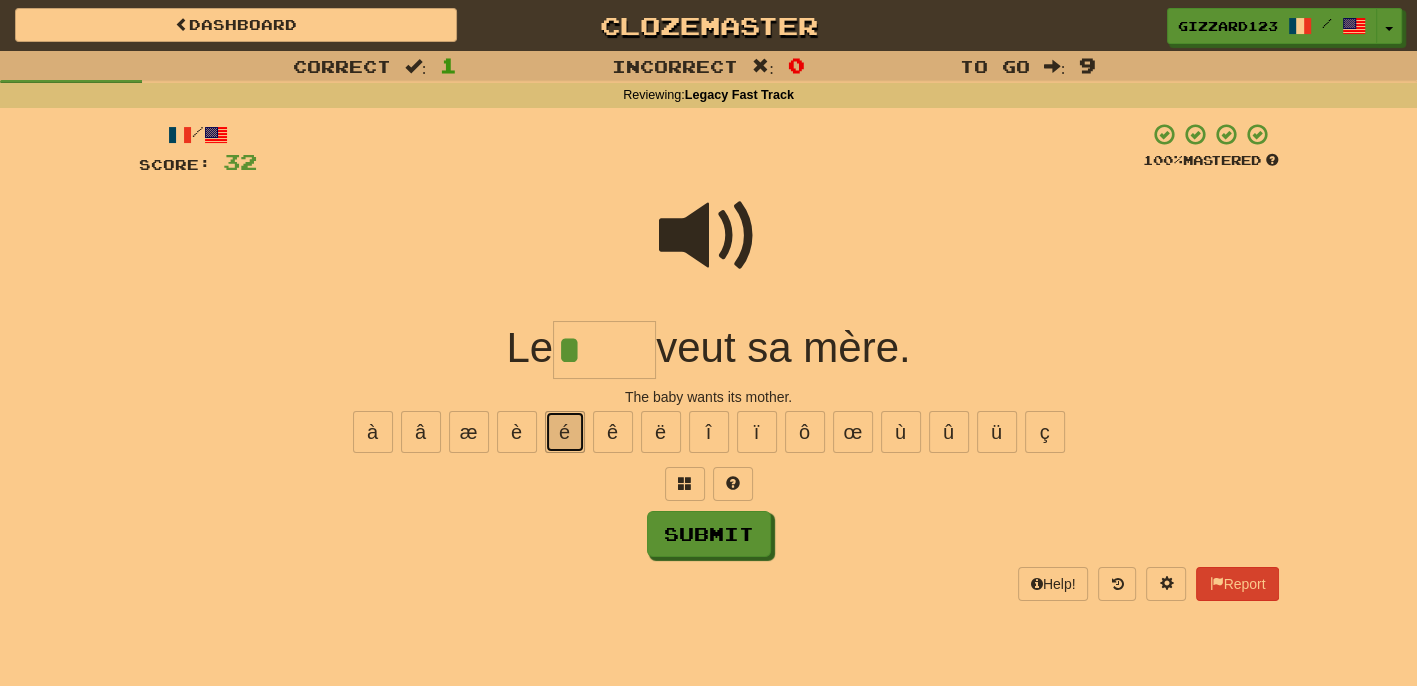 click on "é" at bounding box center [565, 432] 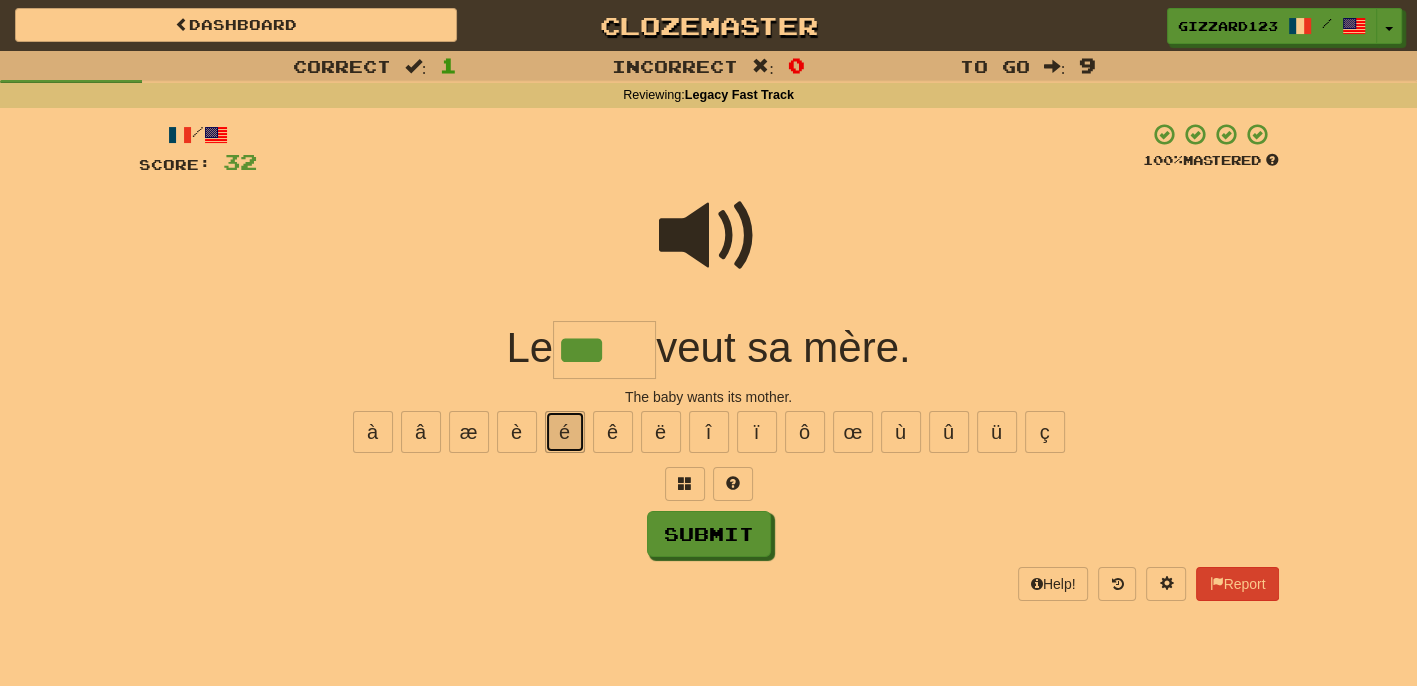 click on "é" at bounding box center [565, 432] 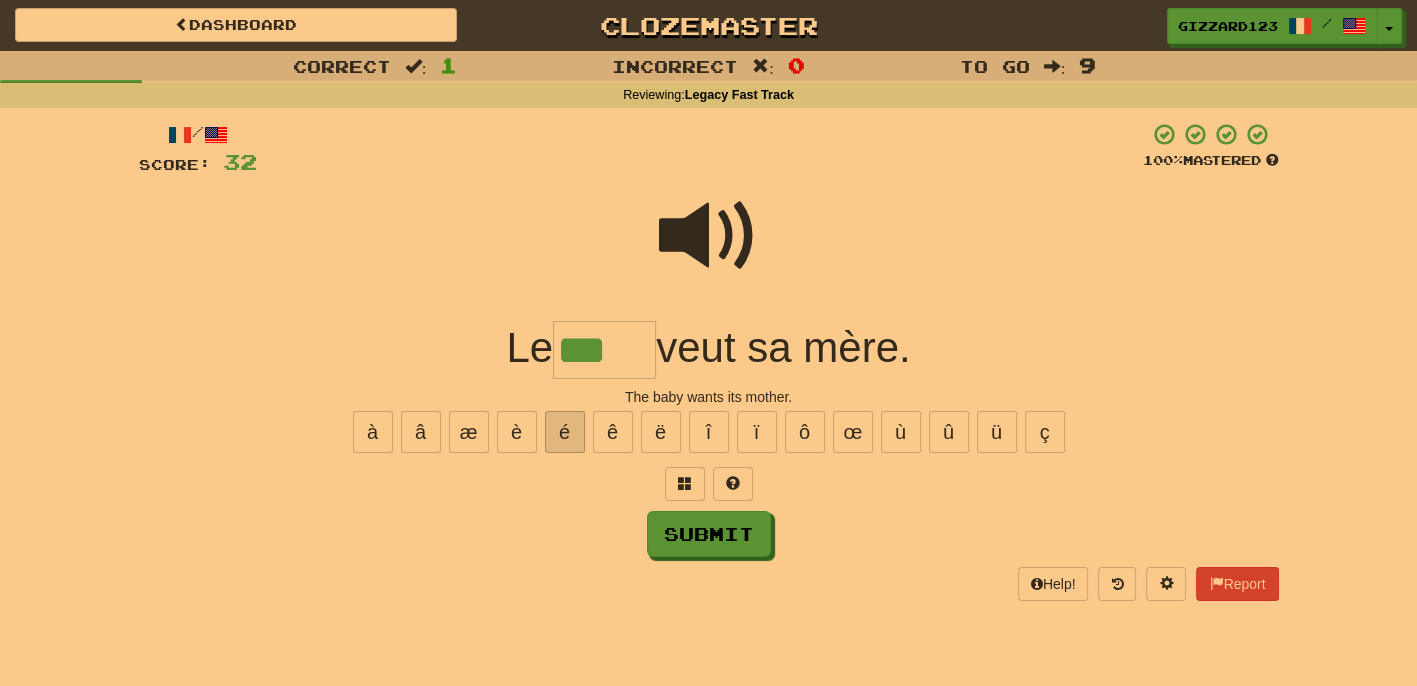 type on "****" 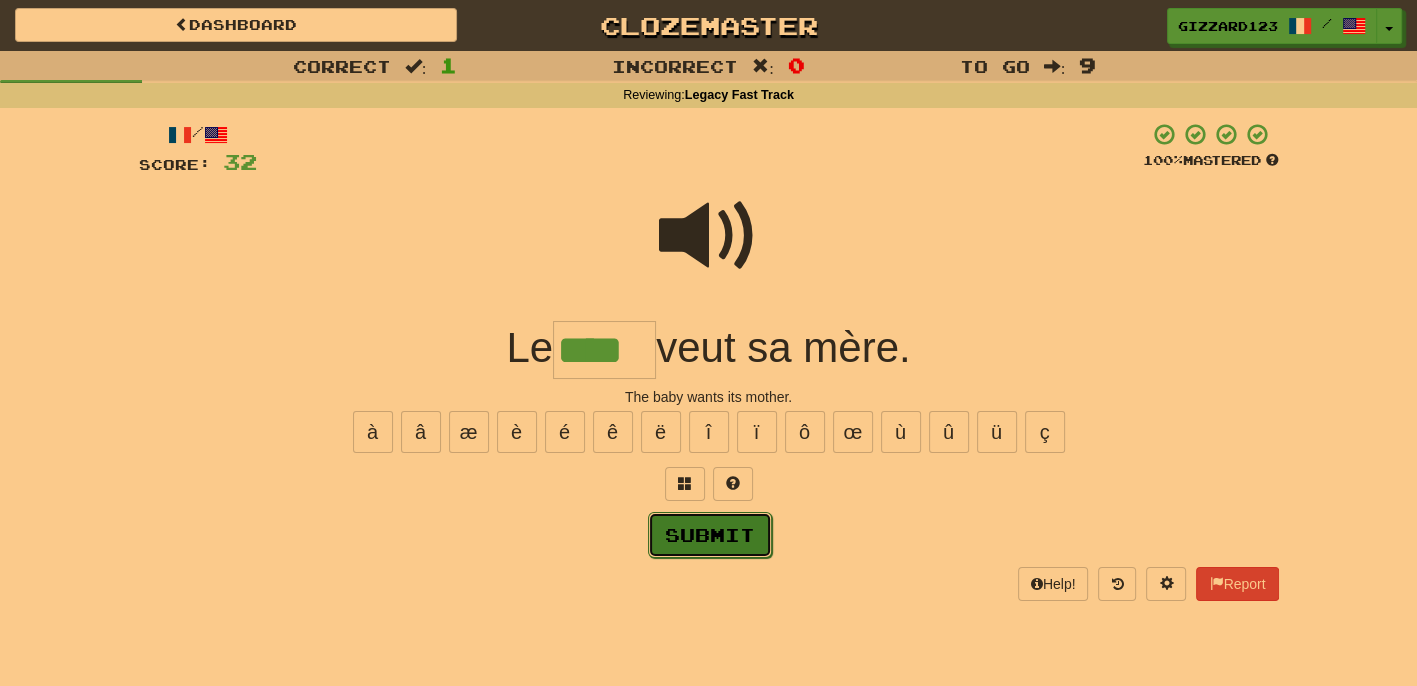 click on "Submit" at bounding box center (710, 535) 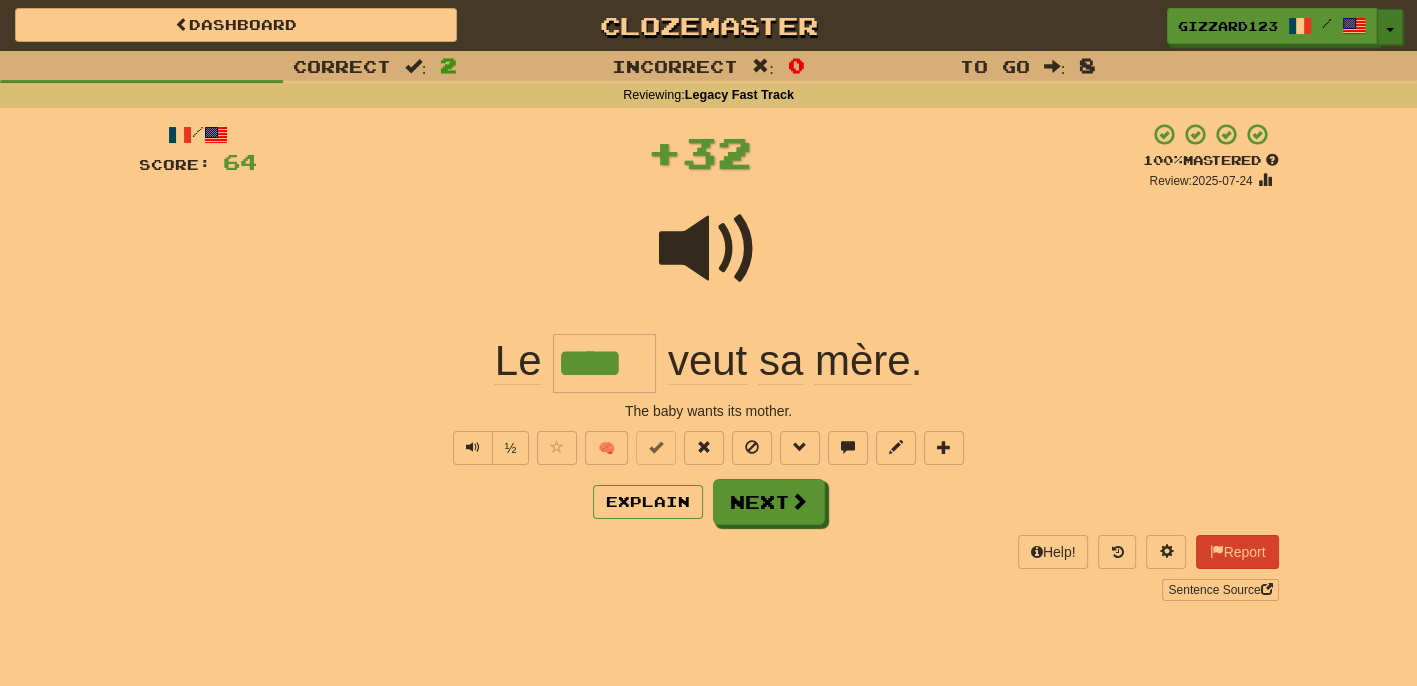 click at bounding box center (1390, 30) 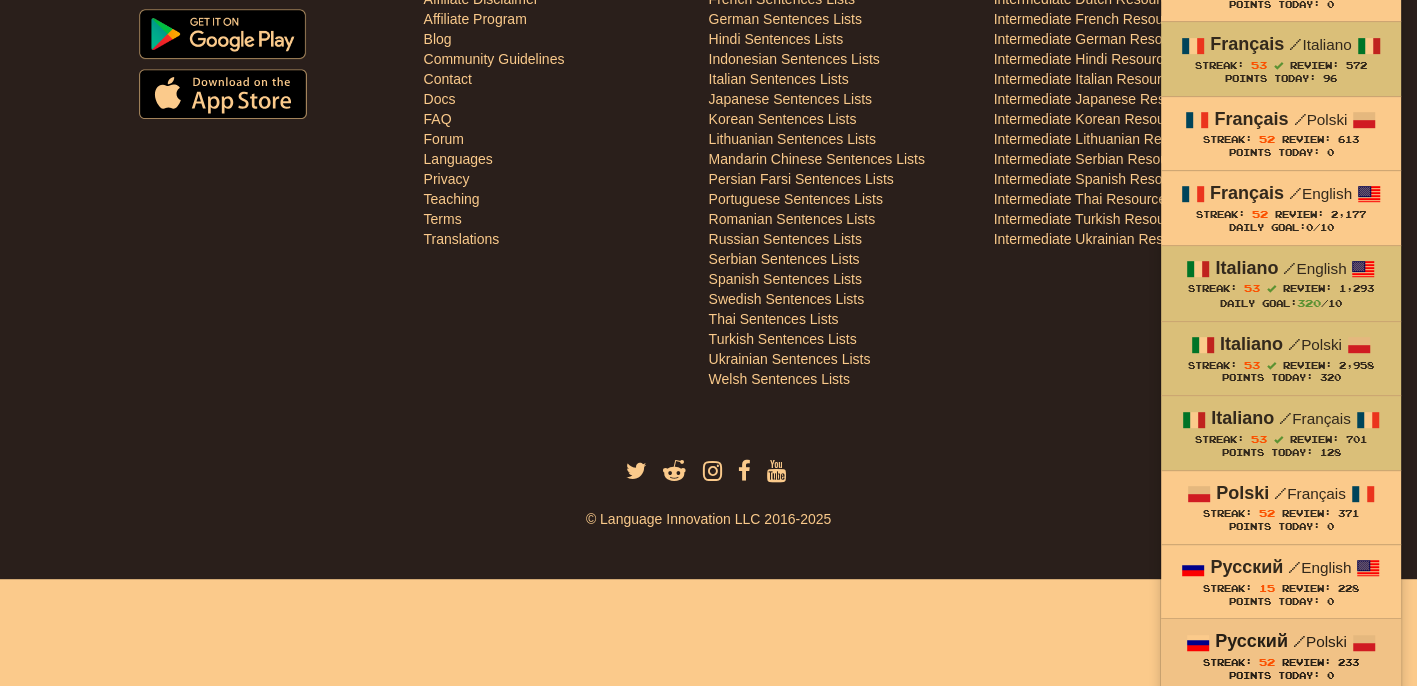 scroll, scrollTop: 853, scrollLeft: 0, axis: vertical 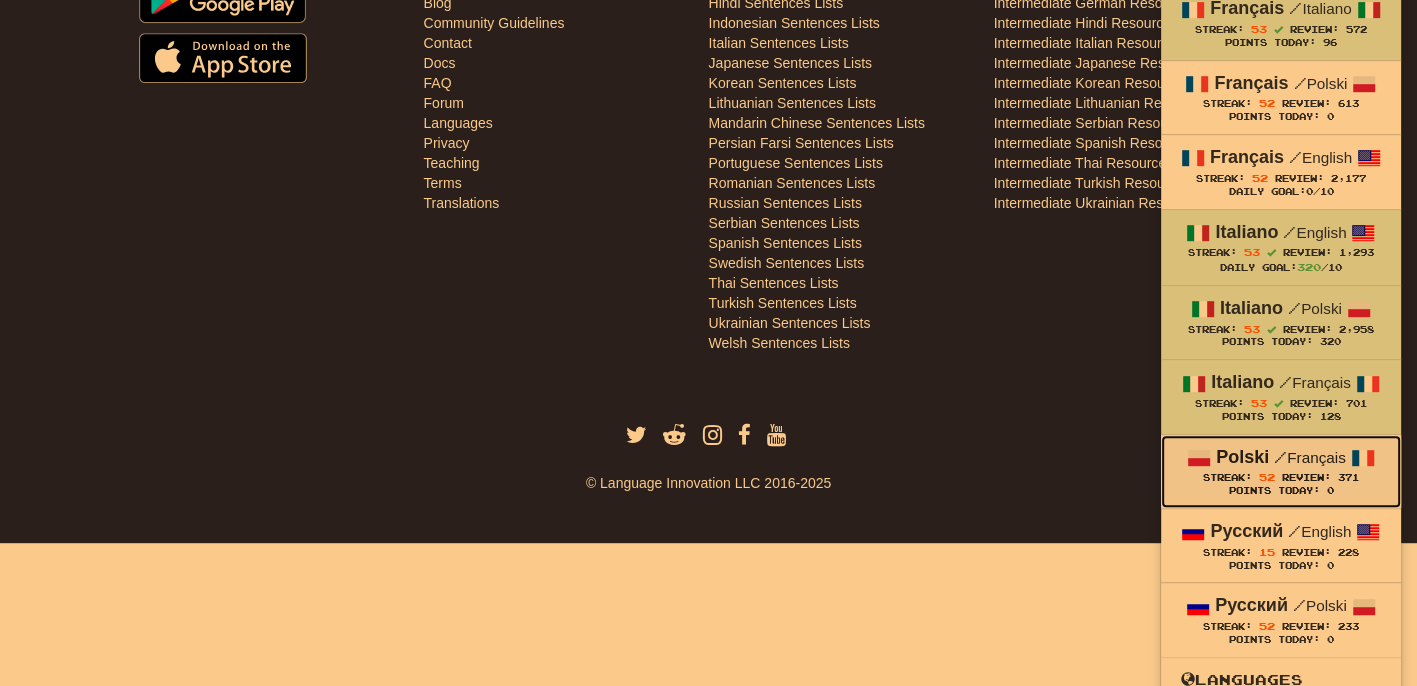 click on "Polski" at bounding box center (1242, 457) 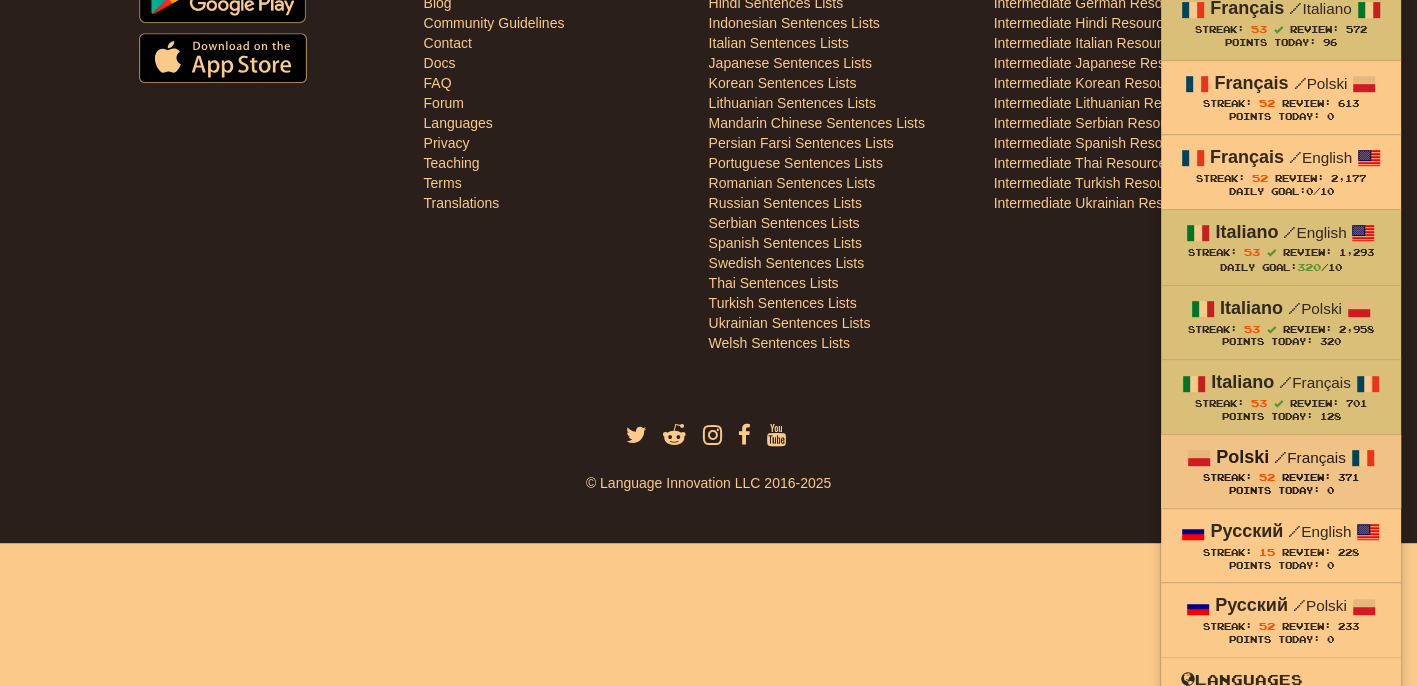scroll, scrollTop: 710, scrollLeft: 0, axis: vertical 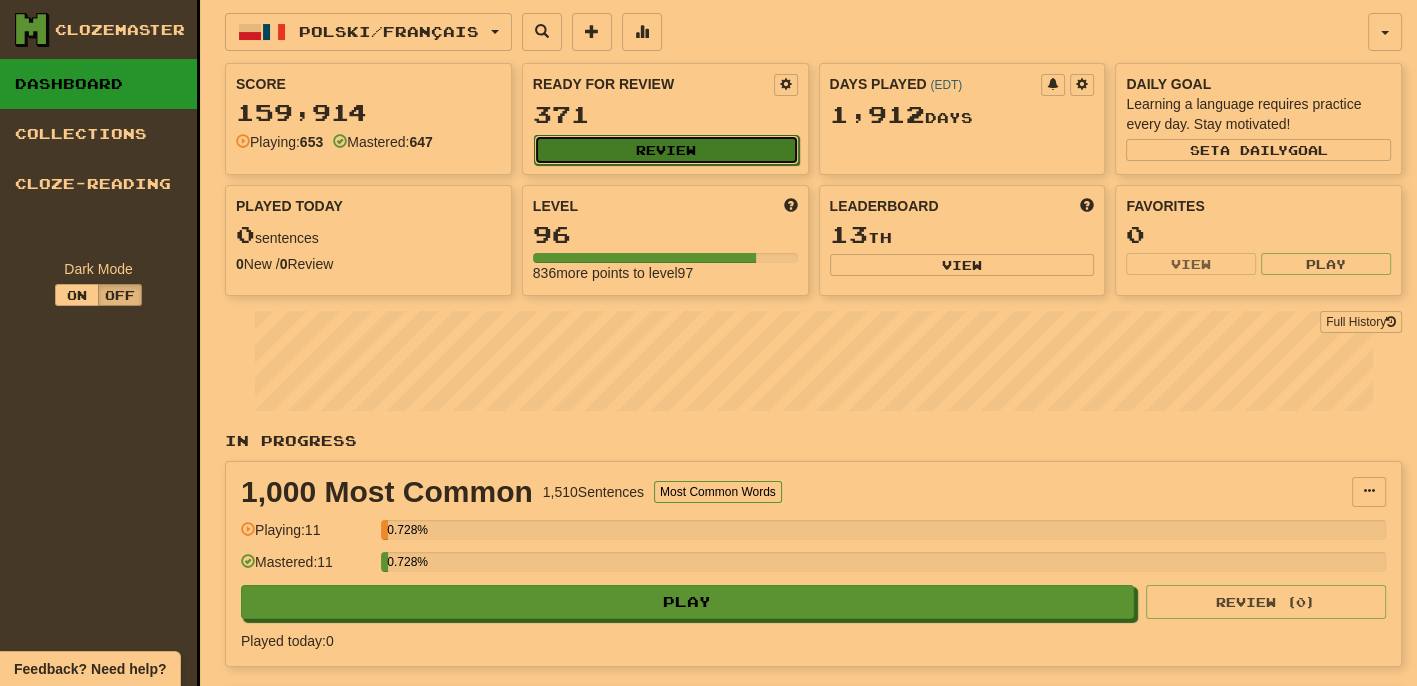 click on "Review" at bounding box center [666, 150] 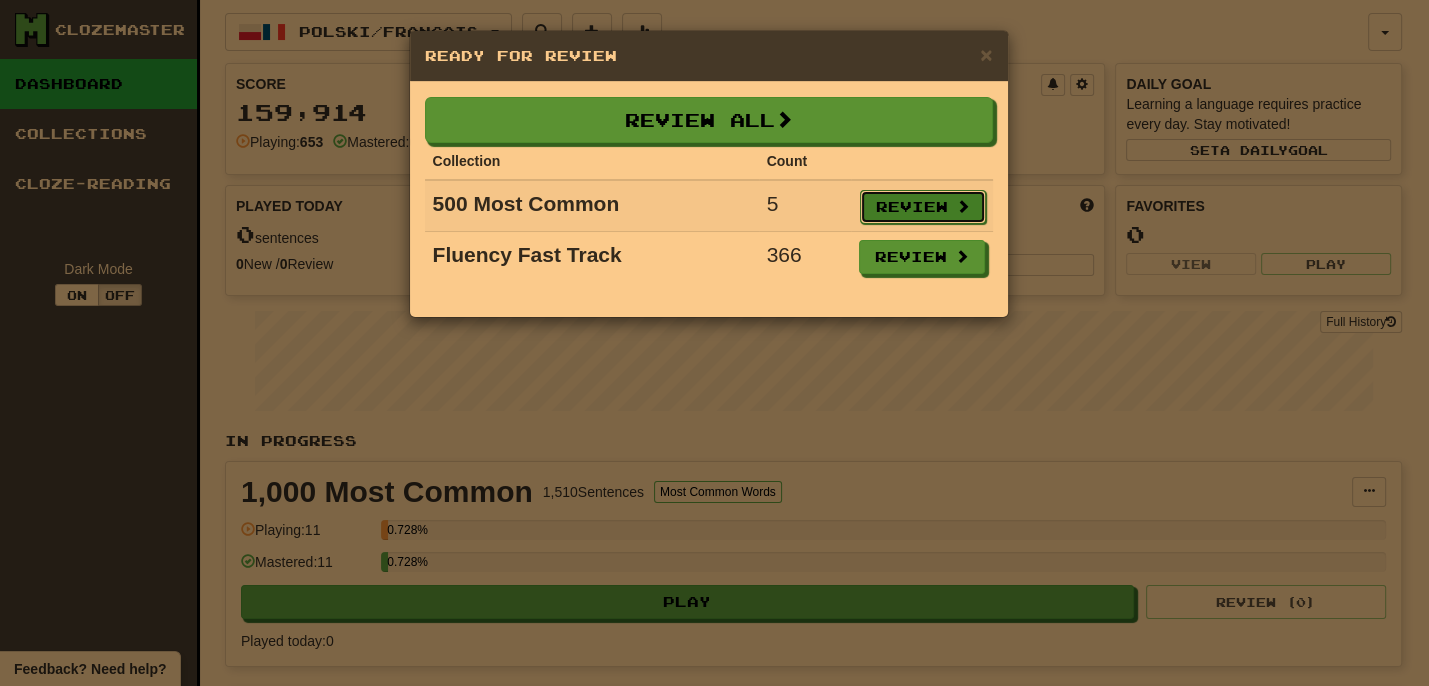 click on "Review" at bounding box center (923, 207) 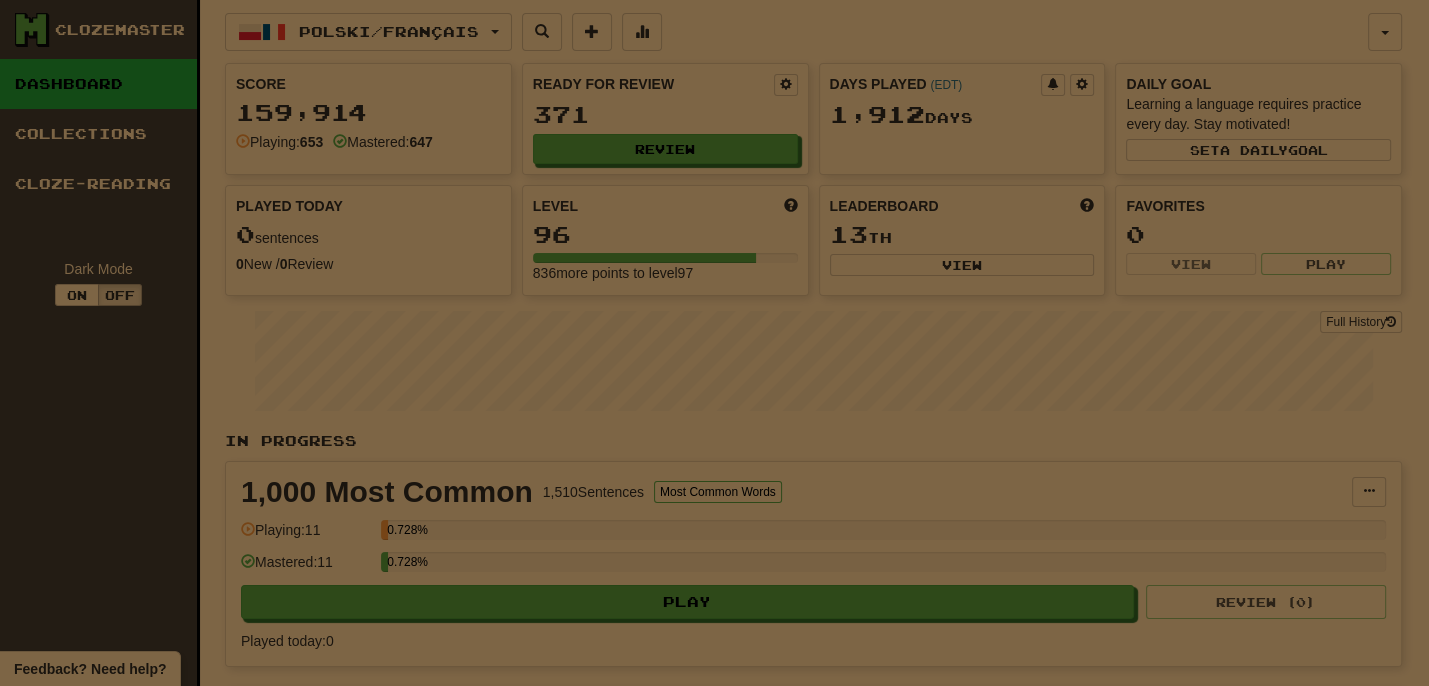select on "**" 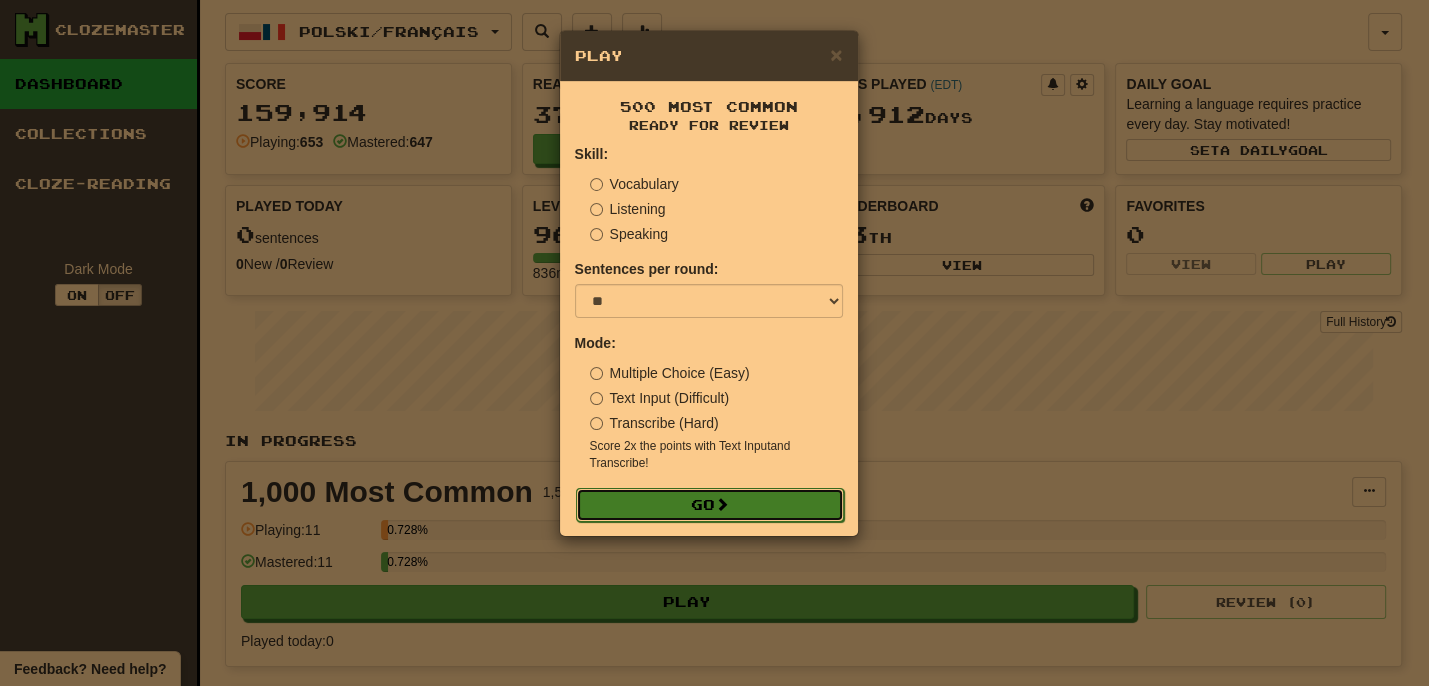 click on "Go" at bounding box center (710, 505) 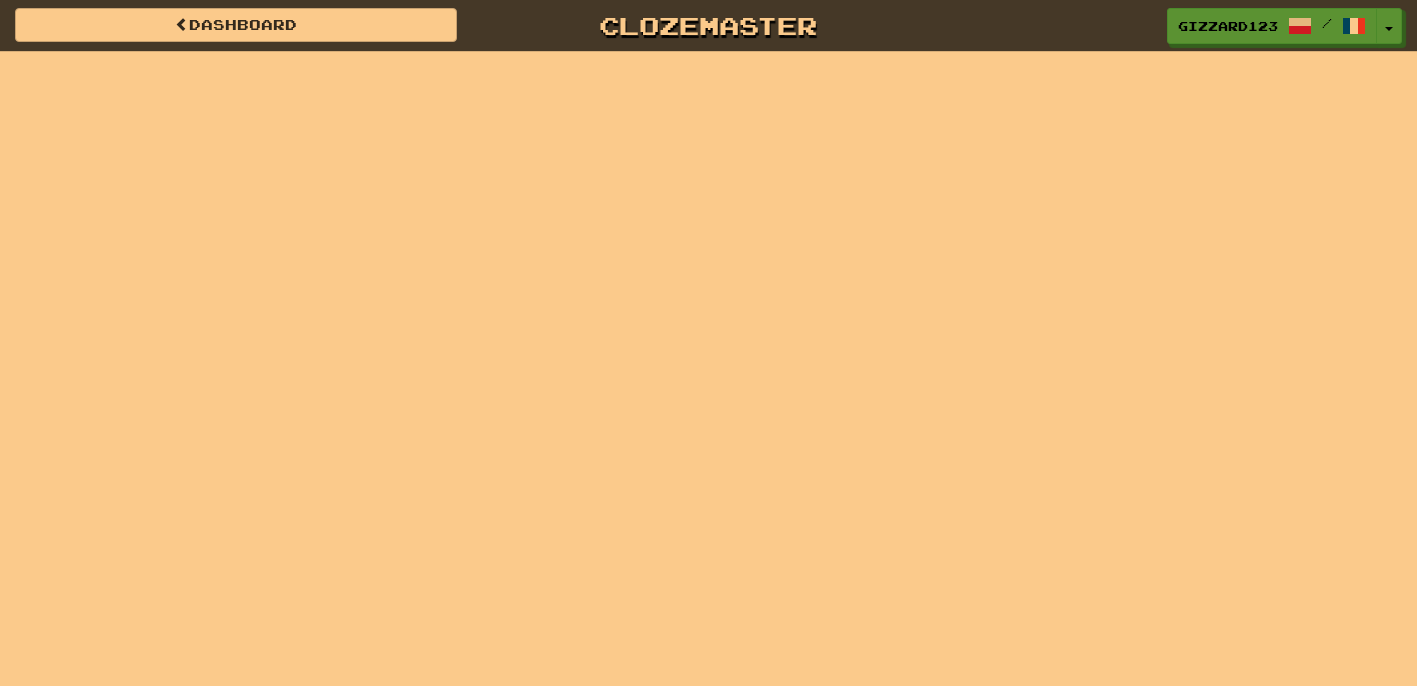 scroll, scrollTop: 0, scrollLeft: 0, axis: both 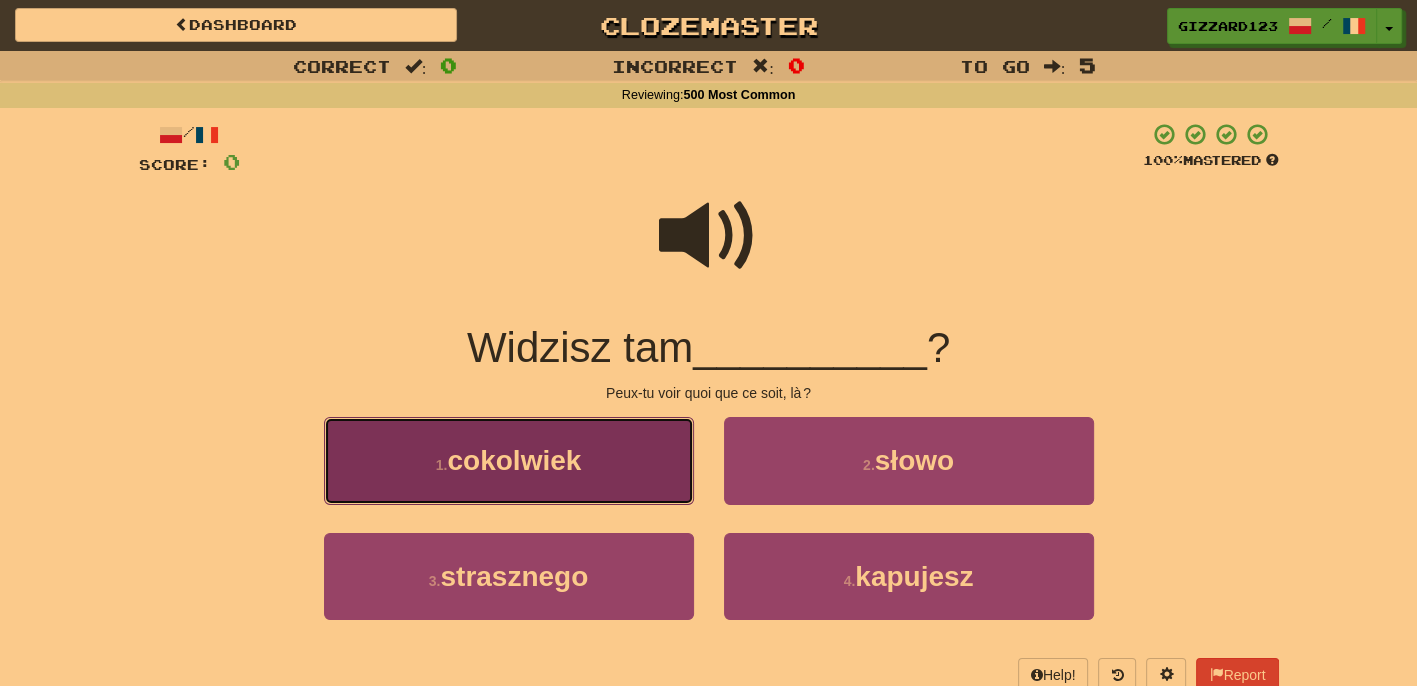 click on "1 . cokolwiek" at bounding box center (509, 460) 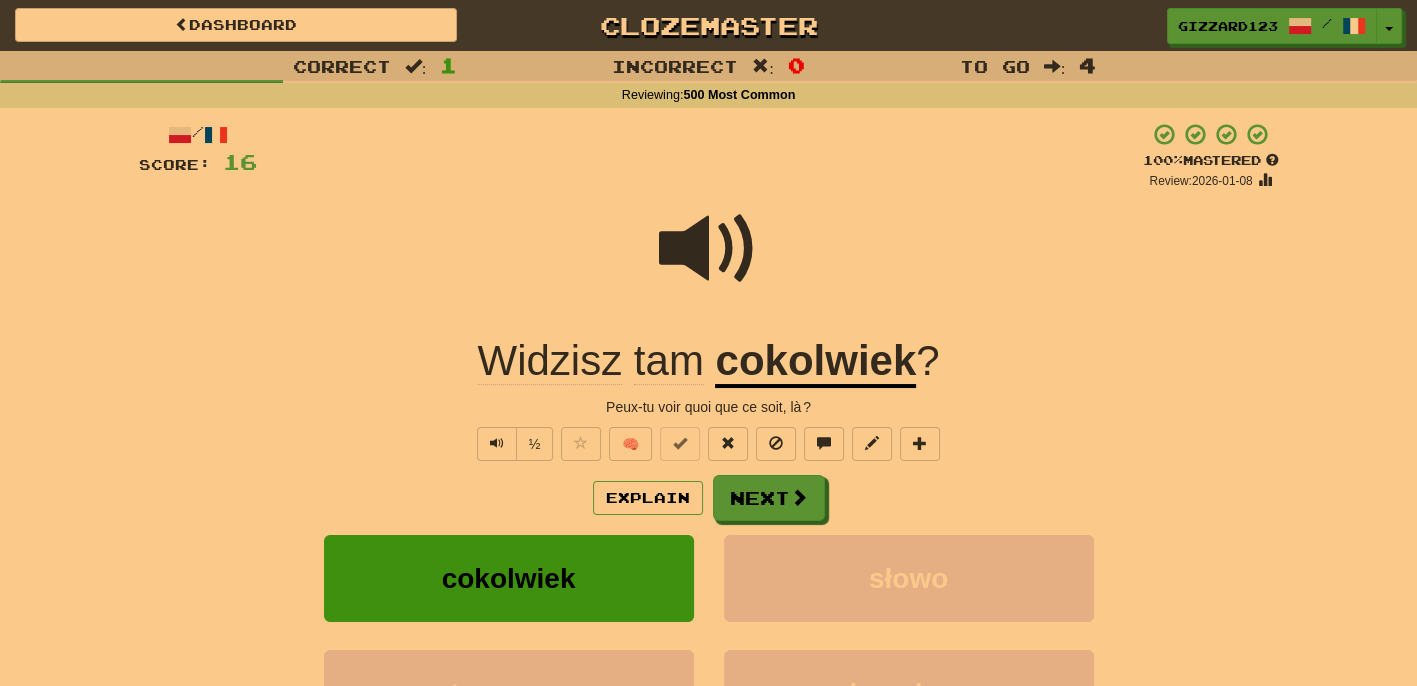 click on "/  Score:   16 + 16 100 %  Mastered Review:  2026-01-08 Widzisz   tam   cokolwiek ? Peux-tu voir quoi que ce soit, là ? ½ 🧠 Explain Next cokolwiek słowo strasznego kapujesz Learn more: cokolwiek słowo strasznego kapujesz  Help!  Report Sentence Source" at bounding box center [709, 496] 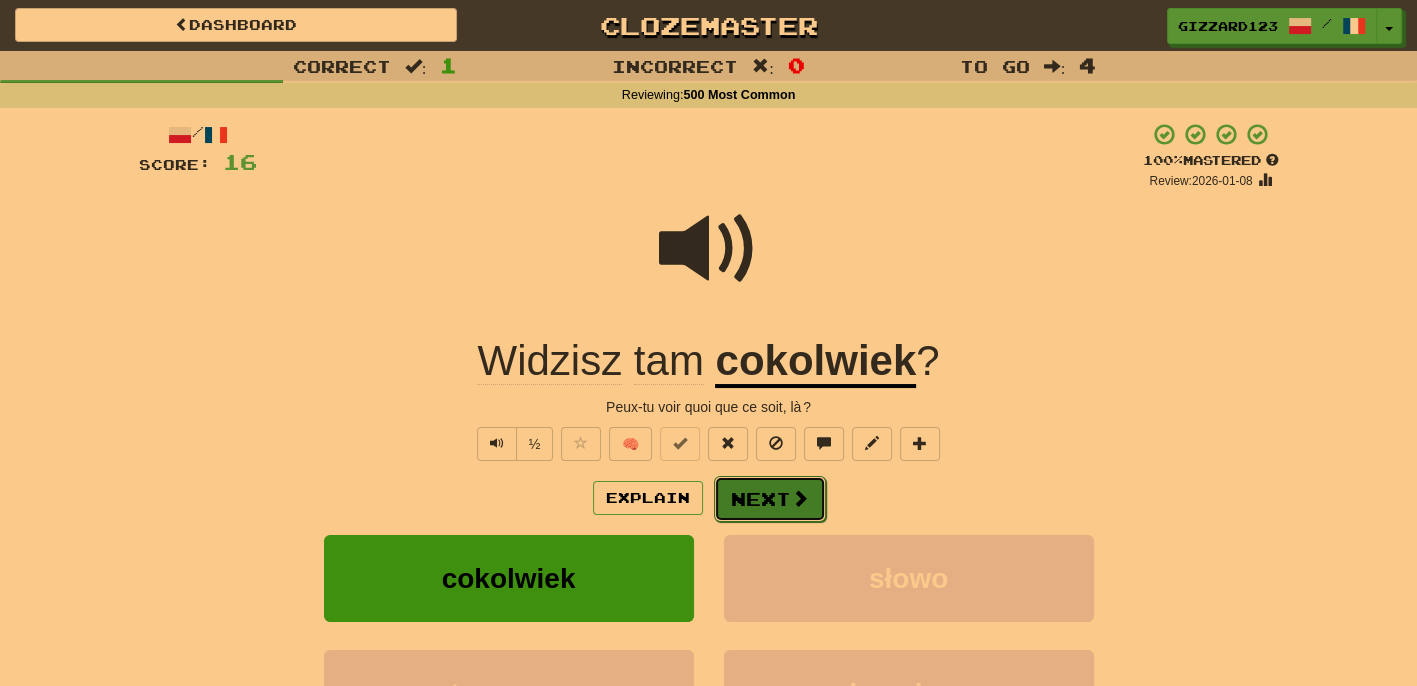 click on "Next" at bounding box center [770, 499] 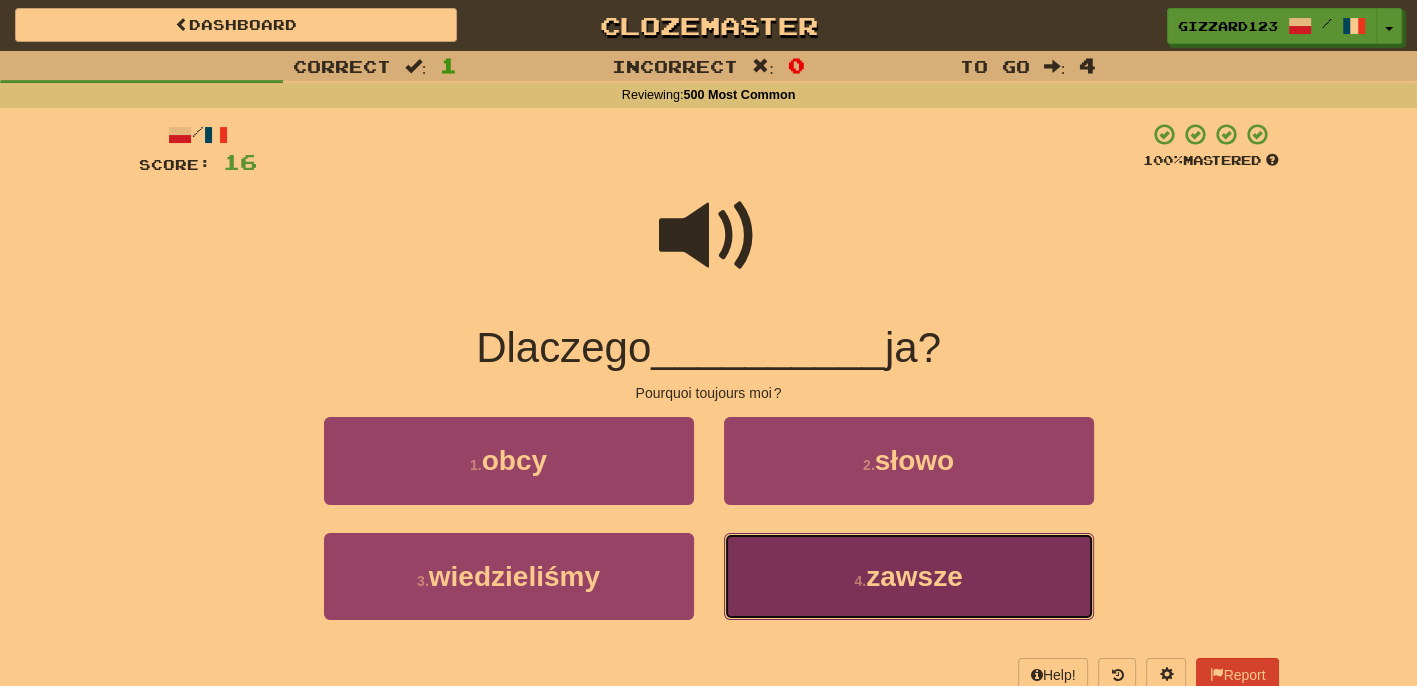 click on "4 ." at bounding box center [860, 581] 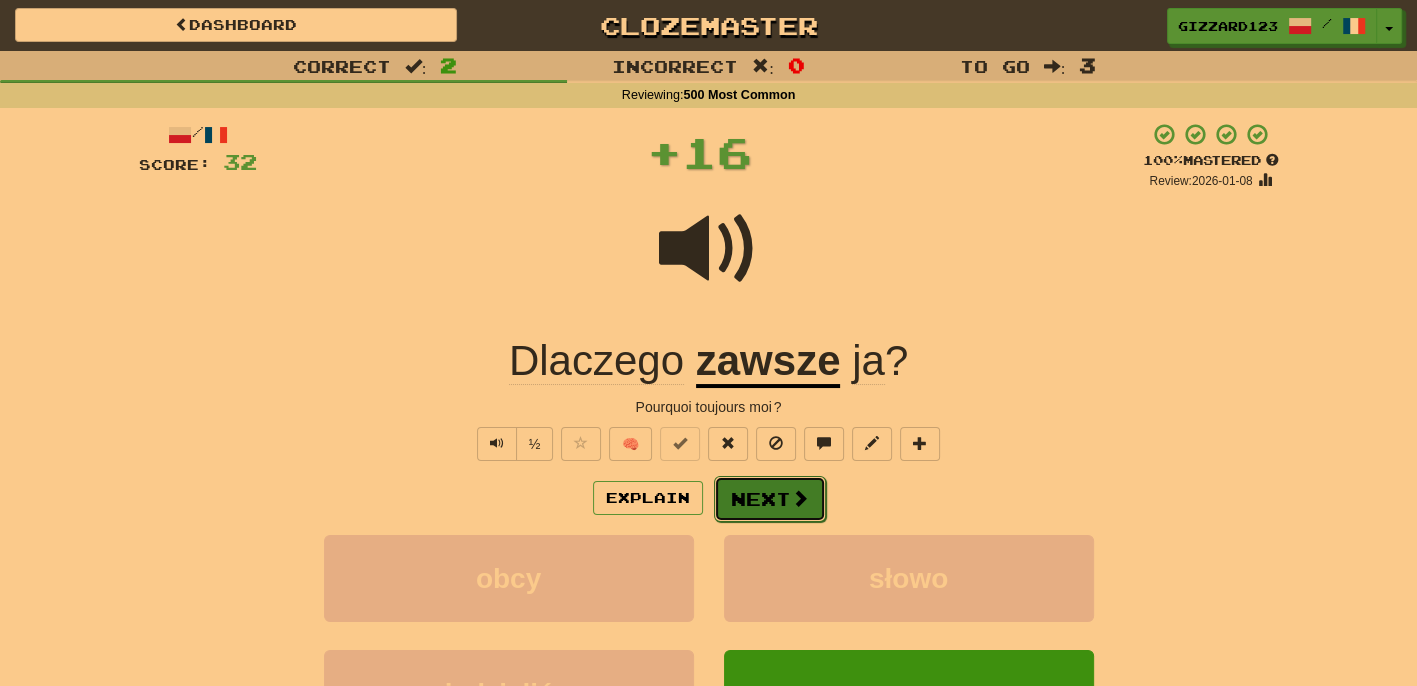 click on "Next" at bounding box center [770, 499] 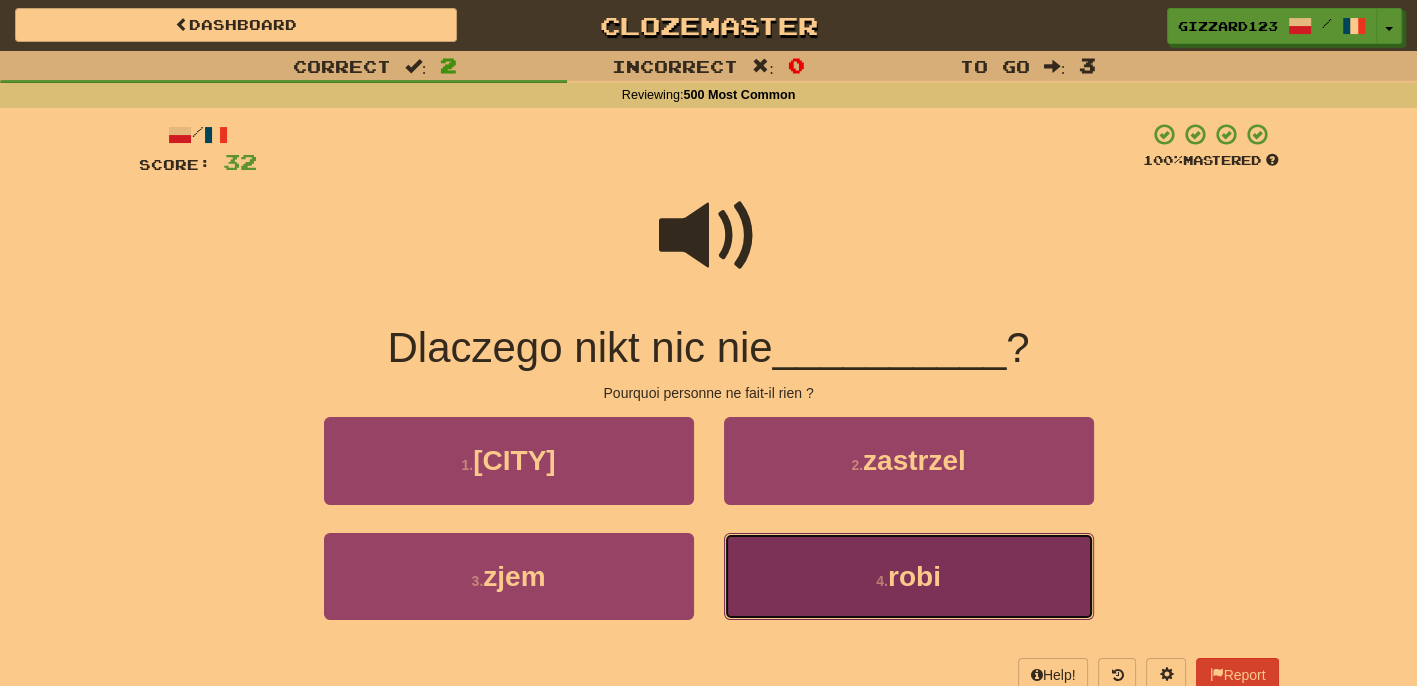 click on "4 .  robi" at bounding box center (909, 576) 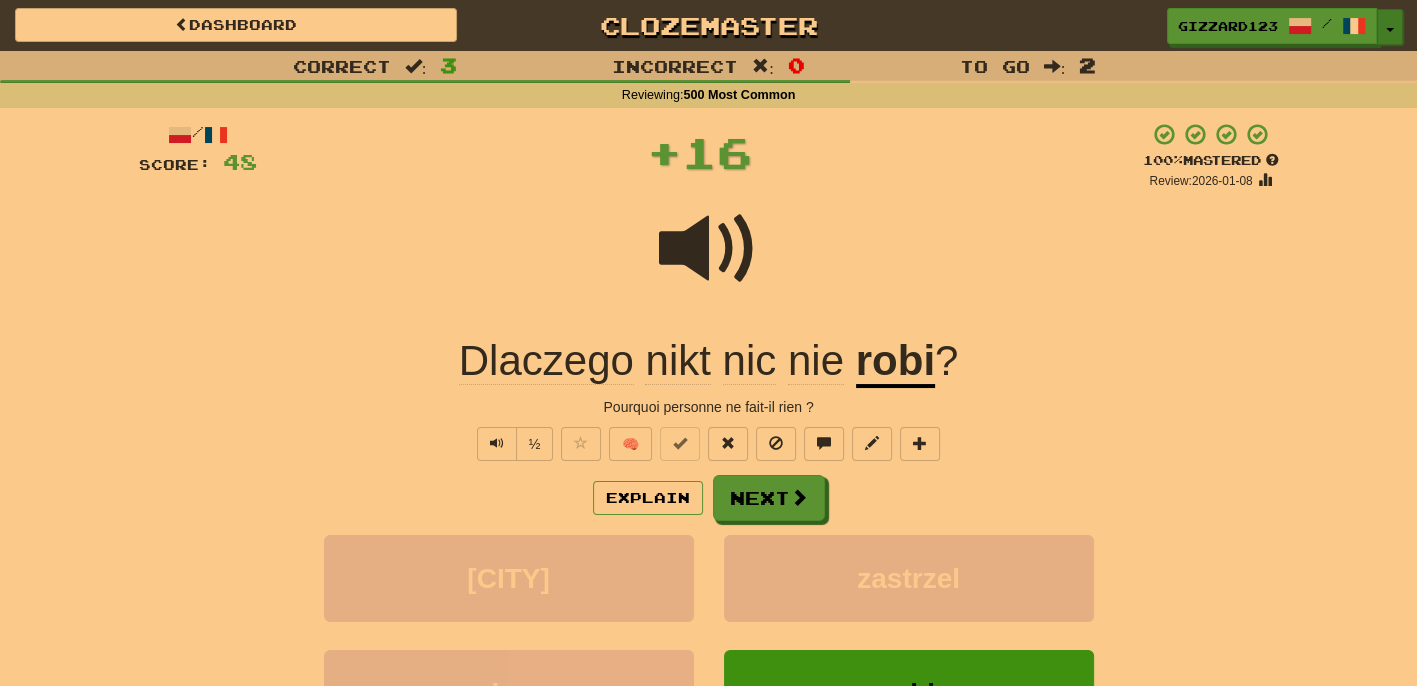 click at bounding box center (1390, 30) 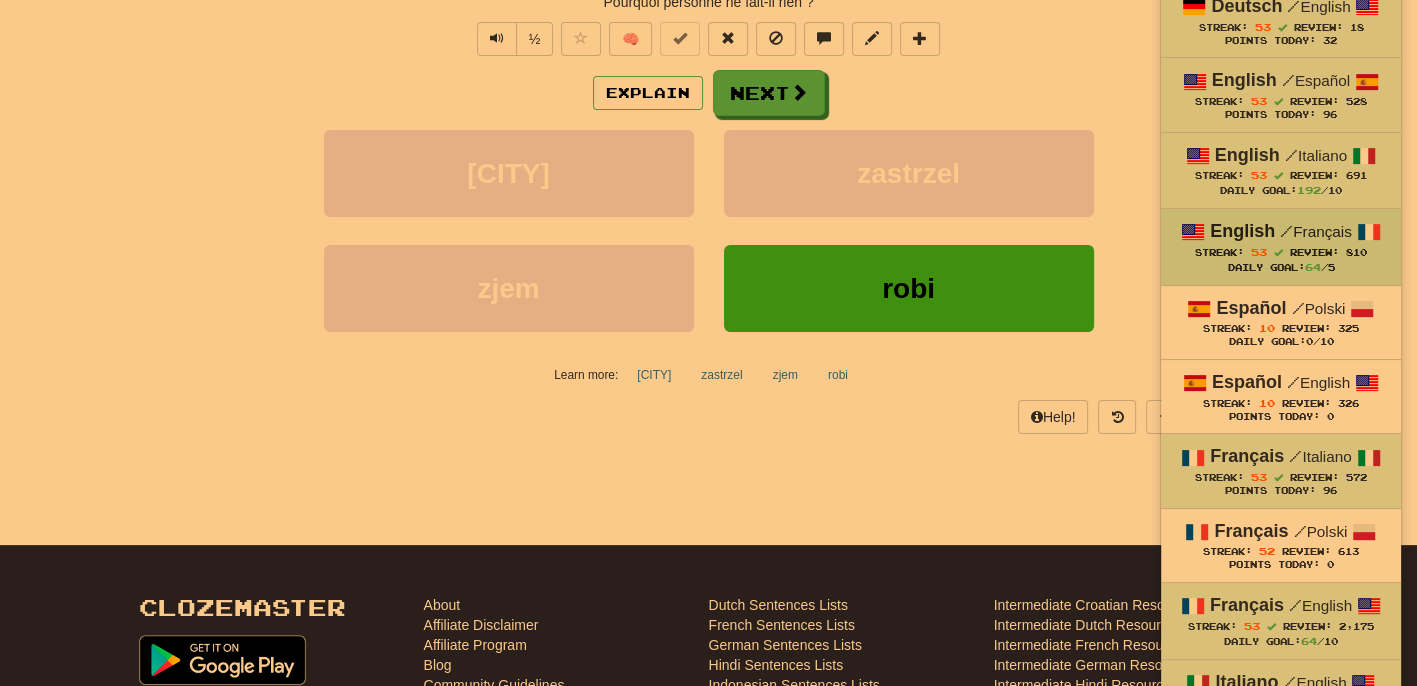 scroll, scrollTop: 426, scrollLeft: 0, axis: vertical 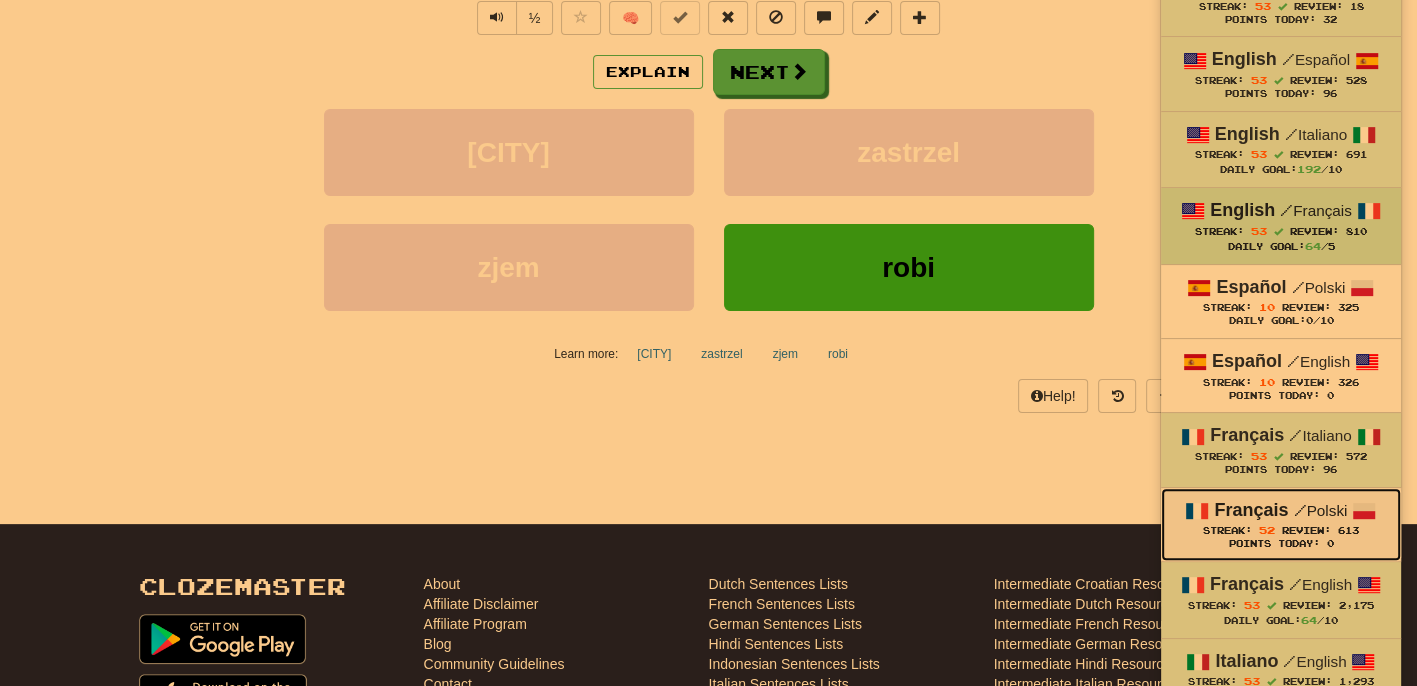 click on "Points Today: 0" at bounding box center (1281, 544) 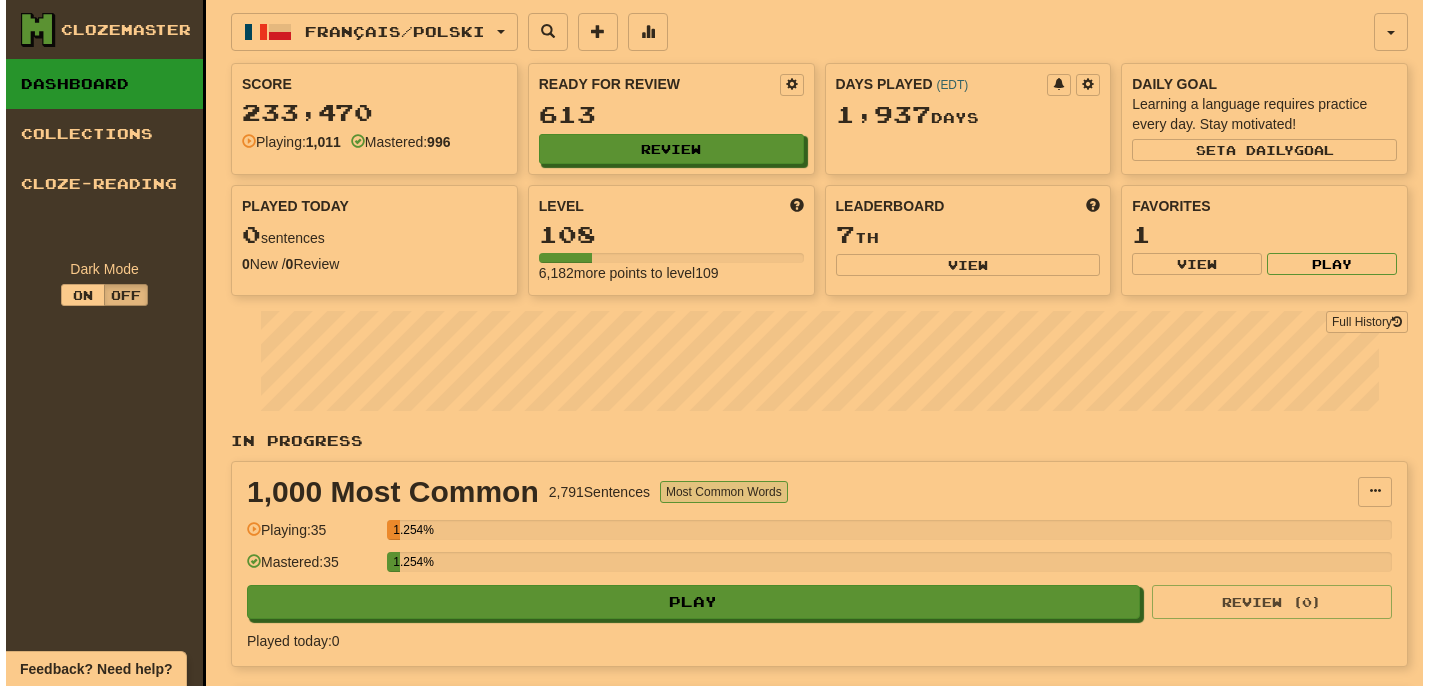 scroll, scrollTop: 0, scrollLeft: 0, axis: both 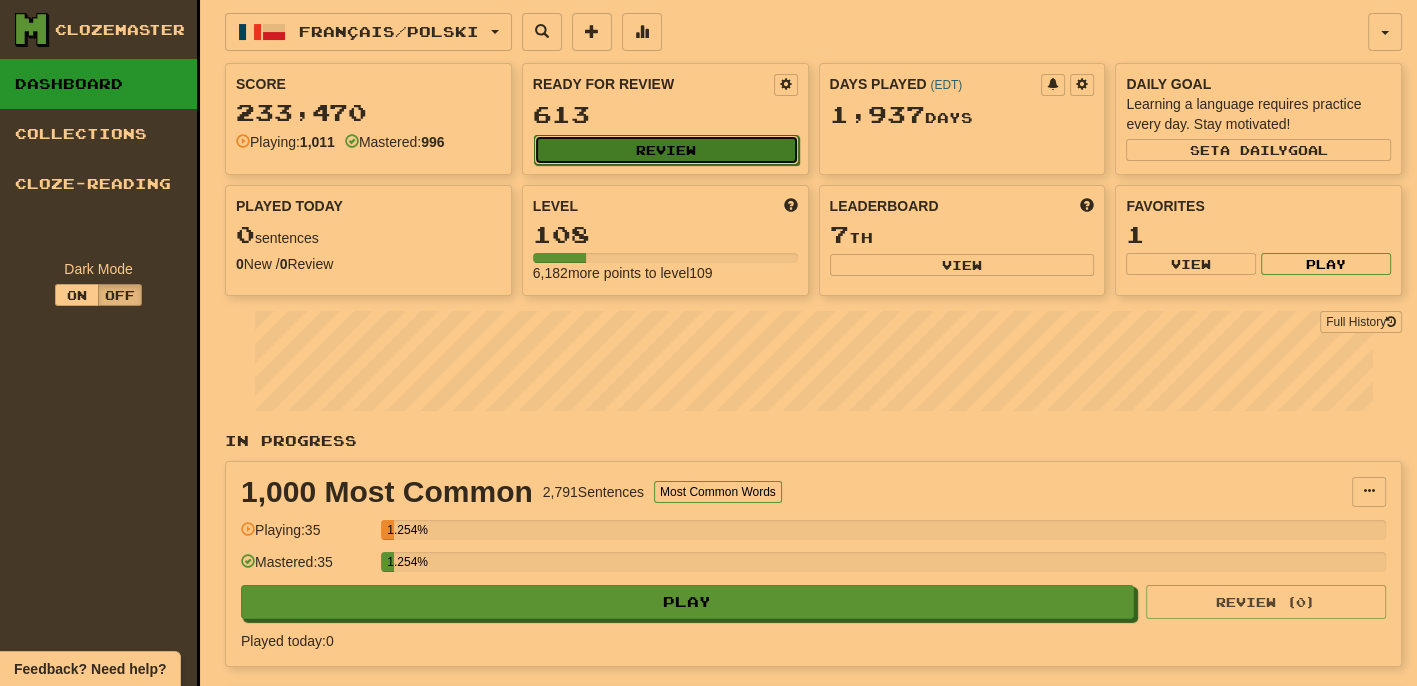 click on "Review" at bounding box center (666, 150) 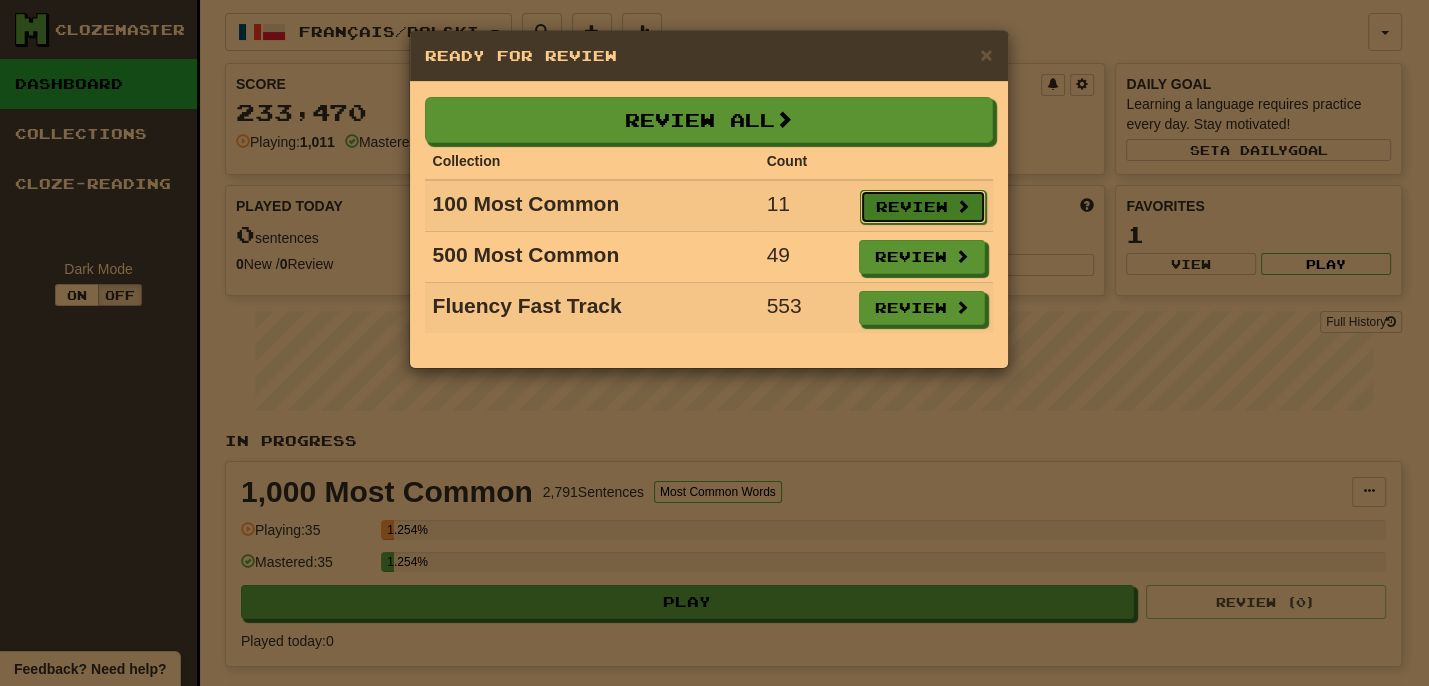 click on "Review" at bounding box center (923, 207) 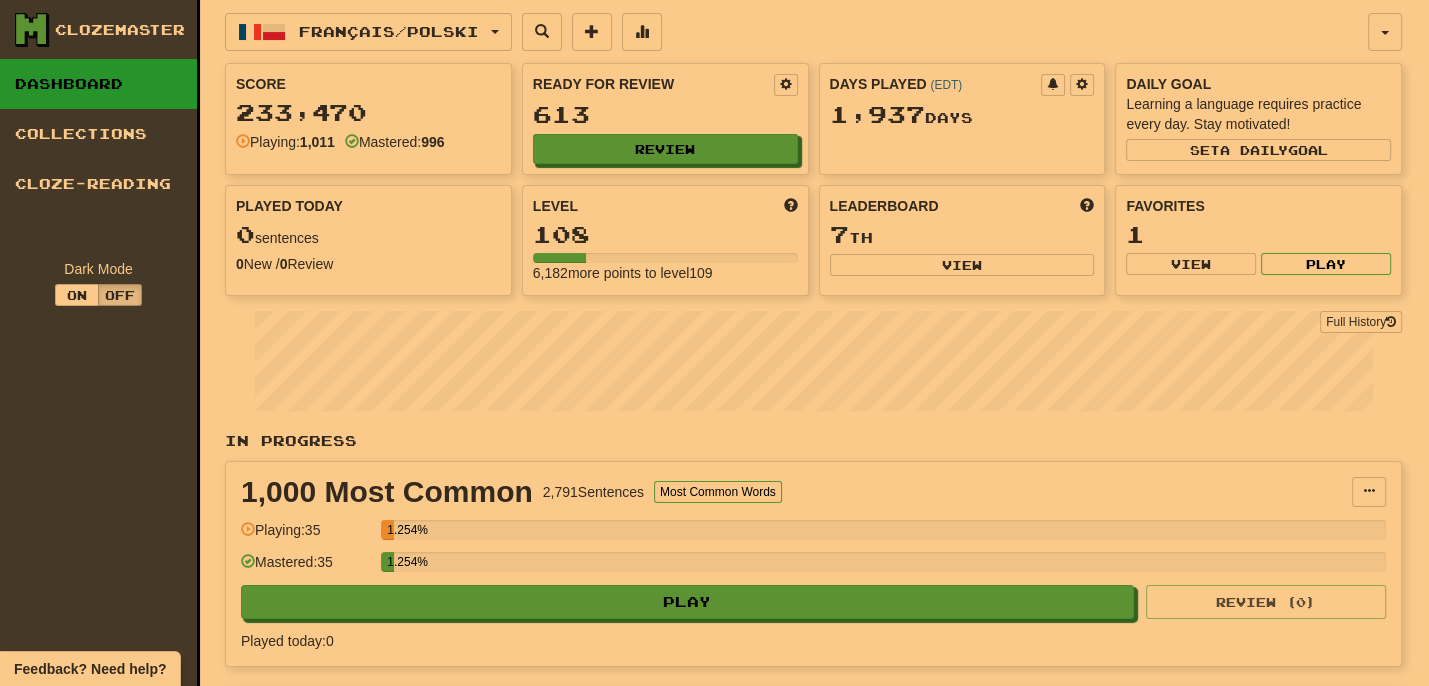 select on "**" 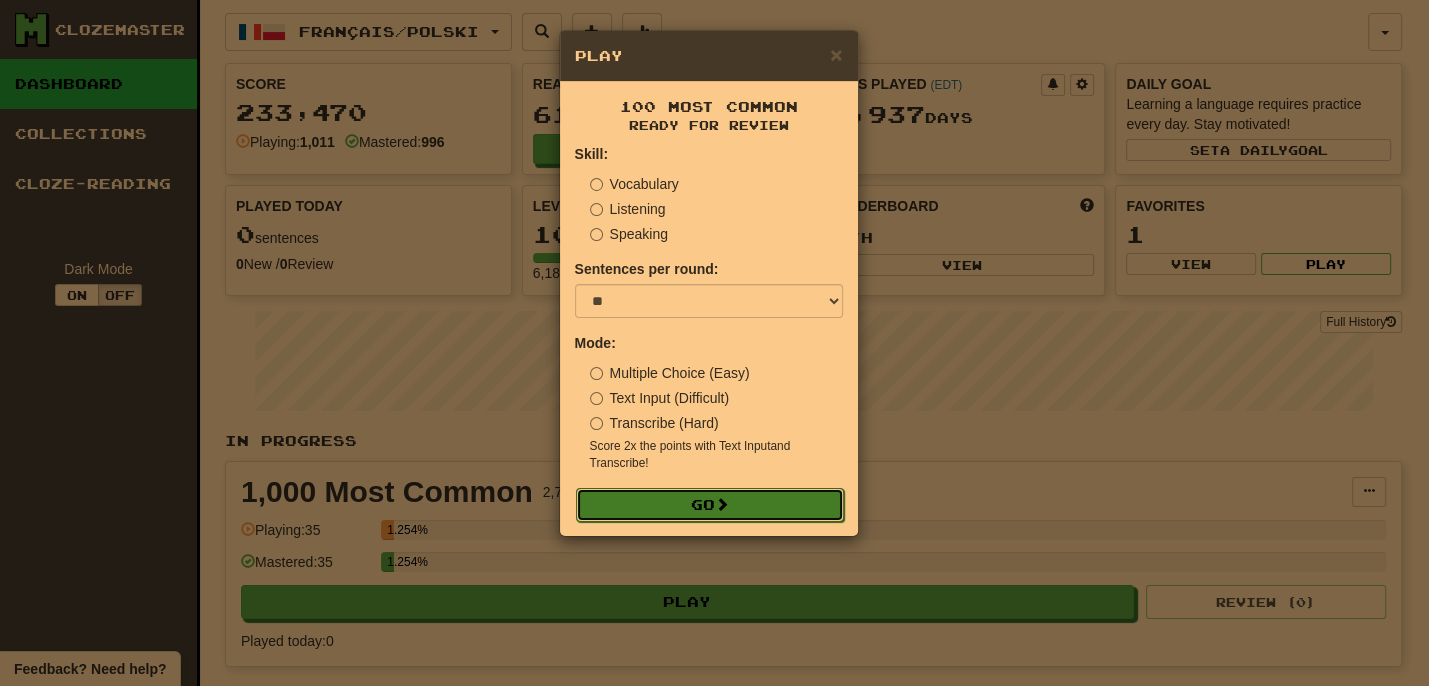 click on "Go" at bounding box center [710, 505] 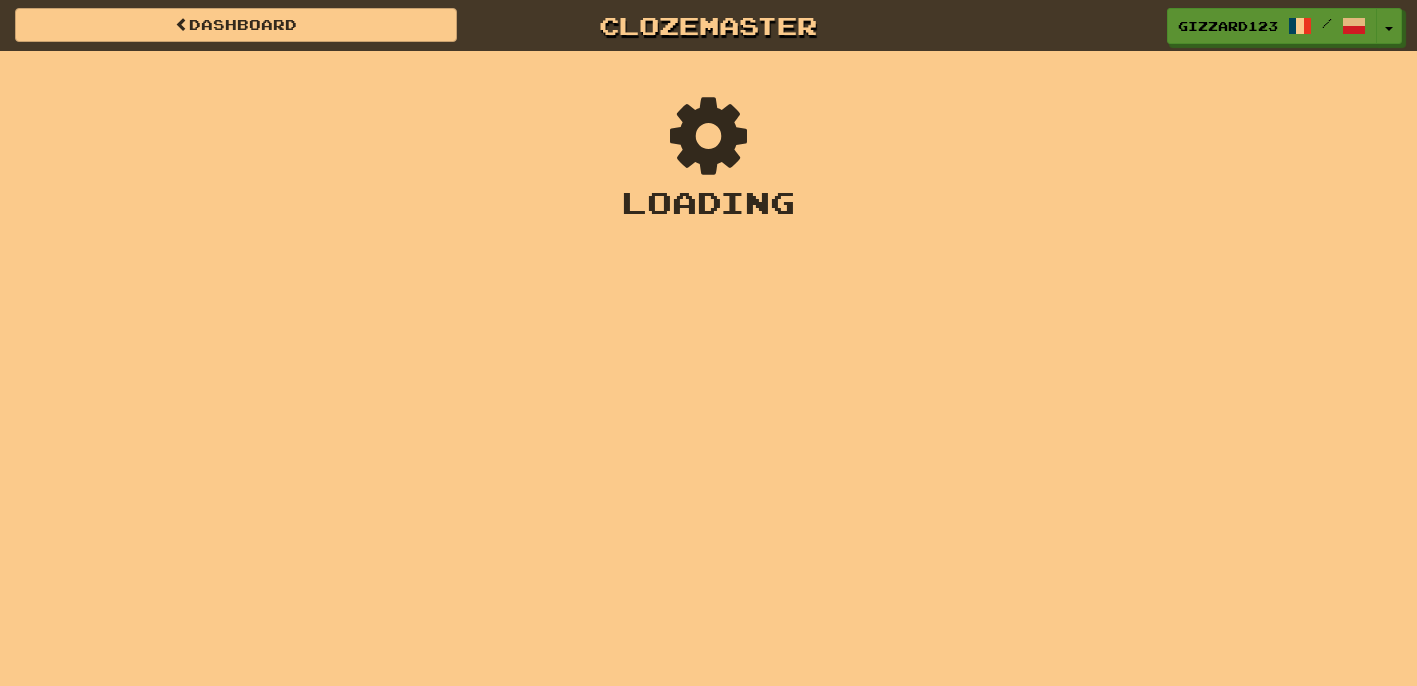 scroll, scrollTop: 0, scrollLeft: 0, axis: both 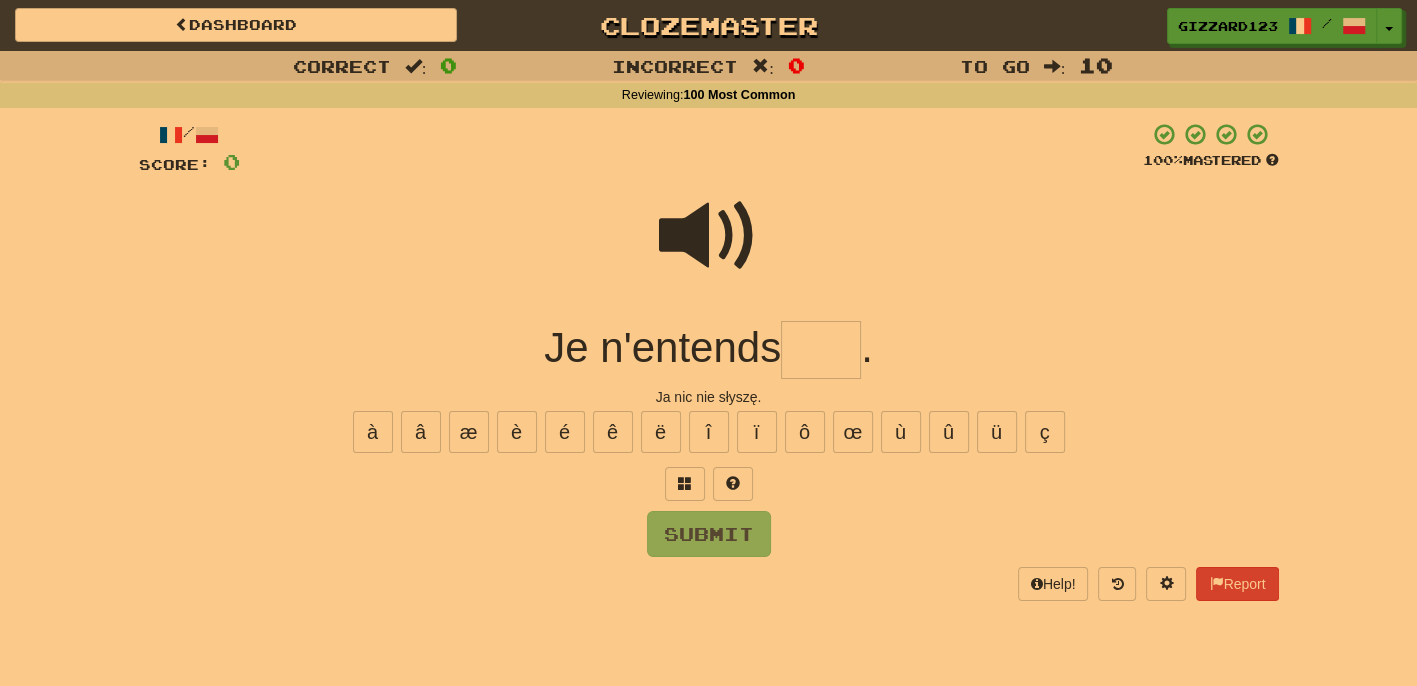 click at bounding box center (821, 350) 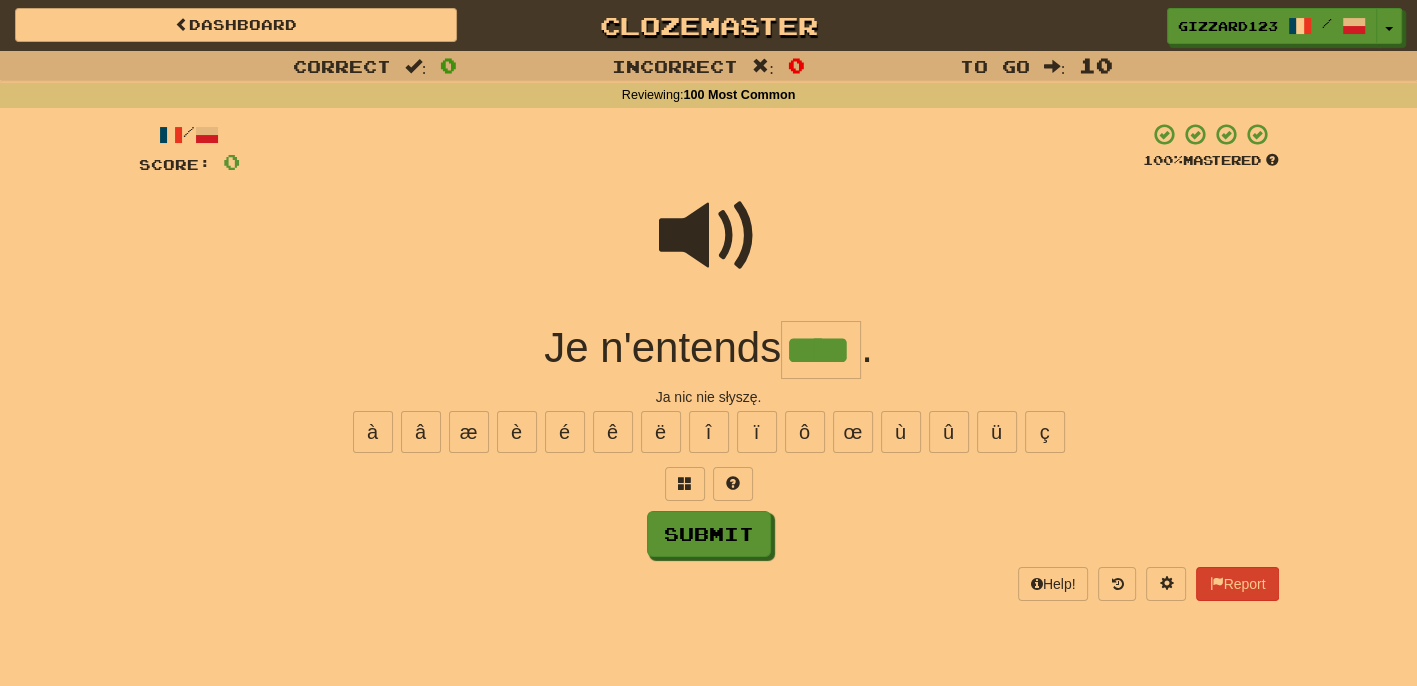 type on "****" 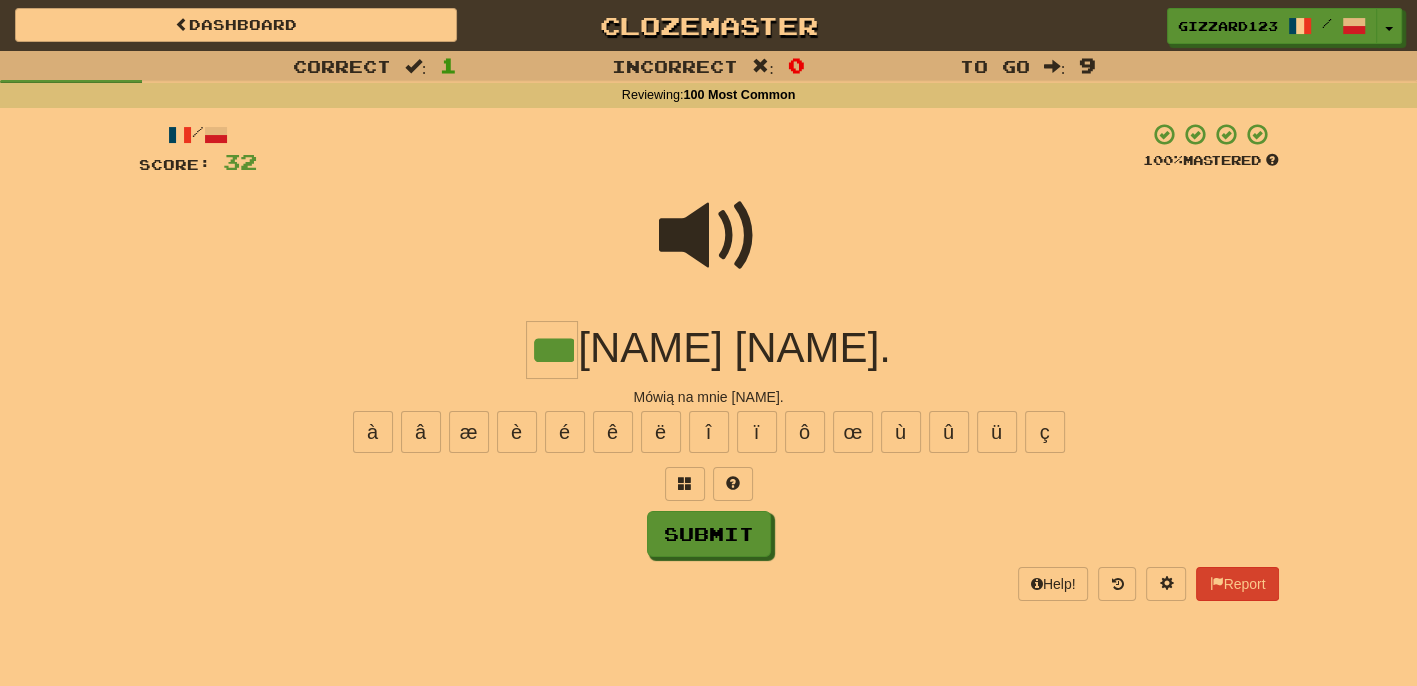 type on "***" 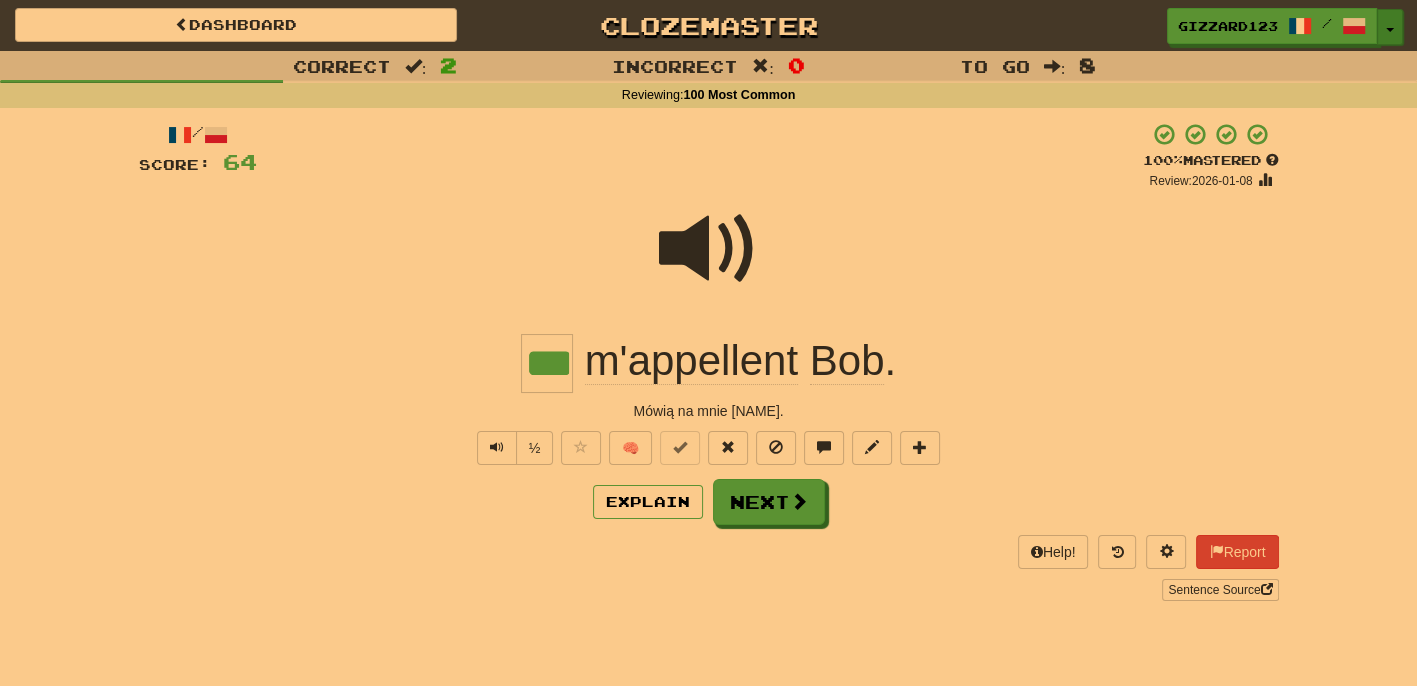 click at bounding box center (1390, 30) 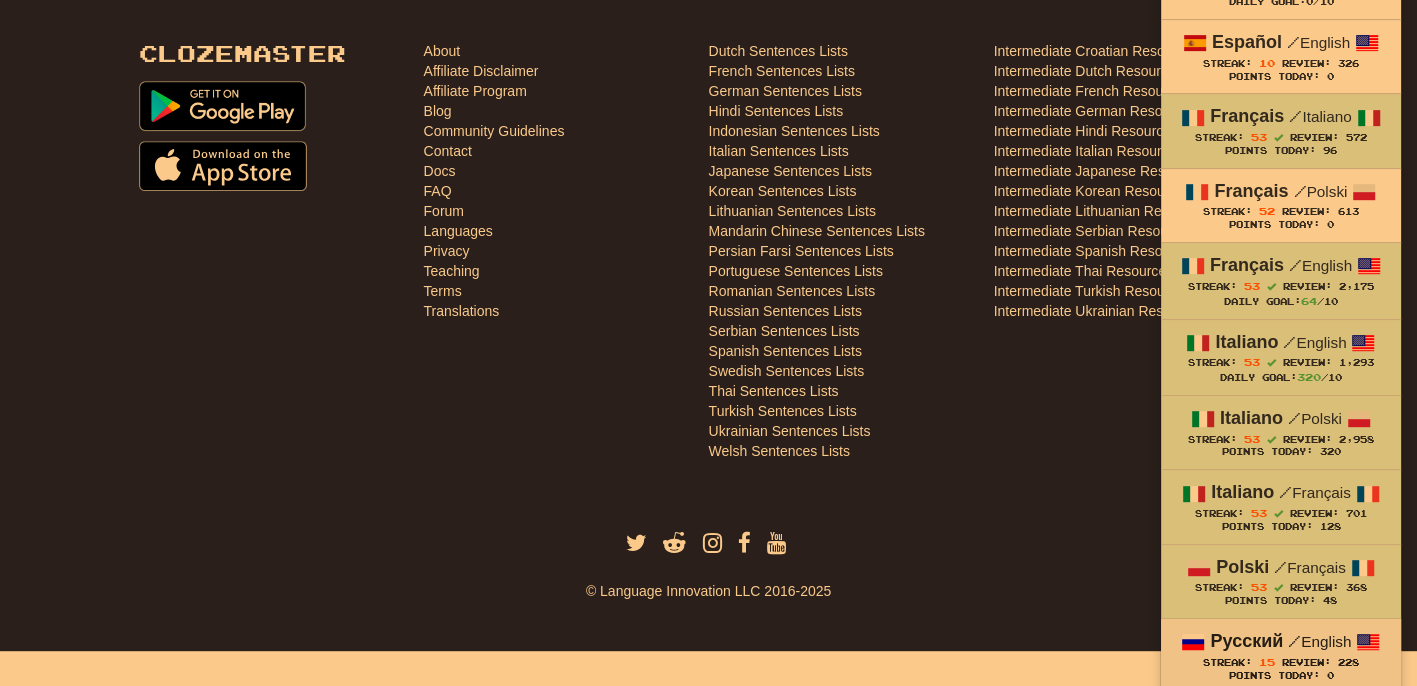 scroll, scrollTop: 746, scrollLeft: 0, axis: vertical 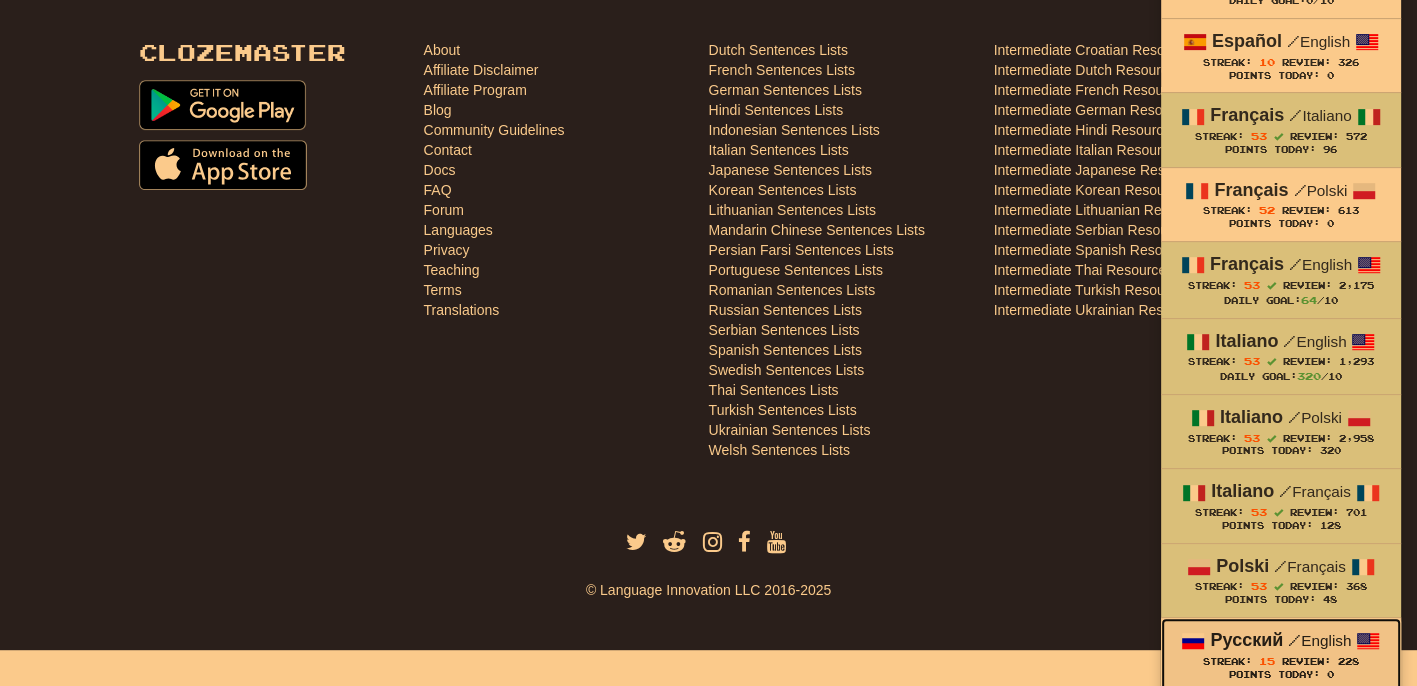 click on "Русский
/
English" at bounding box center [1281, 641] 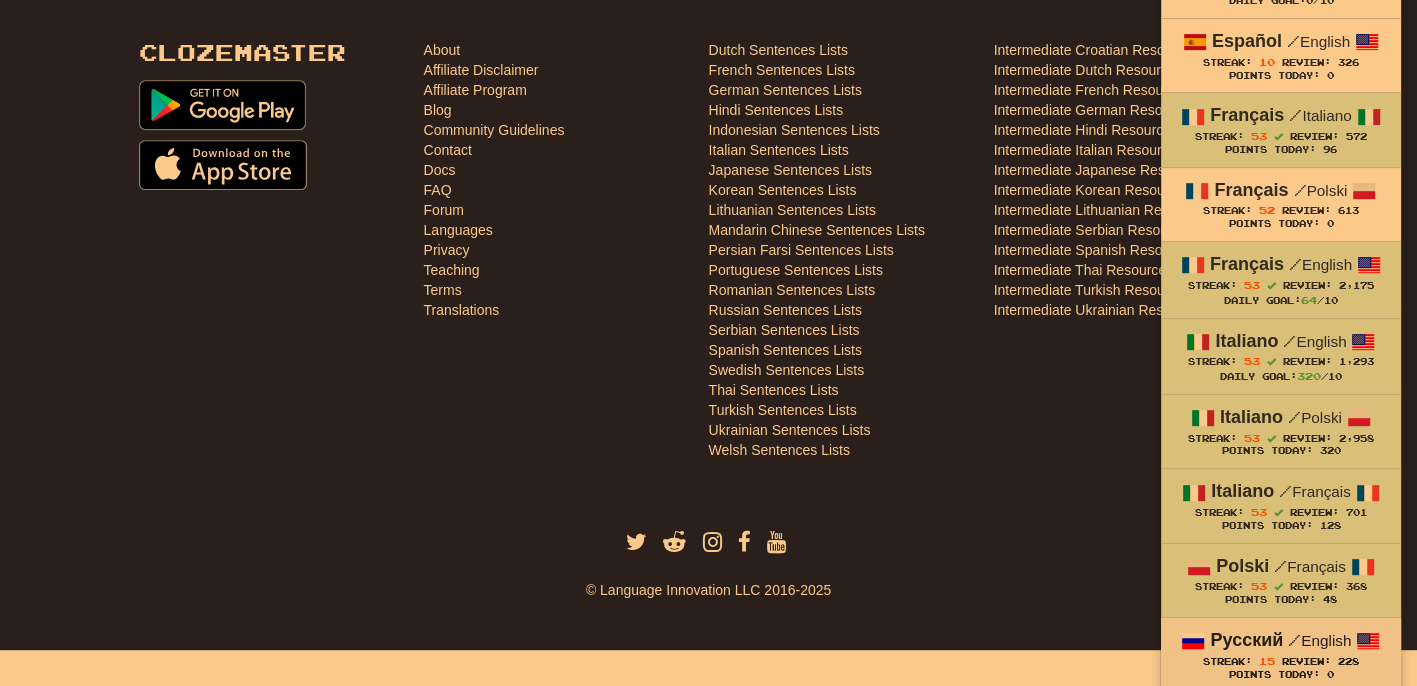 scroll, scrollTop: 710, scrollLeft: 0, axis: vertical 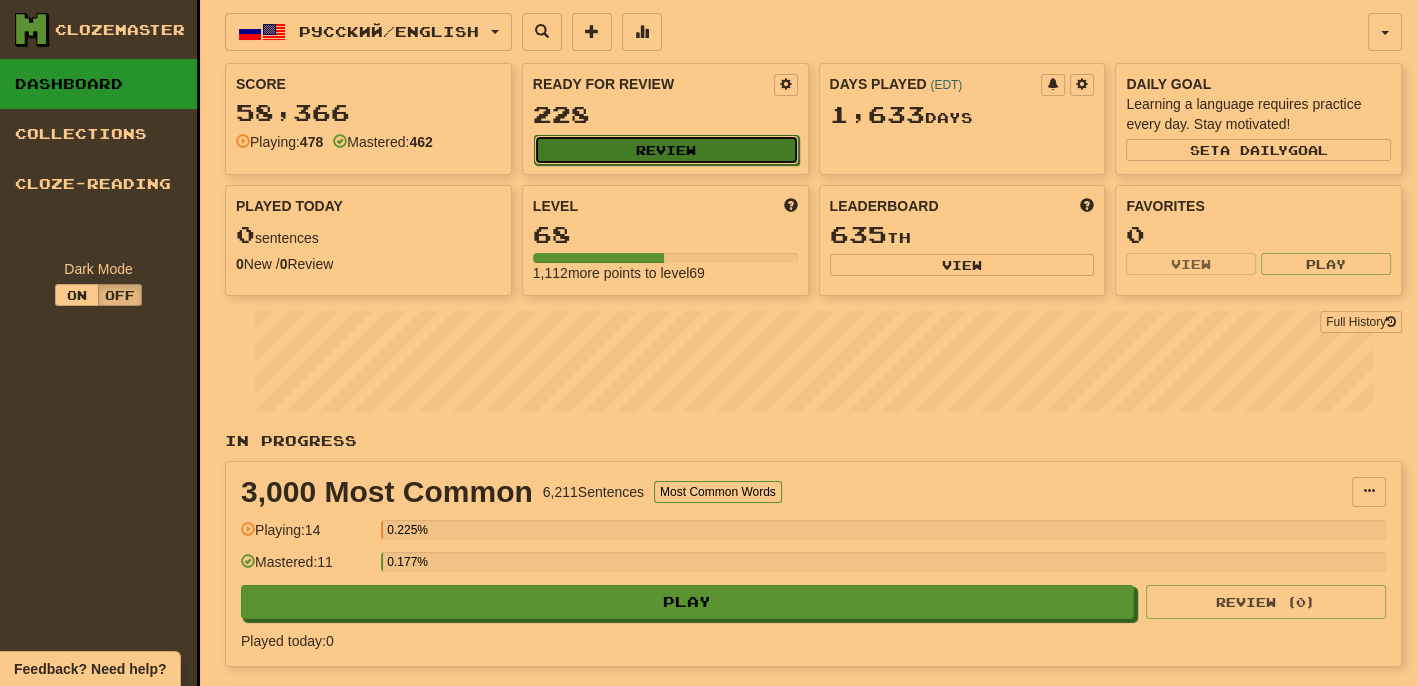 click on "Review" at bounding box center (666, 150) 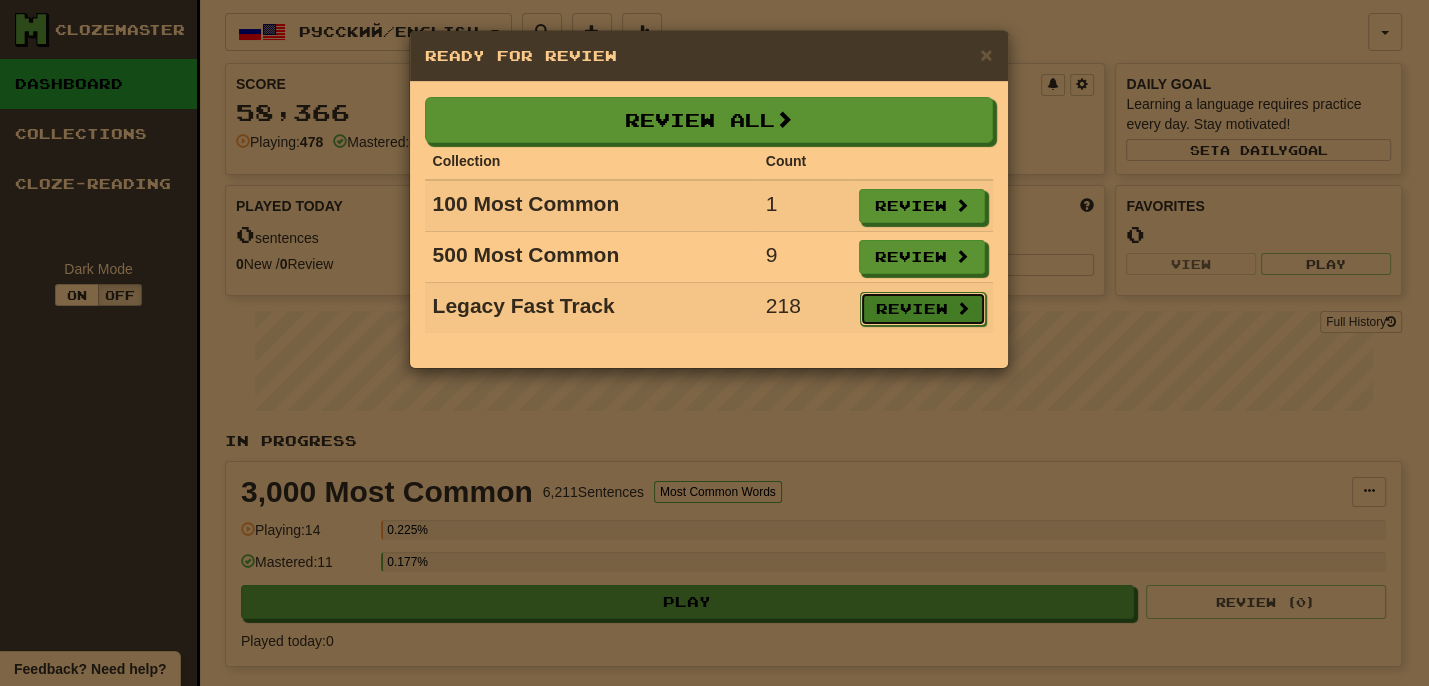 click on "Review" at bounding box center [923, 309] 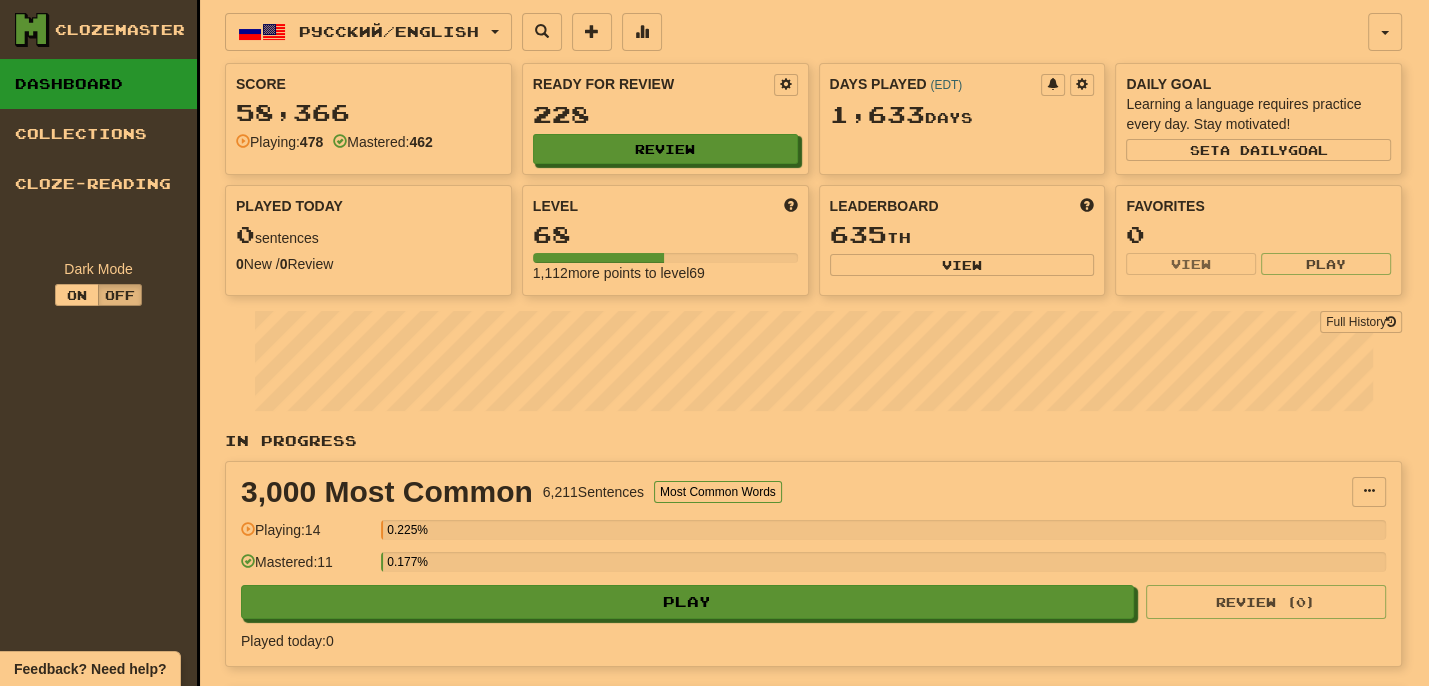 select on "**" 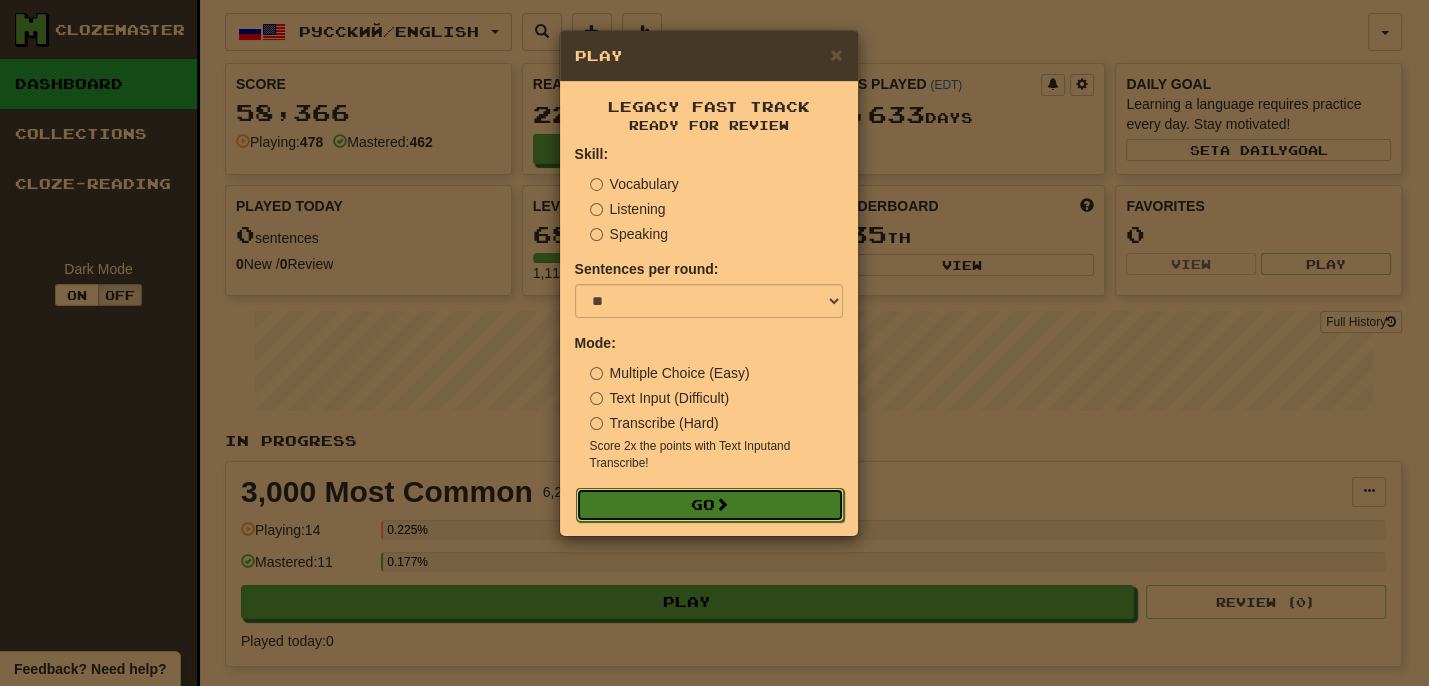 click on "Go" at bounding box center (710, 505) 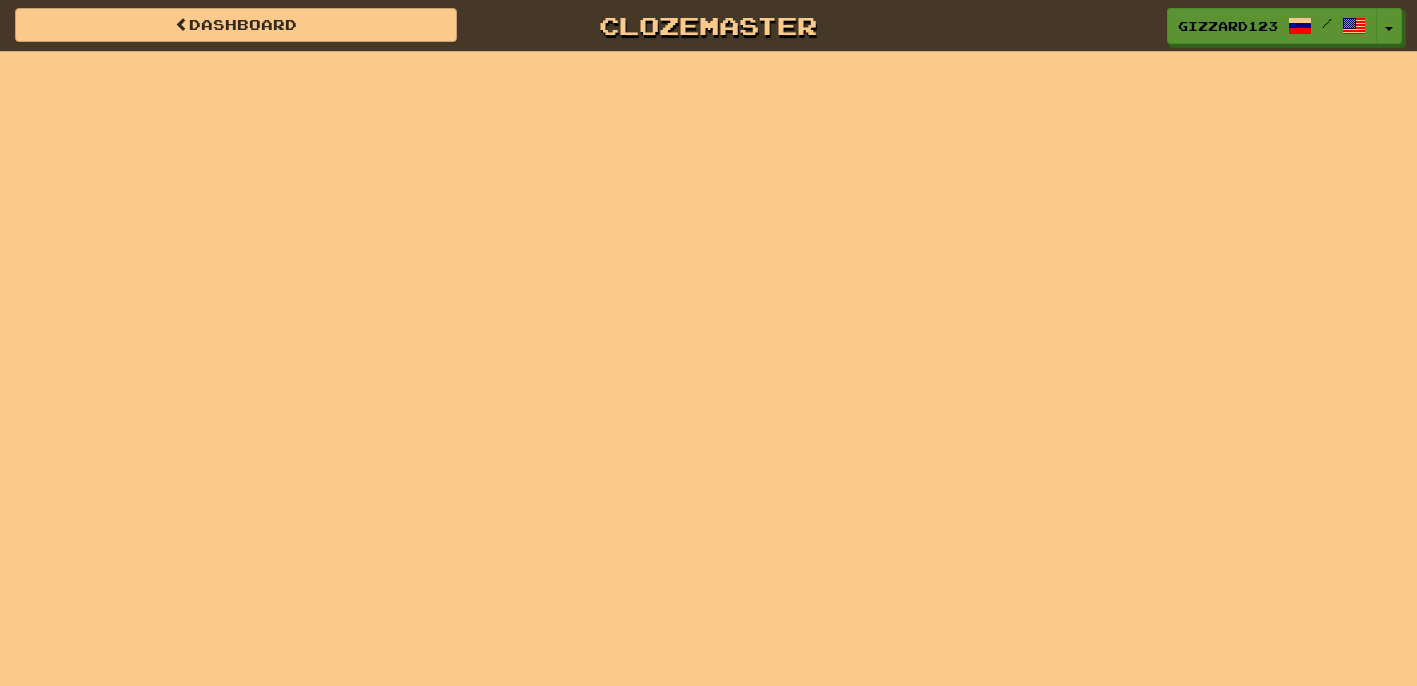 scroll, scrollTop: 0, scrollLeft: 0, axis: both 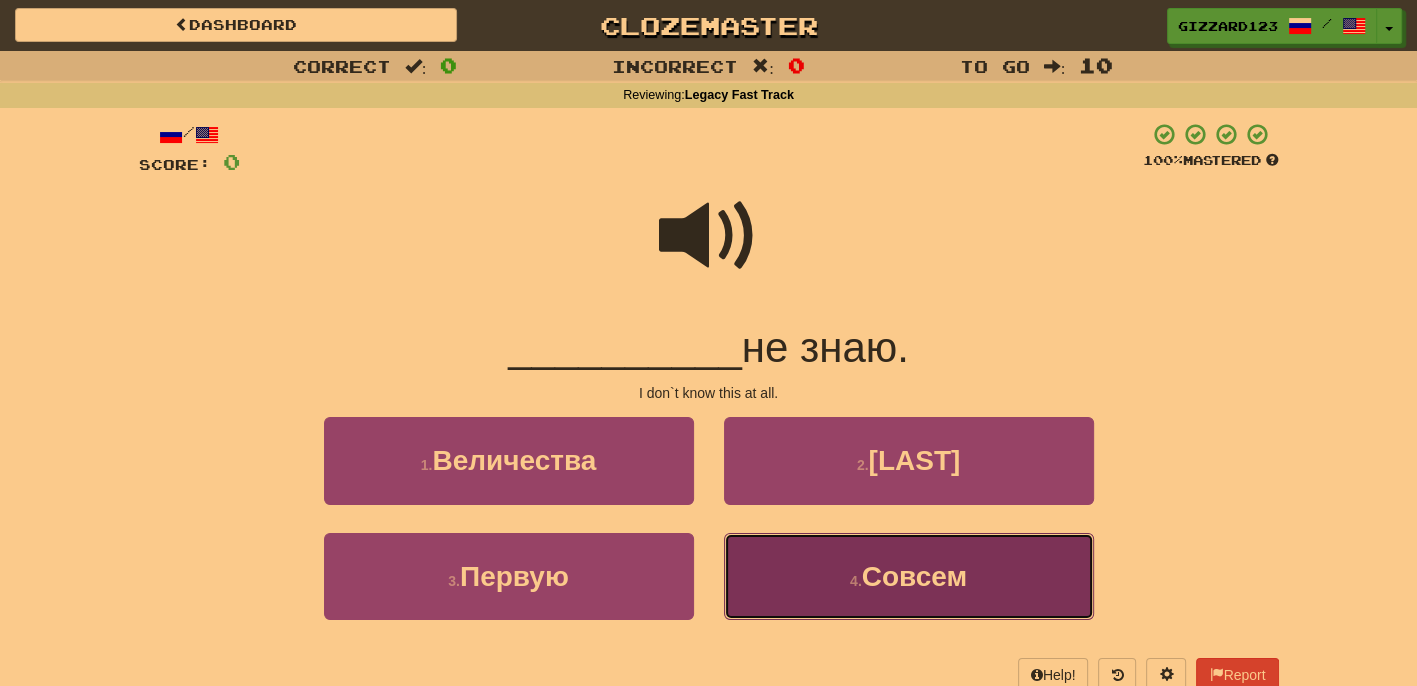 click on "Совсем" at bounding box center (914, 576) 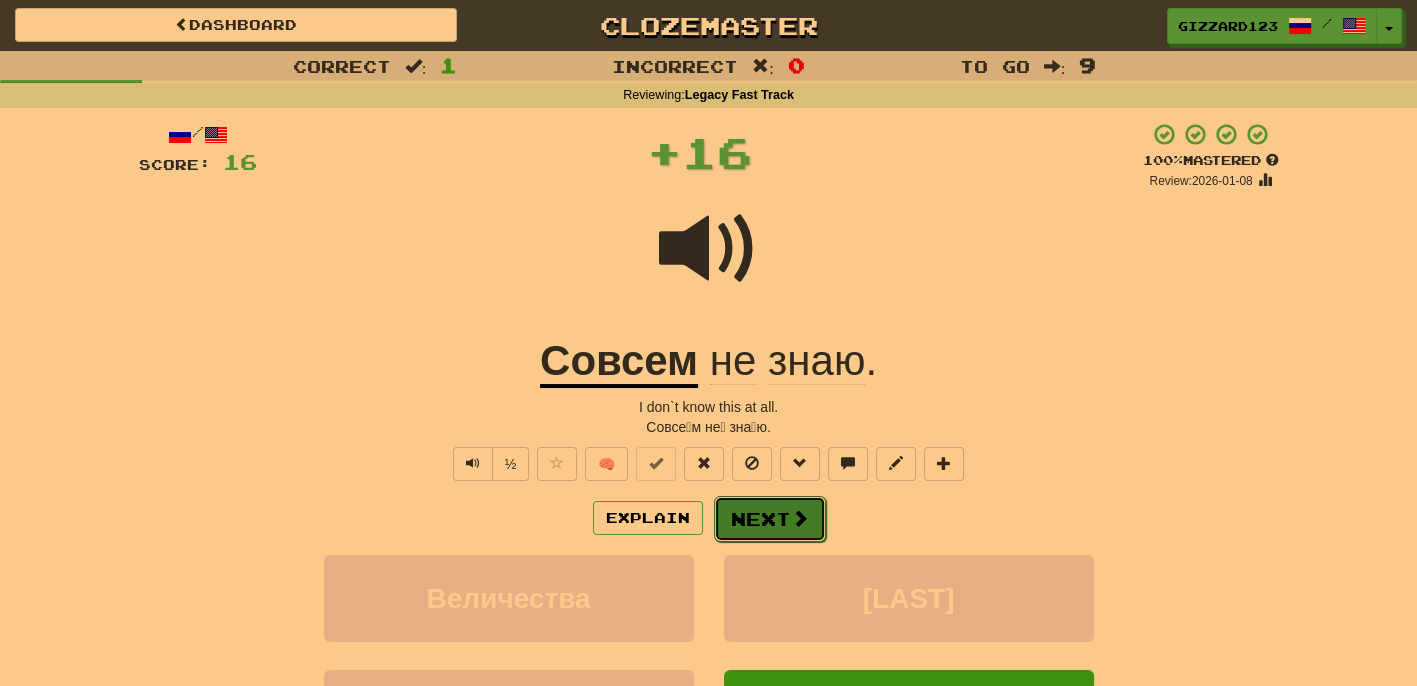 click on "Next" at bounding box center [770, 519] 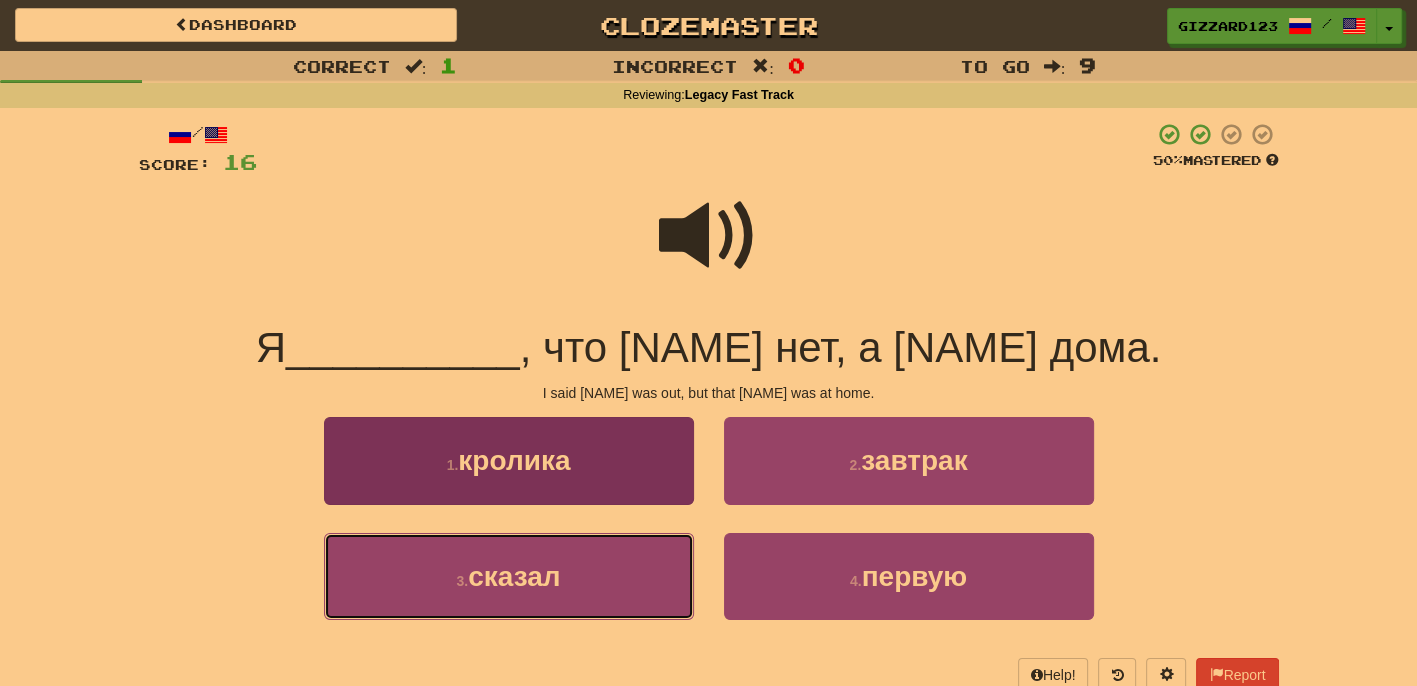 click on "3 .  сказал" at bounding box center (509, 576) 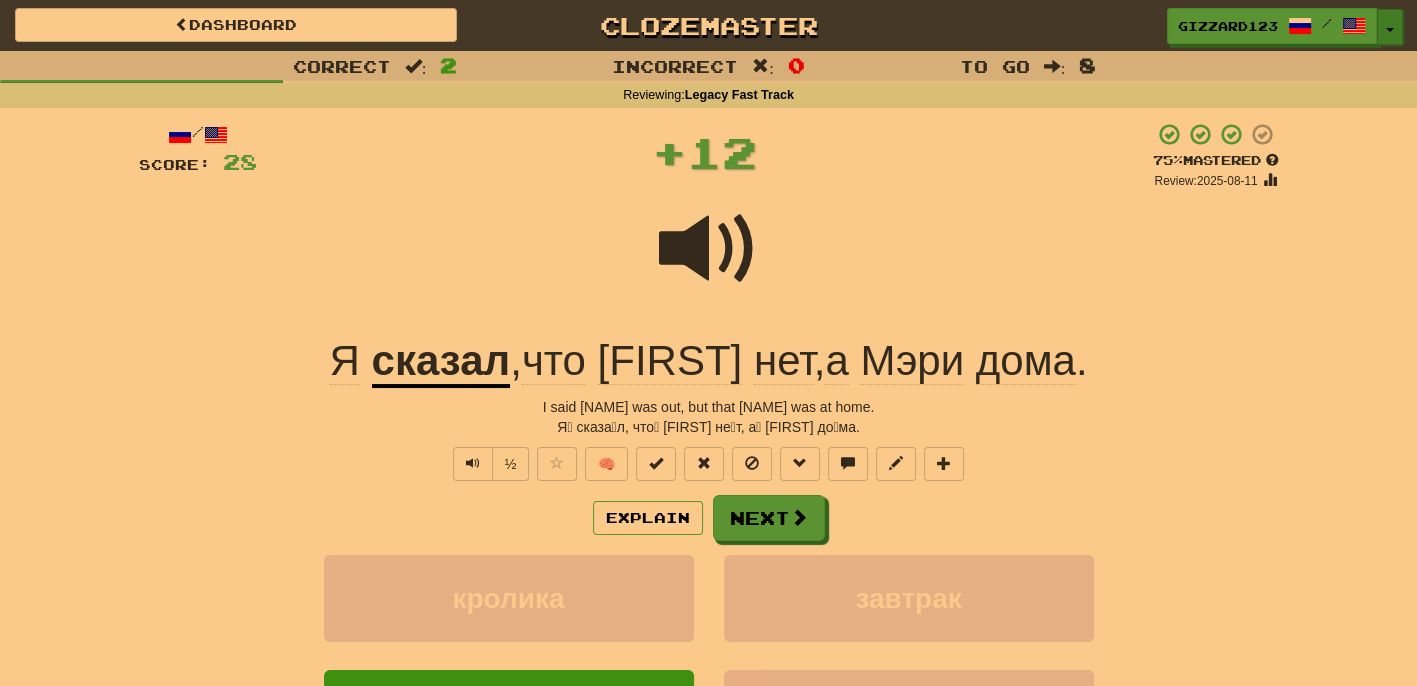 click on "Toggle Dropdown" at bounding box center [1390, 27] 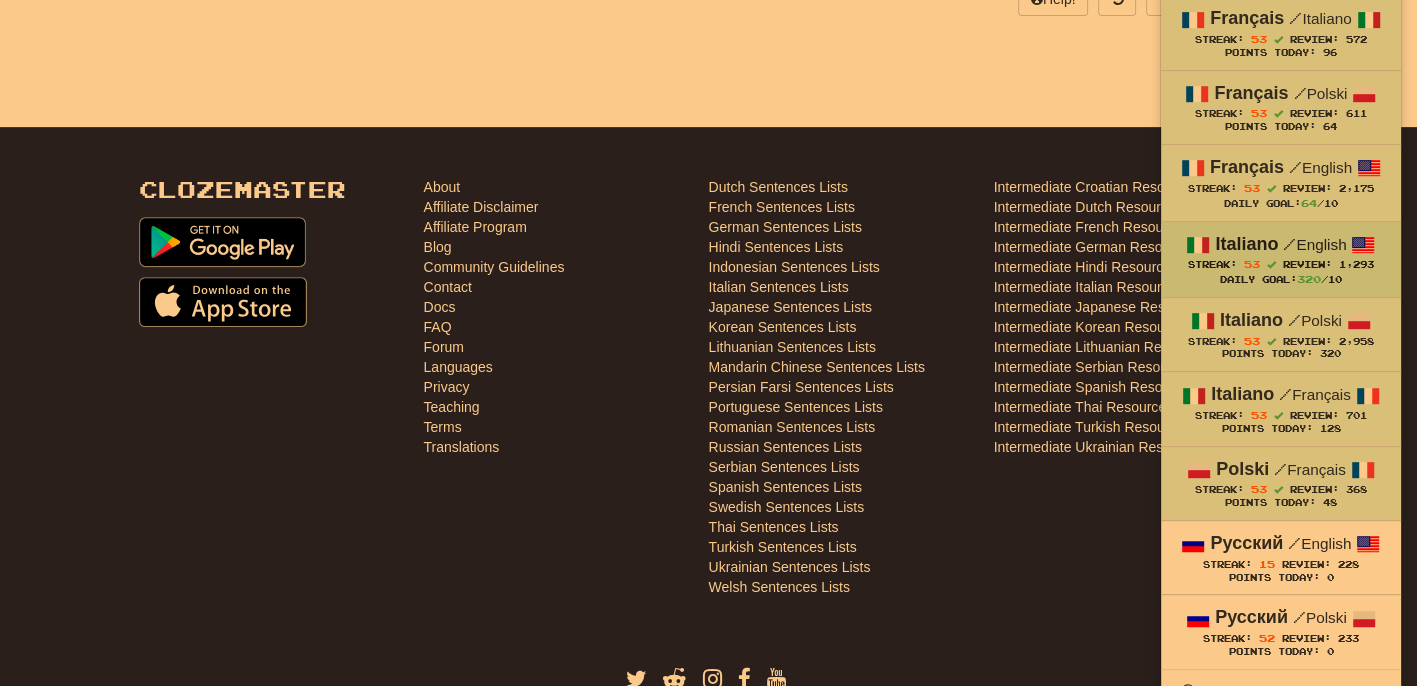 scroll, scrollTop: 853, scrollLeft: 0, axis: vertical 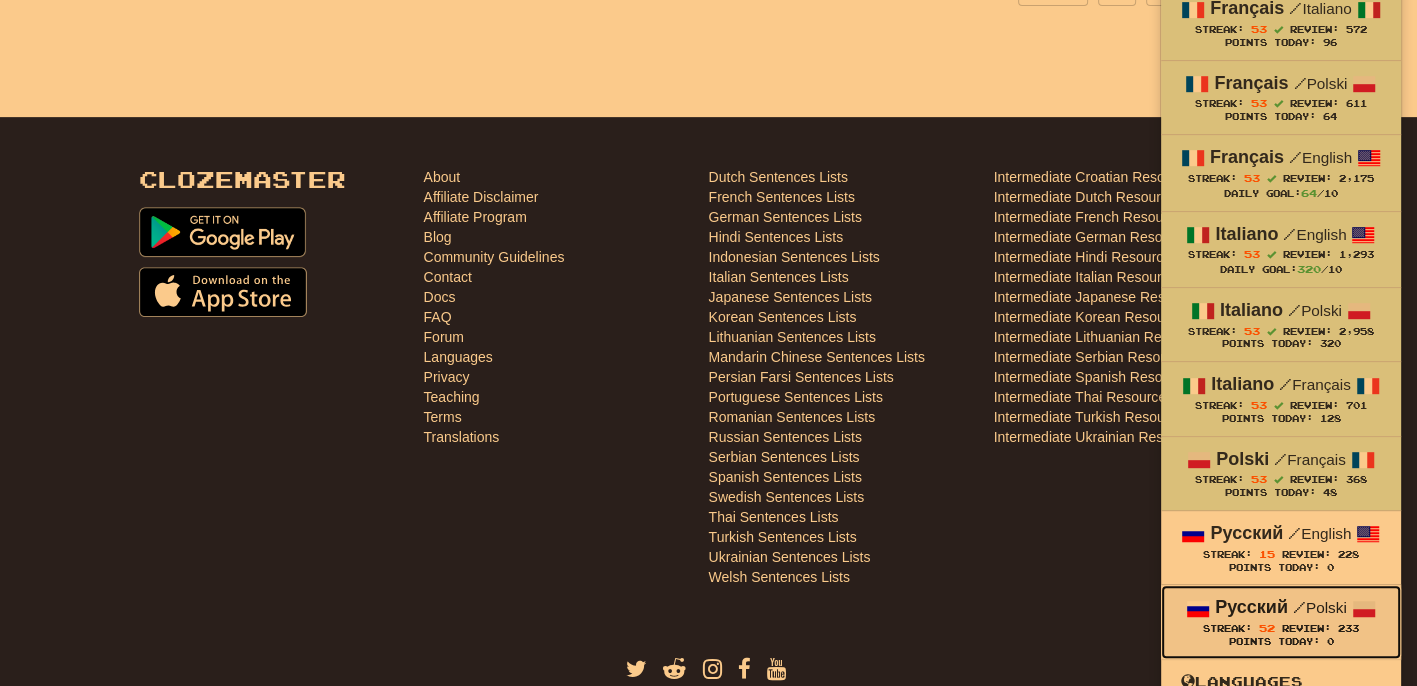 click on "Review:" at bounding box center (1306, 628) 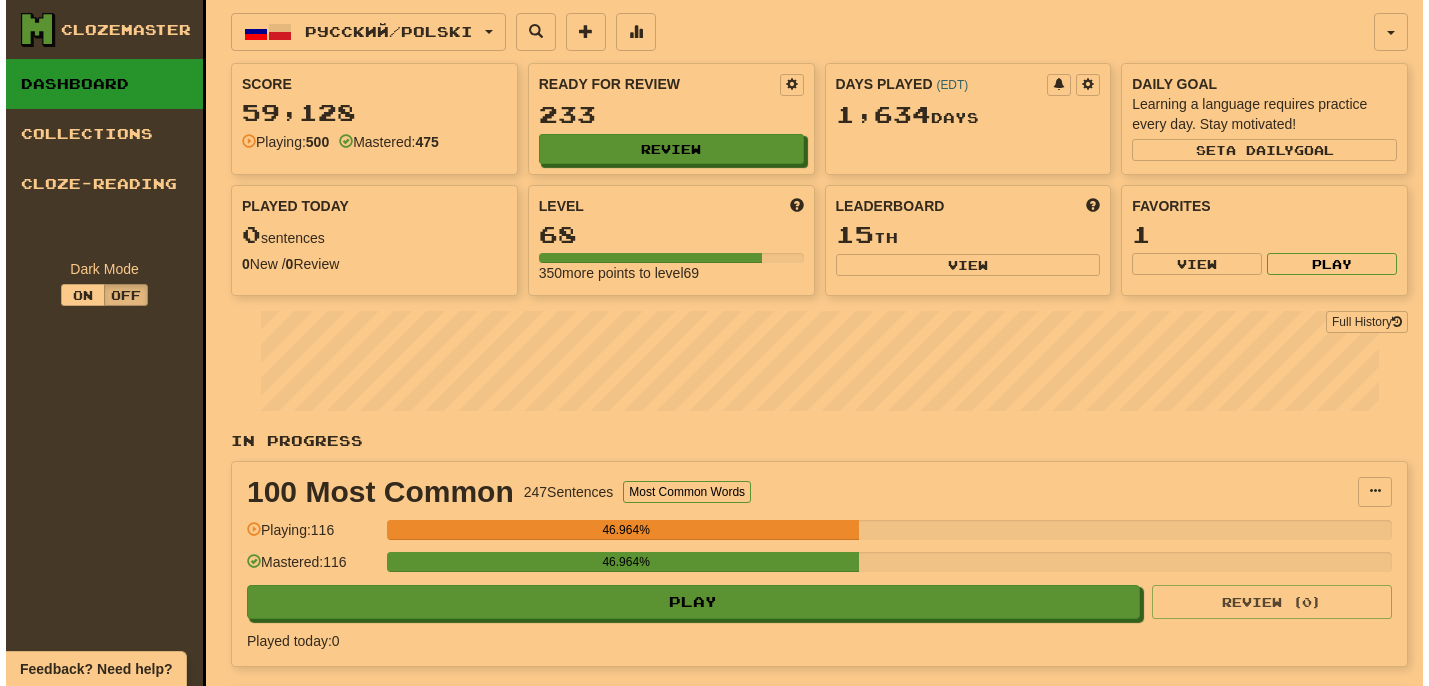 scroll, scrollTop: 0, scrollLeft: 0, axis: both 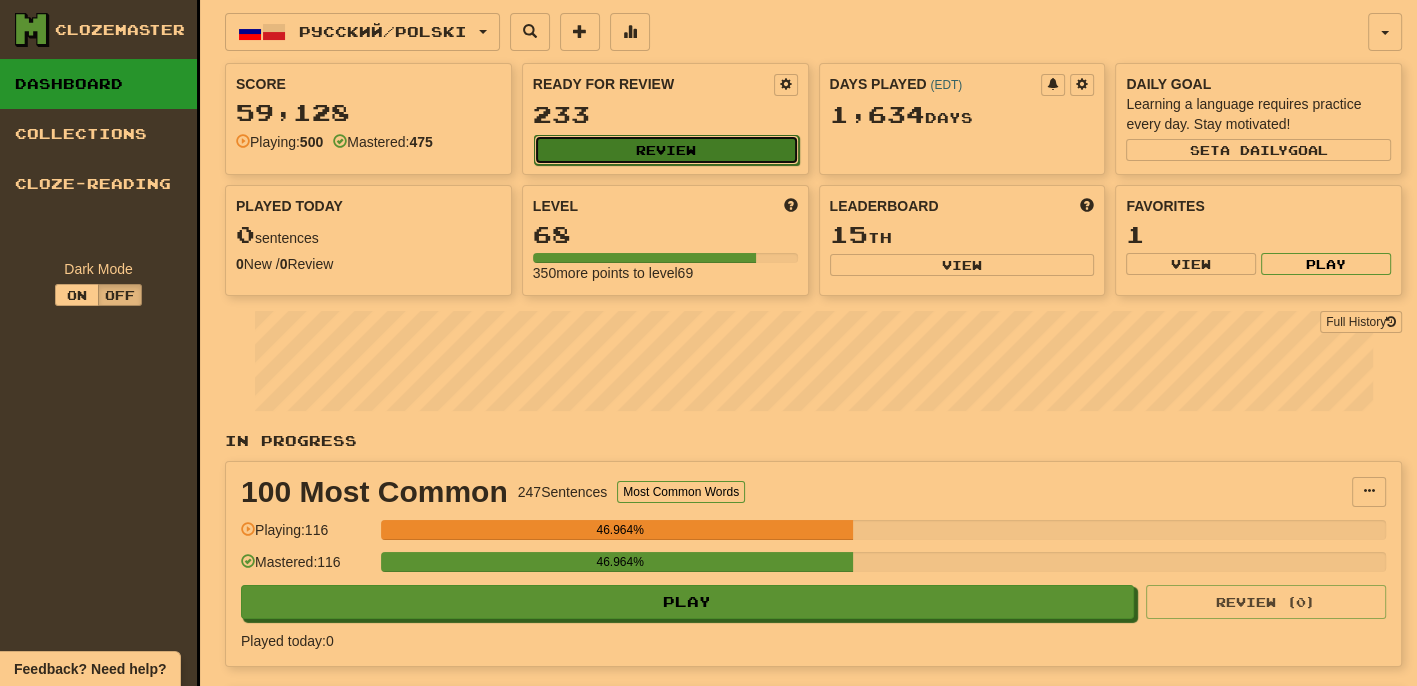 click on "Review" at bounding box center (666, 150) 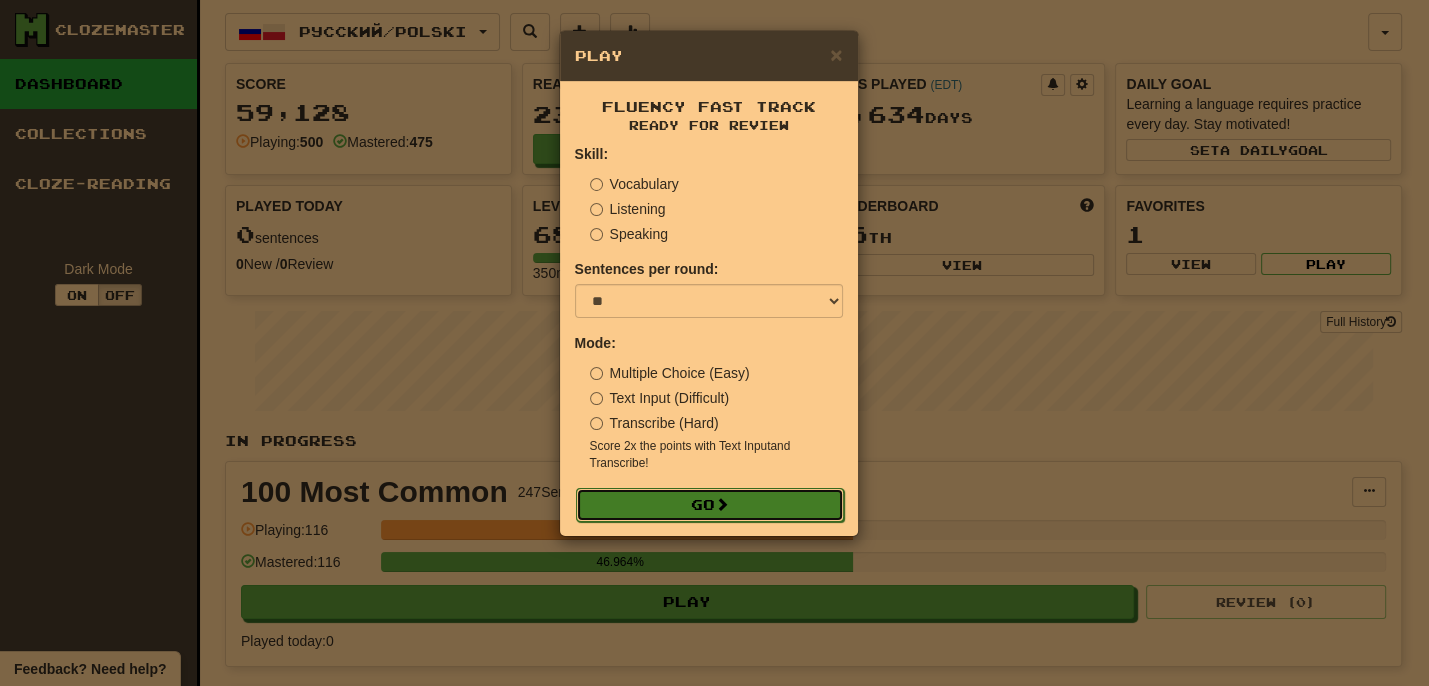 click on "Go" at bounding box center [710, 505] 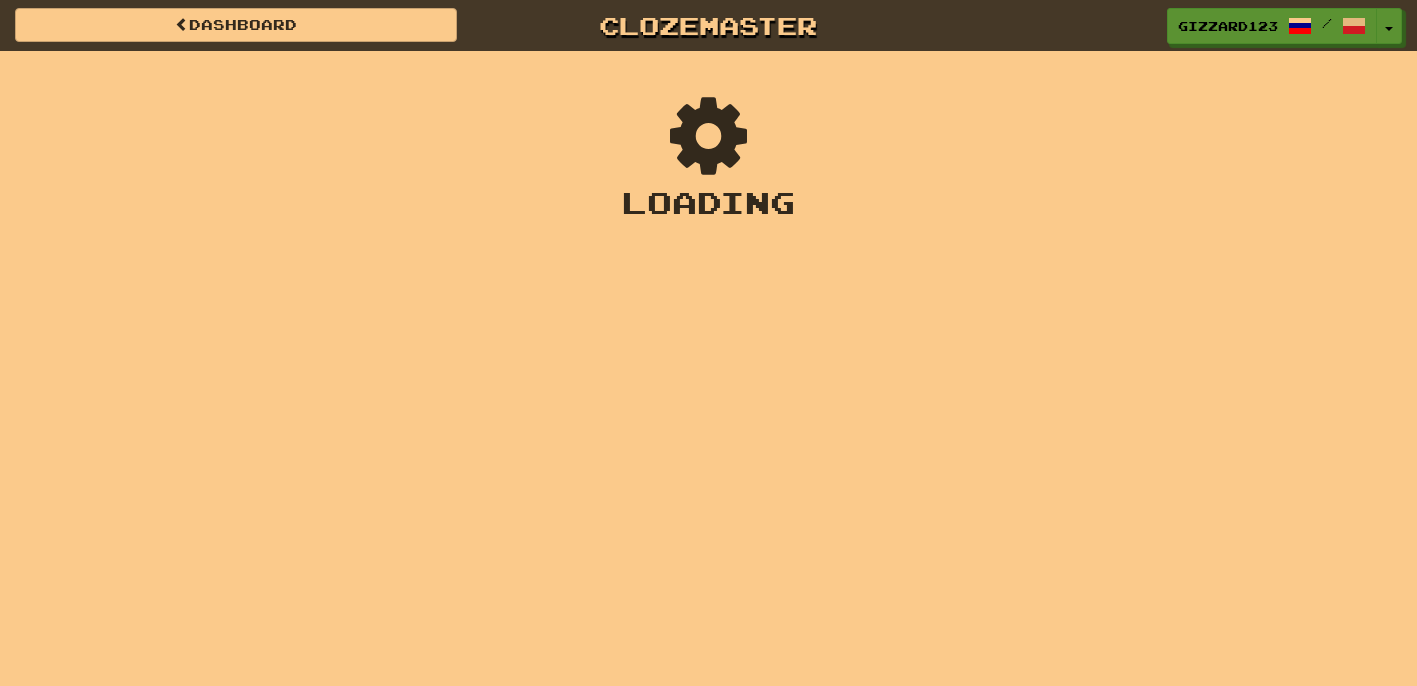 scroll, scrollTop: 0, scrollLeft: 0, axis: both 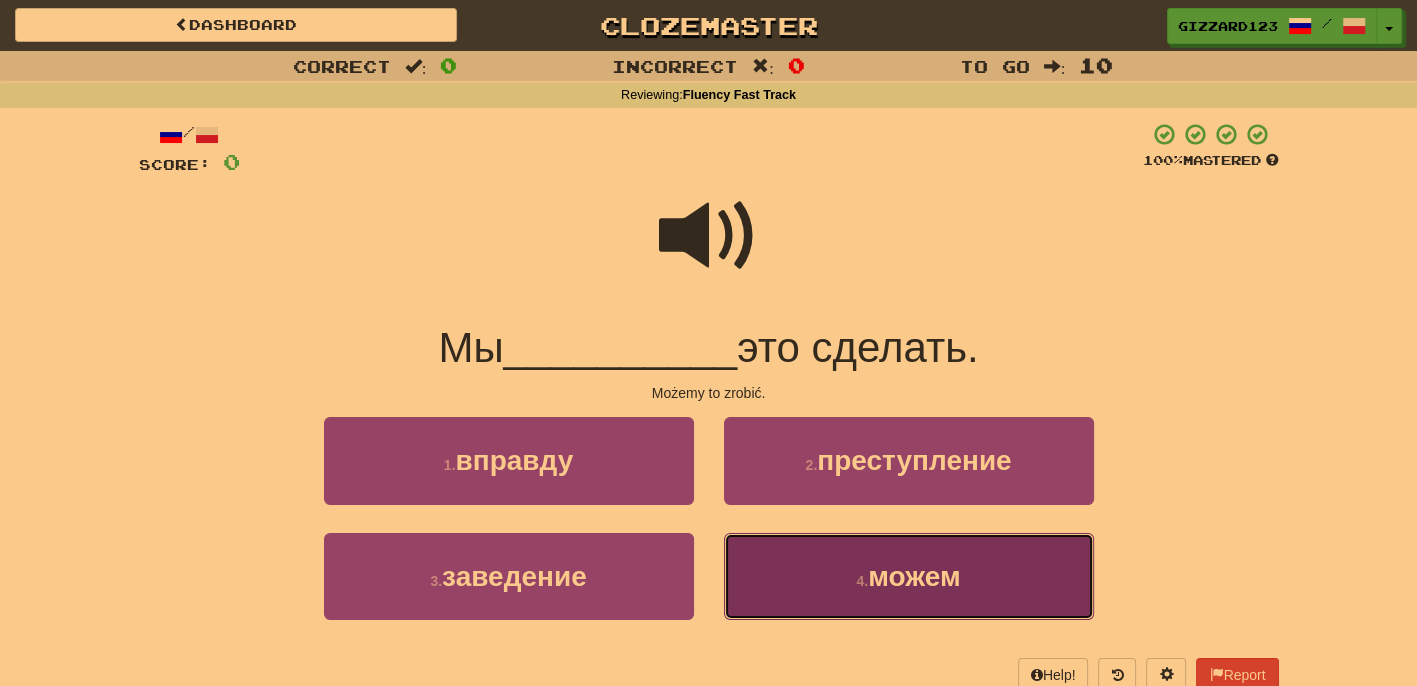 click on "4 .  можем" at bounding box center (909, 576) 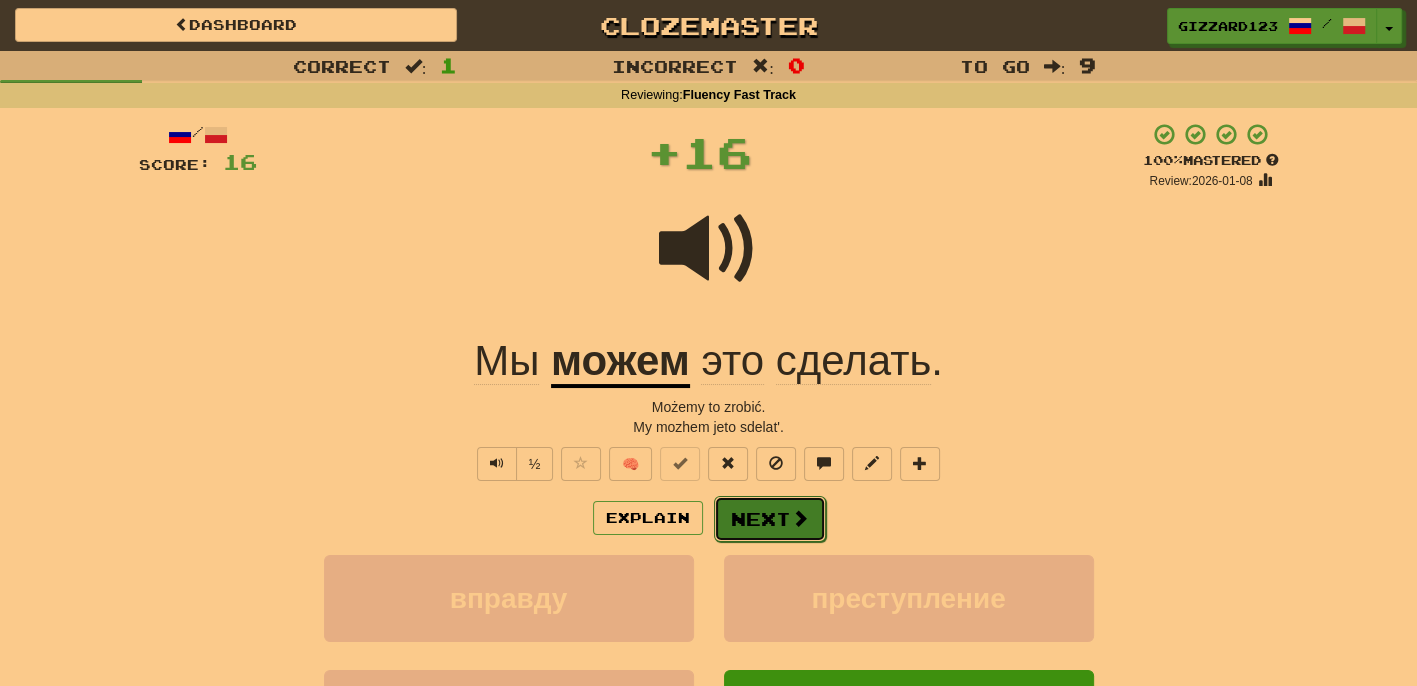 click on "Next" at bounding box center (770, 519) 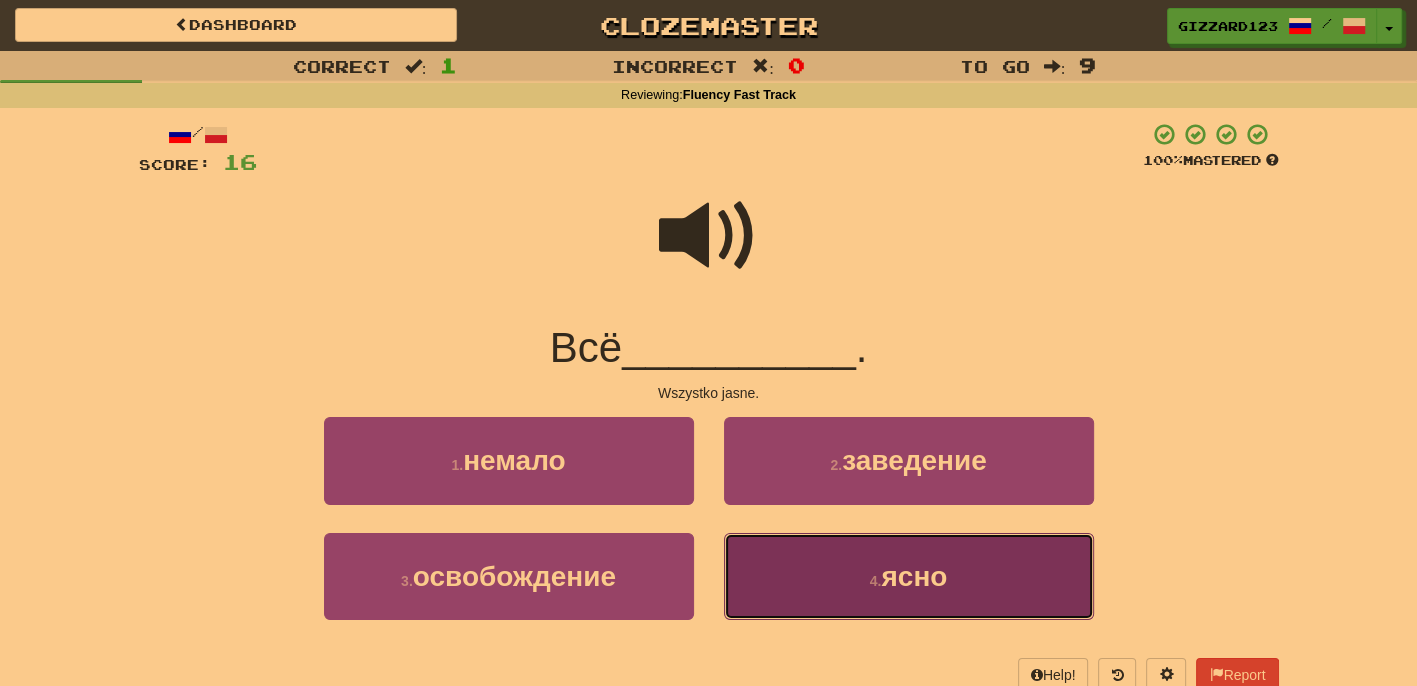 click on "4 ." at bounding box center [876, 581] 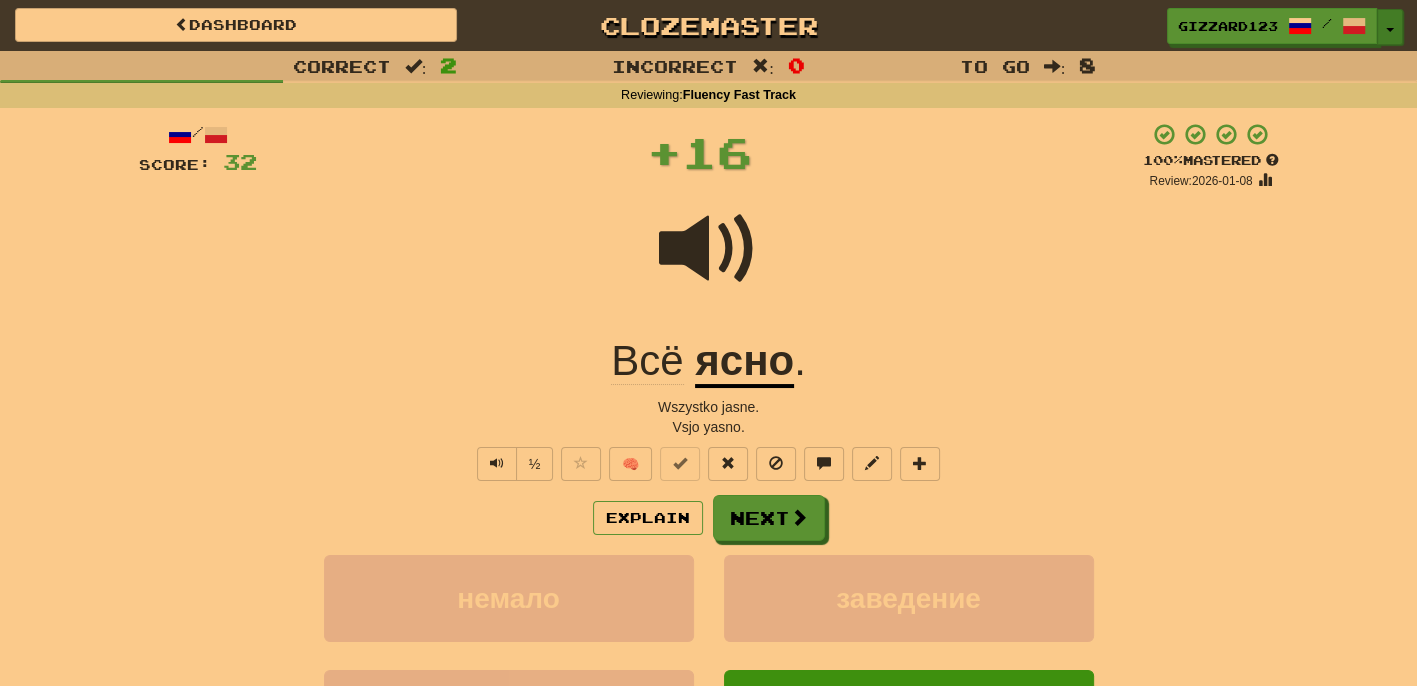 click at bounding box center (1390, 30) 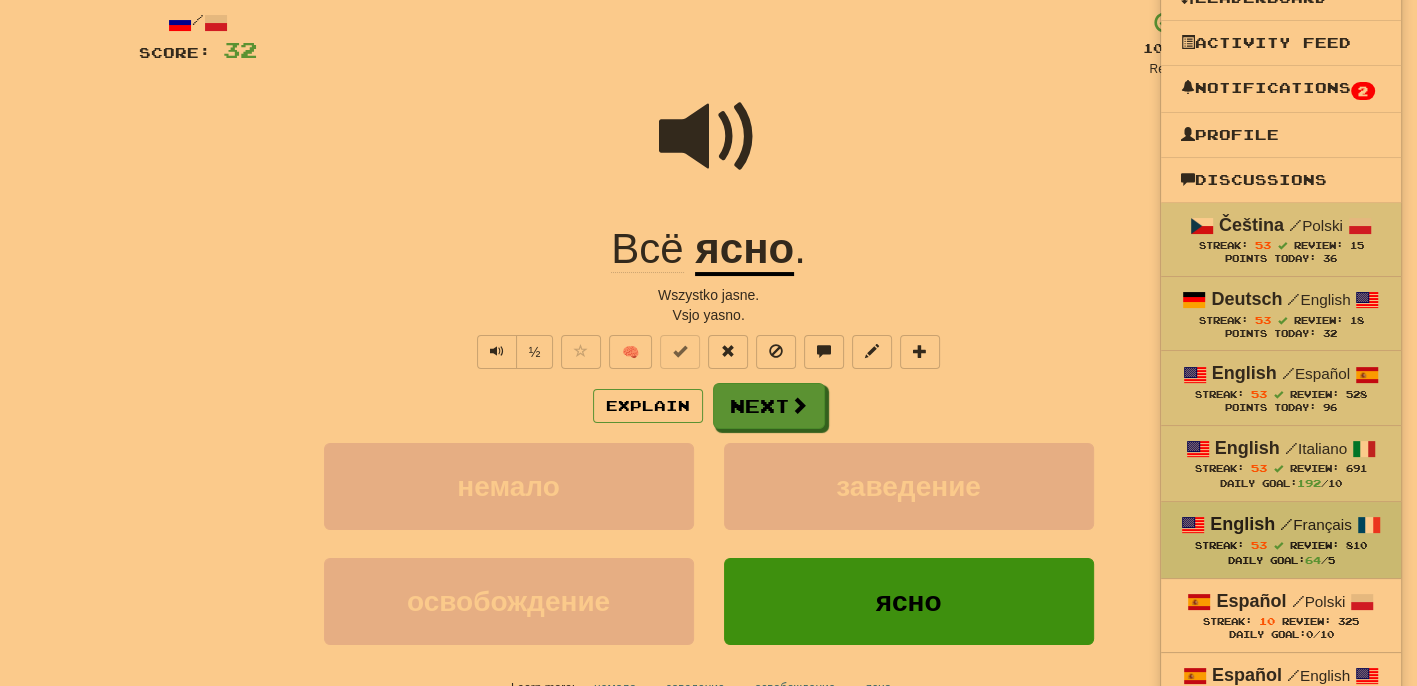 scroll, scrollTop: 106, scrollLeft: 0, axis: vertical 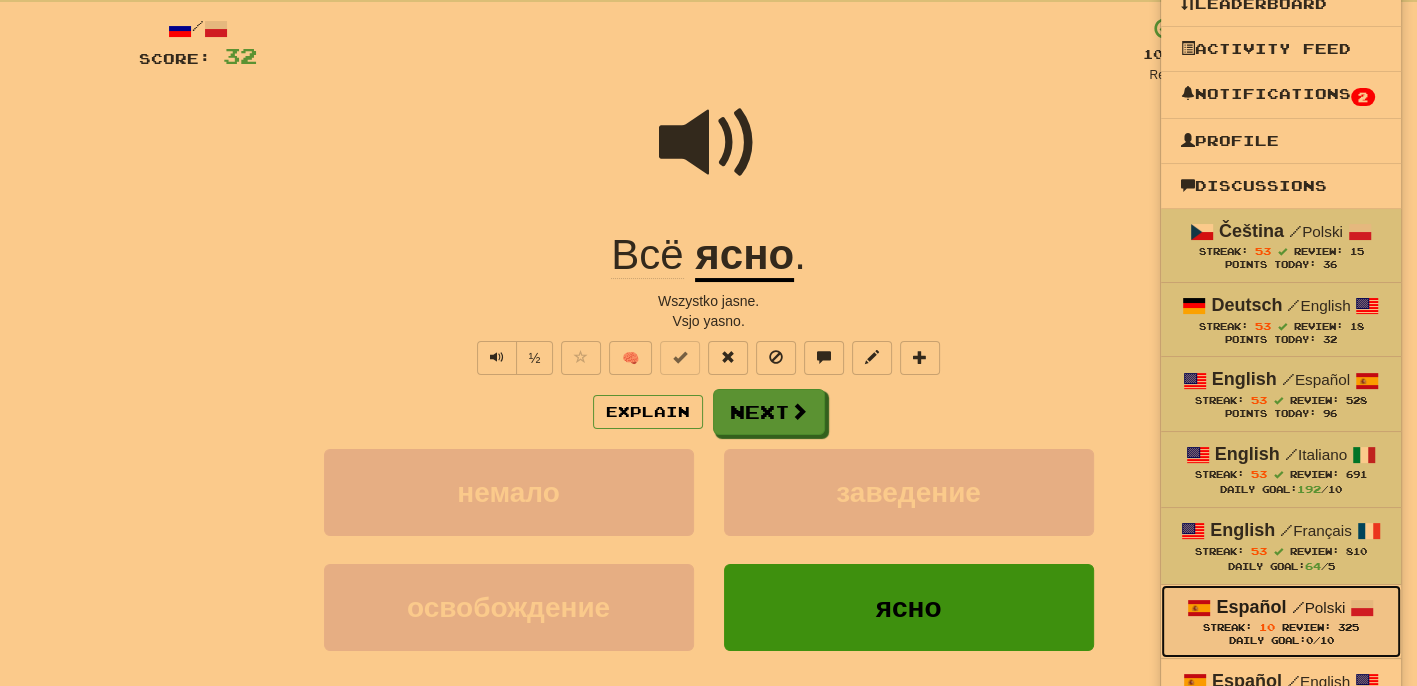 click on "Review:" at bounding box center [1306, 627] 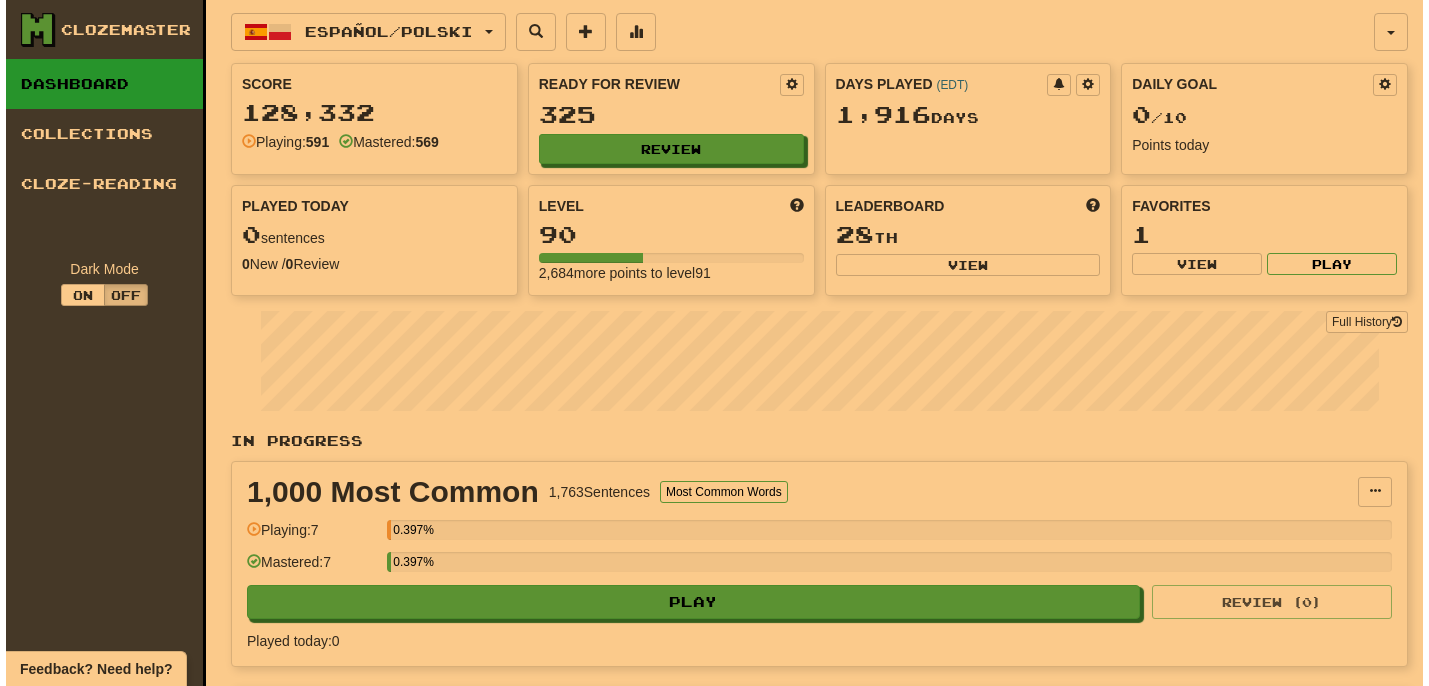 scroll, scrollTop: 0, scrollLeft: 0, axis: both 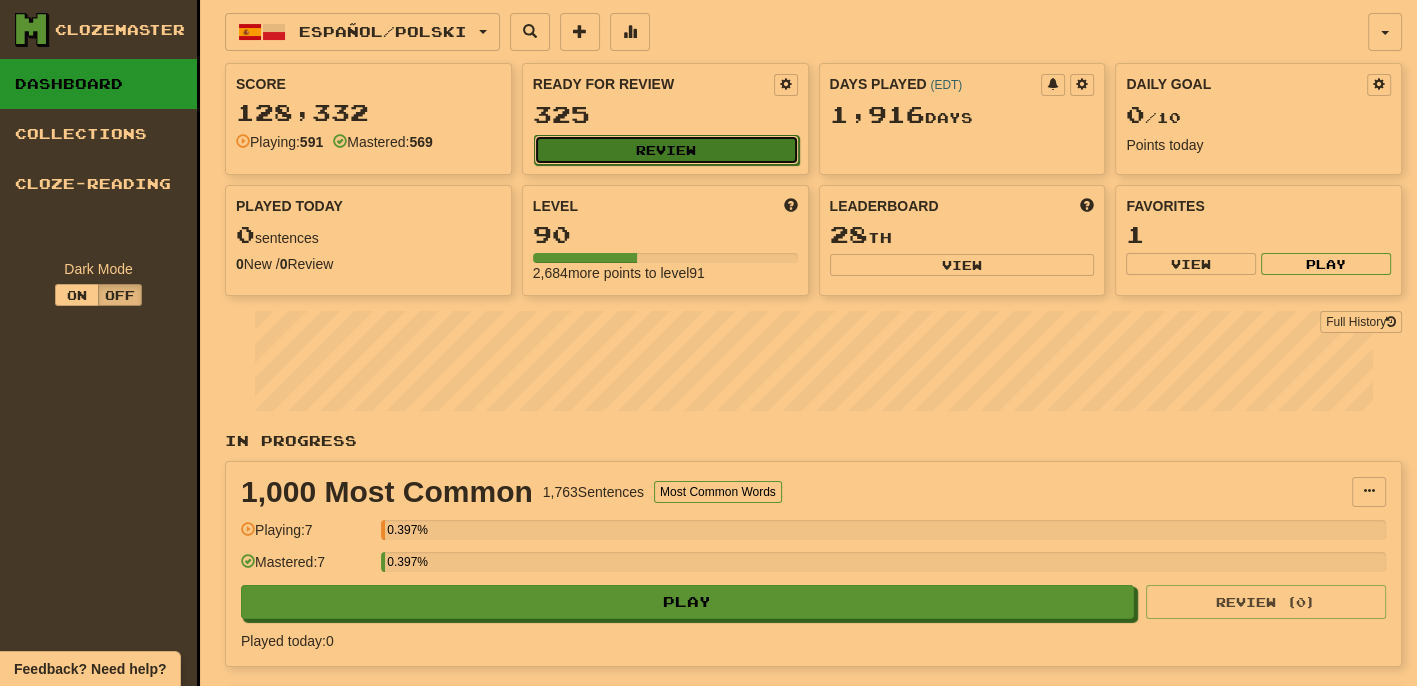 click on "Review" at bounding box center (666, 150) 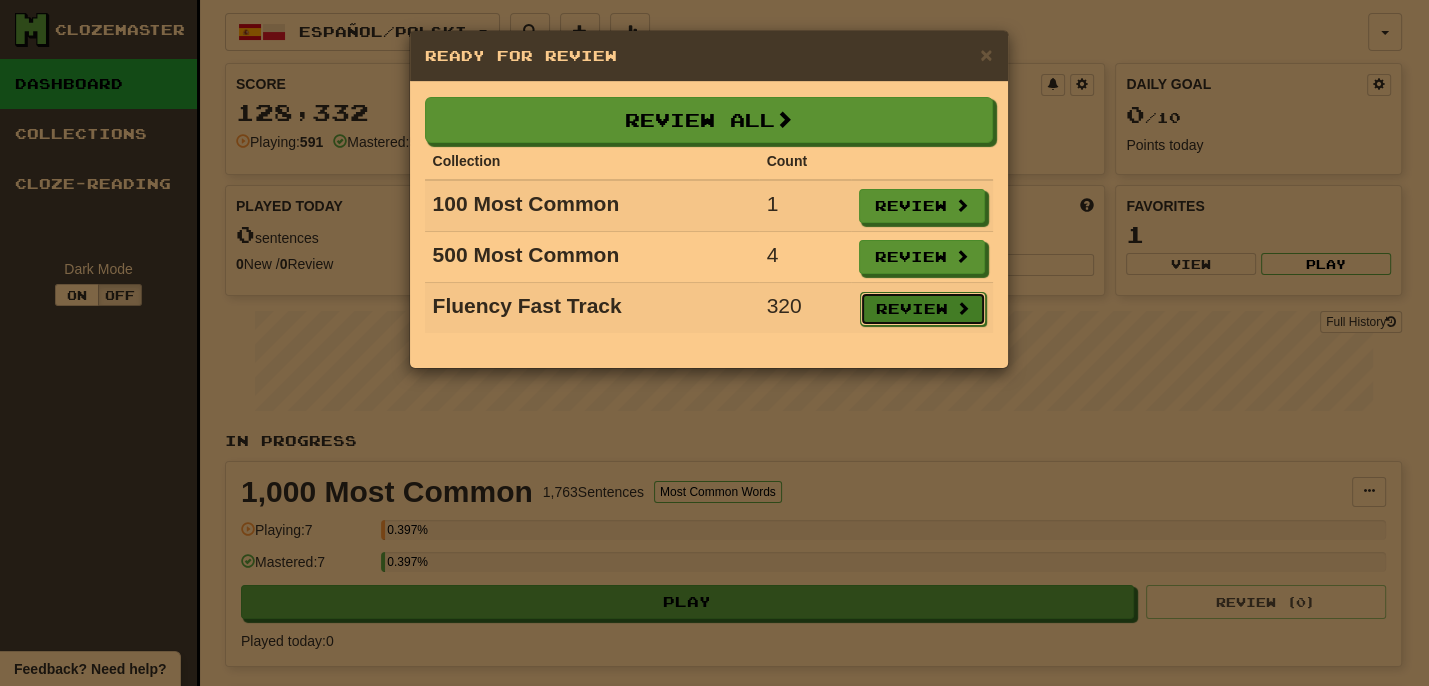 click on "Review" at bounding box center (923, 309) 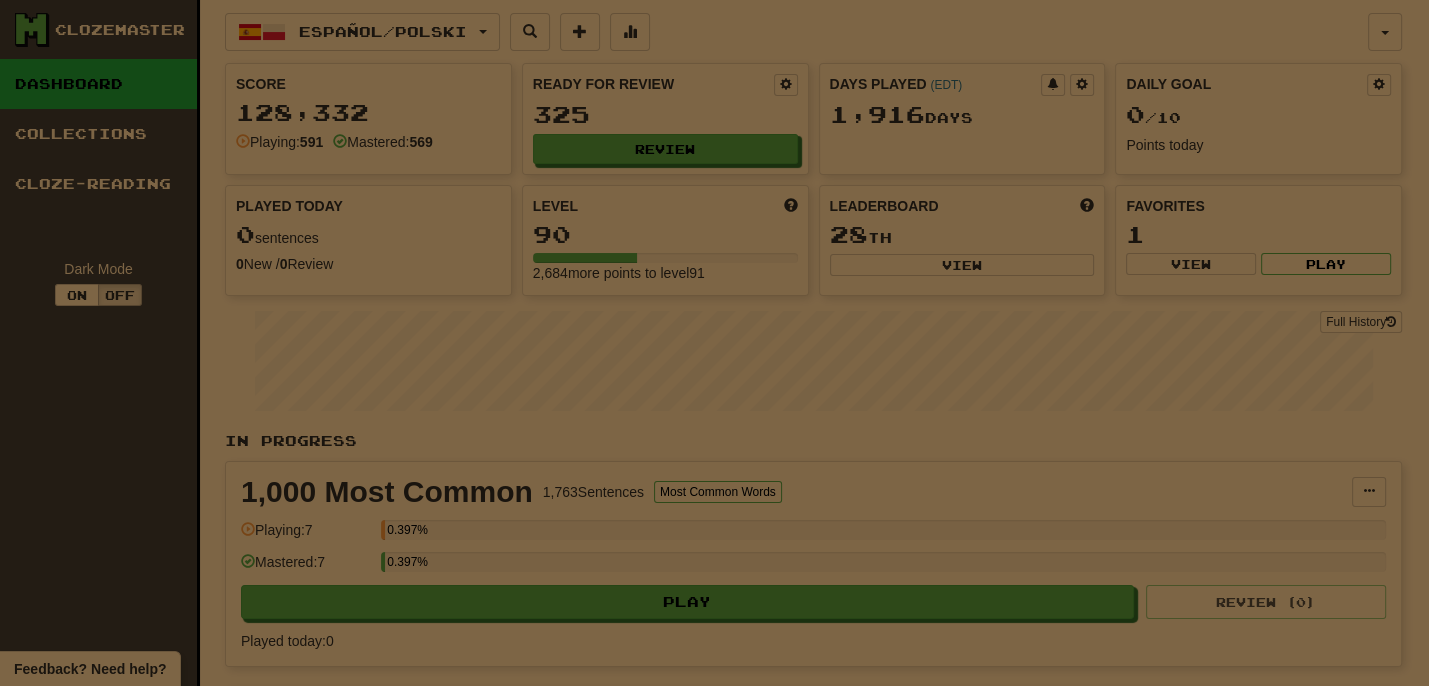 select on "**" 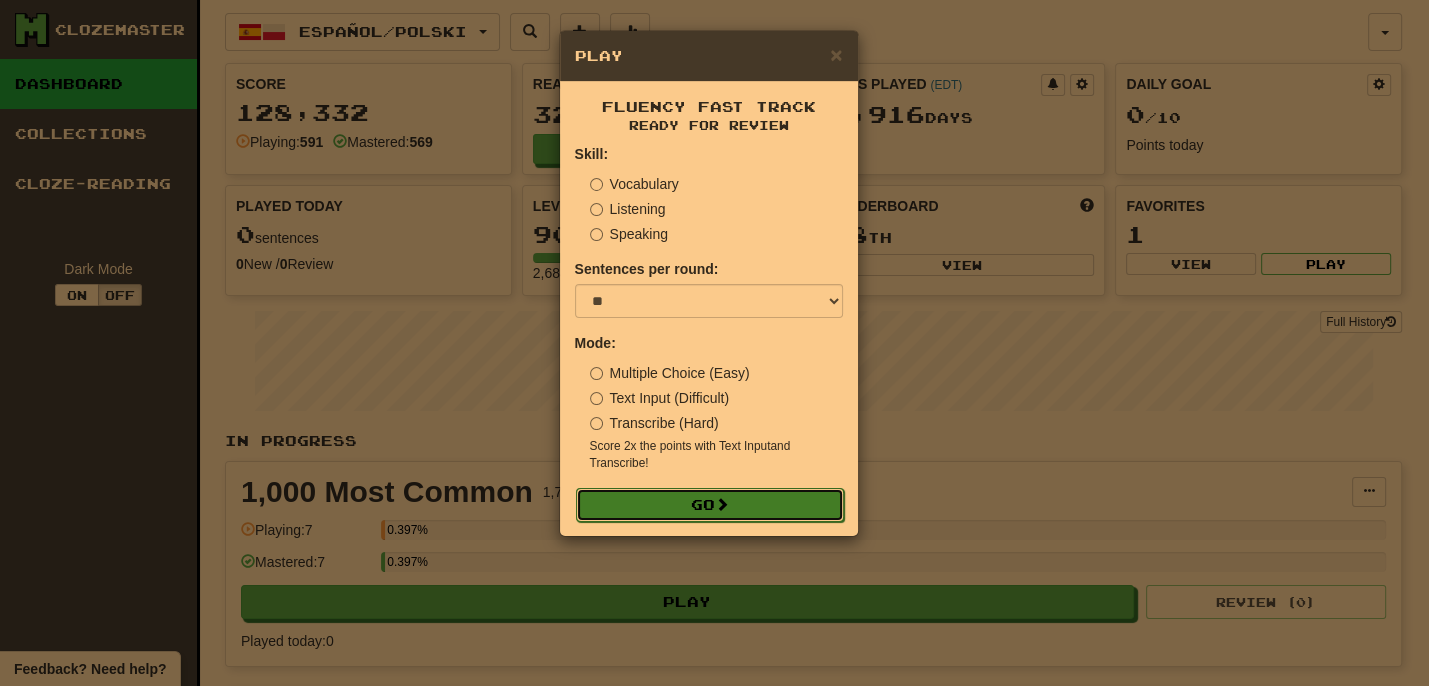 click on "Go" at bounding box center [710, 505] 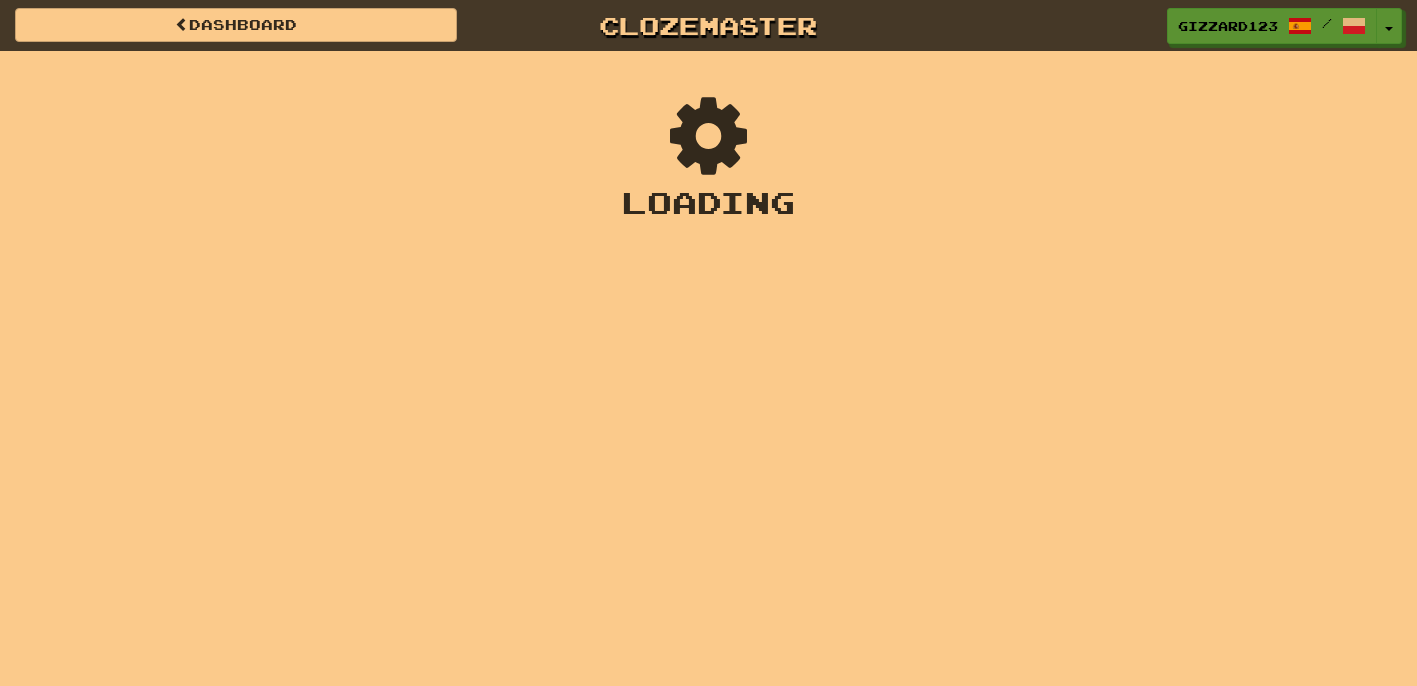 scroll, scrollTop: 0, scrollLeft: 0, axis: both 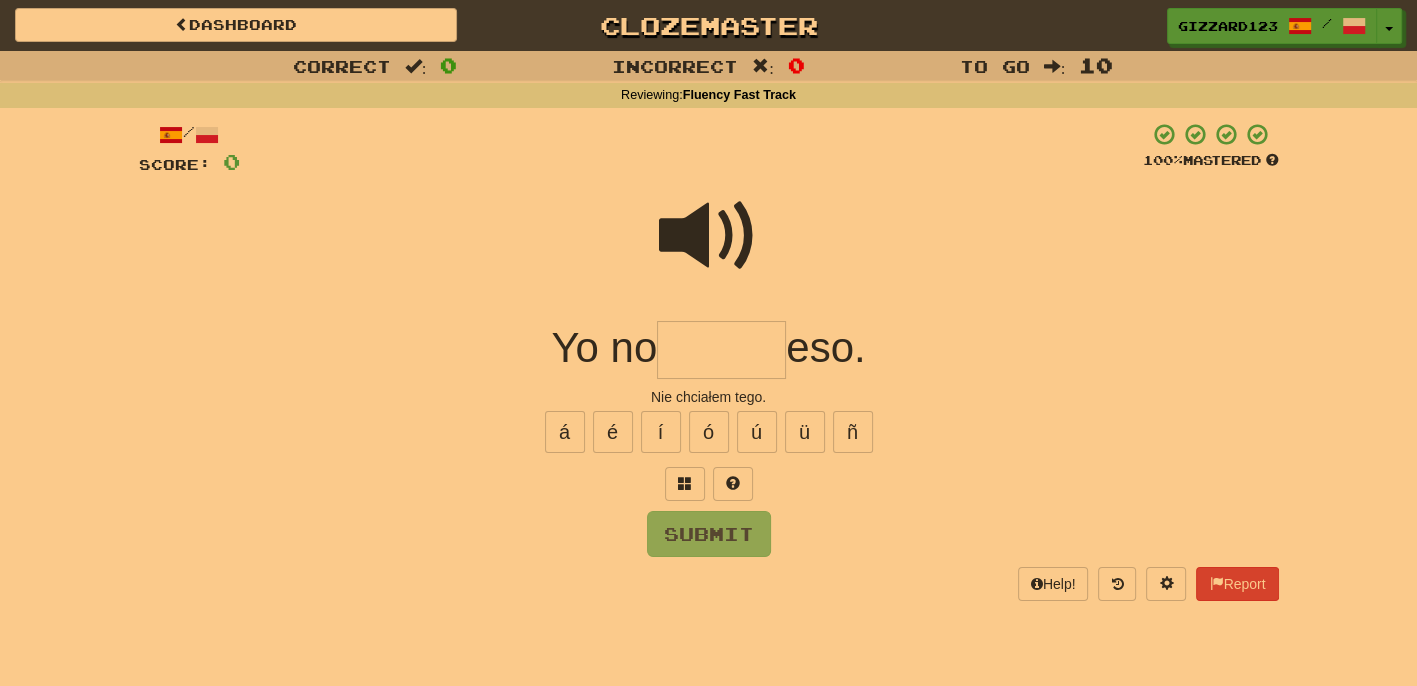 click at bounding box center (721, 350) 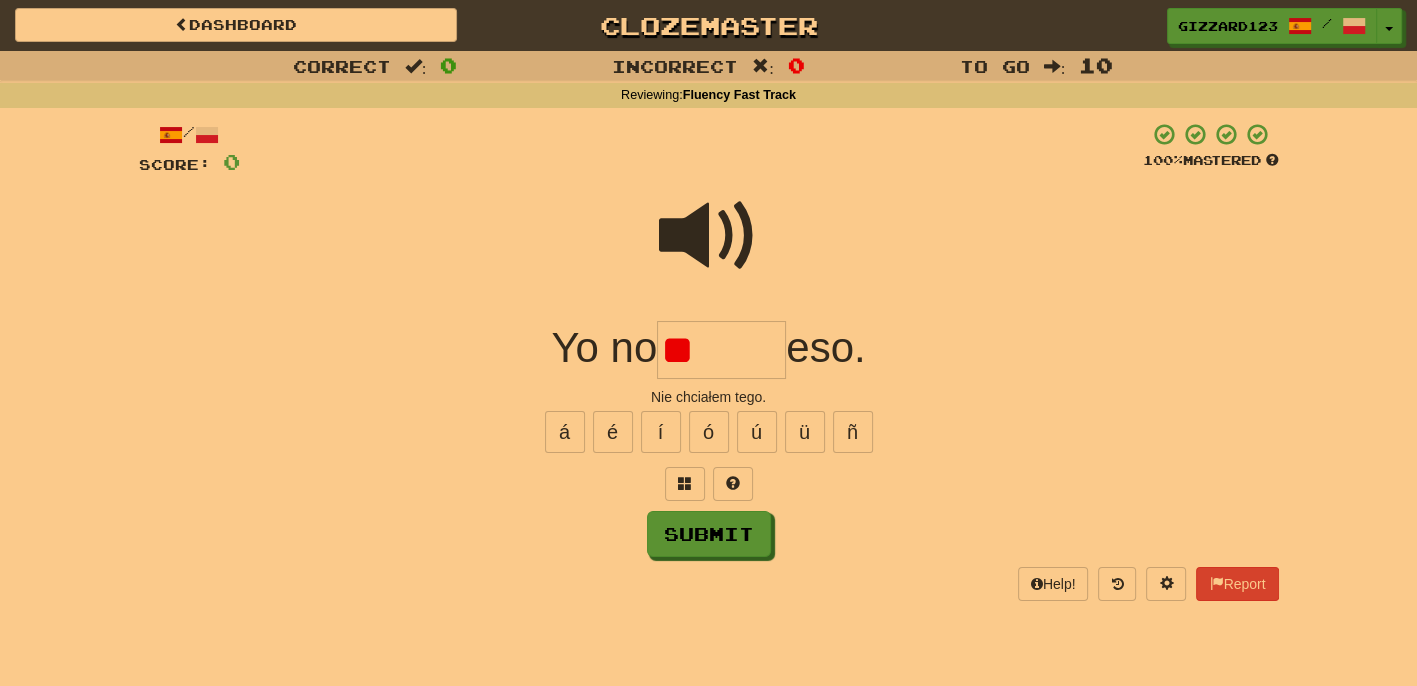type on "*" 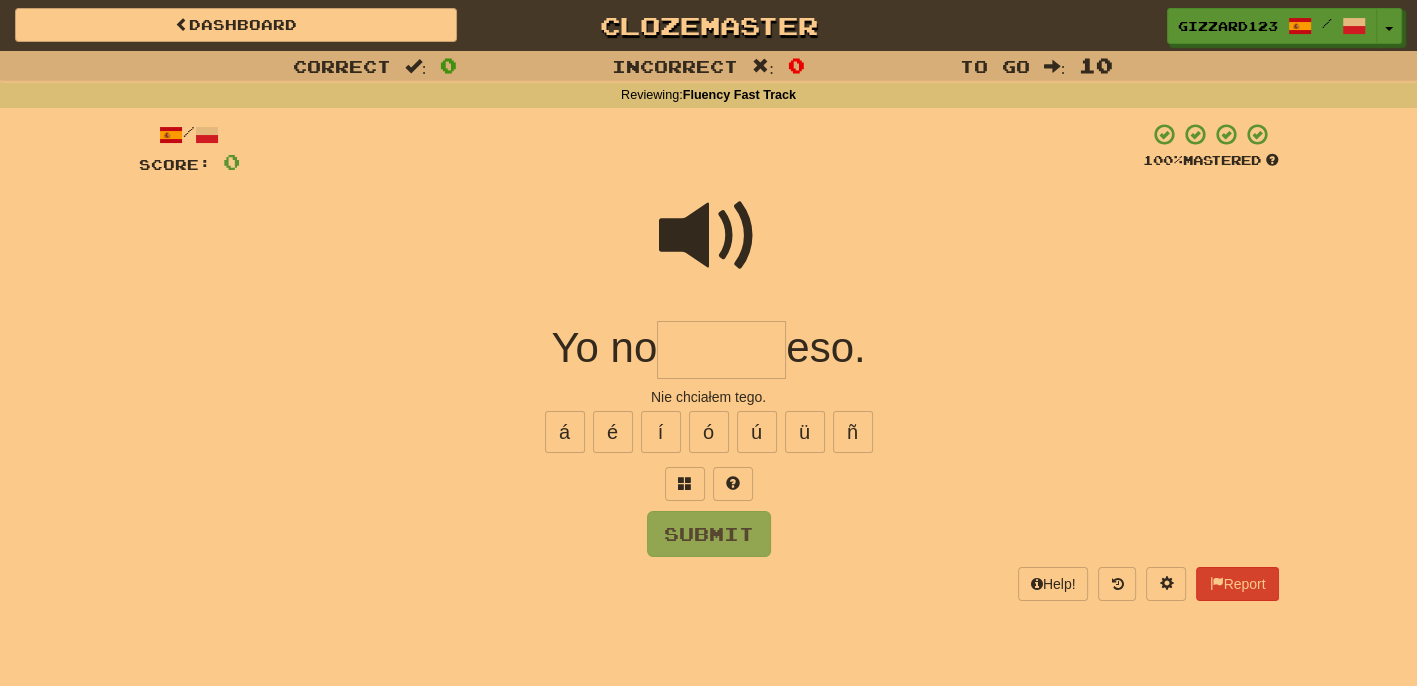 click at bounding box center (709, 236) 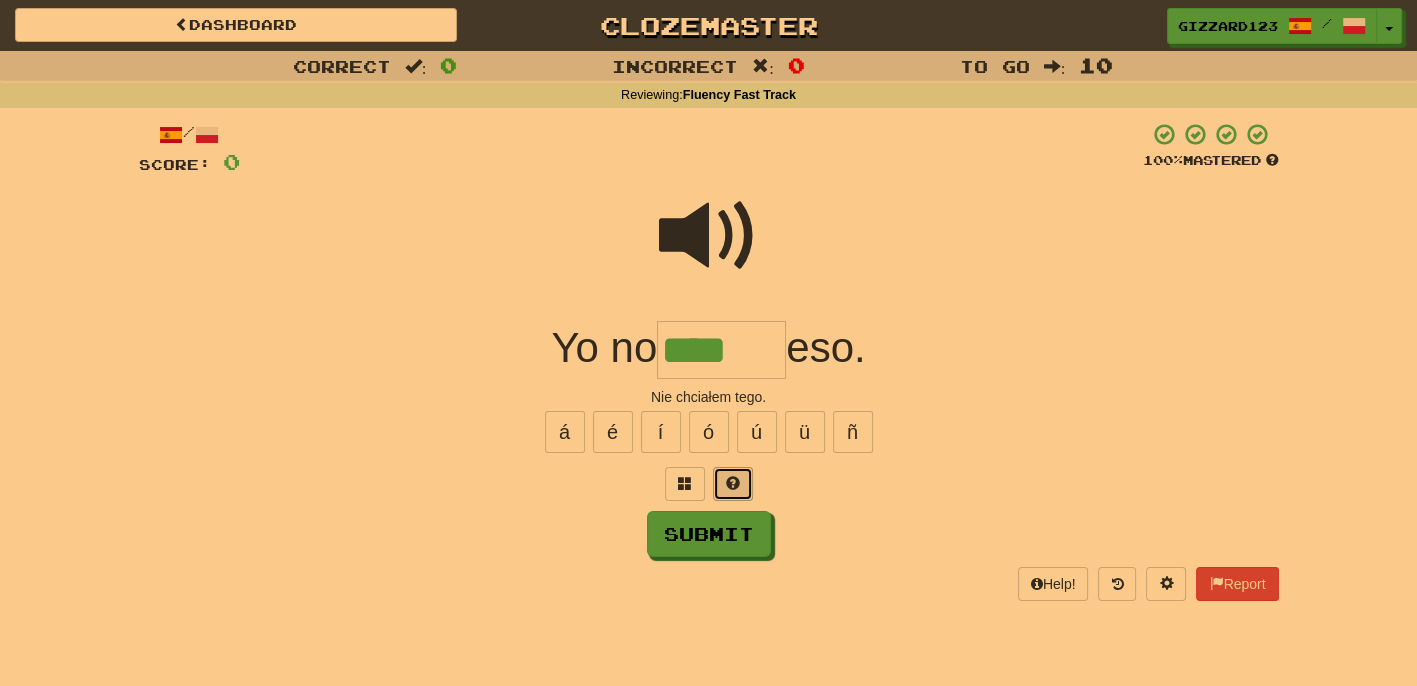 click at bounding box center (733, 483) 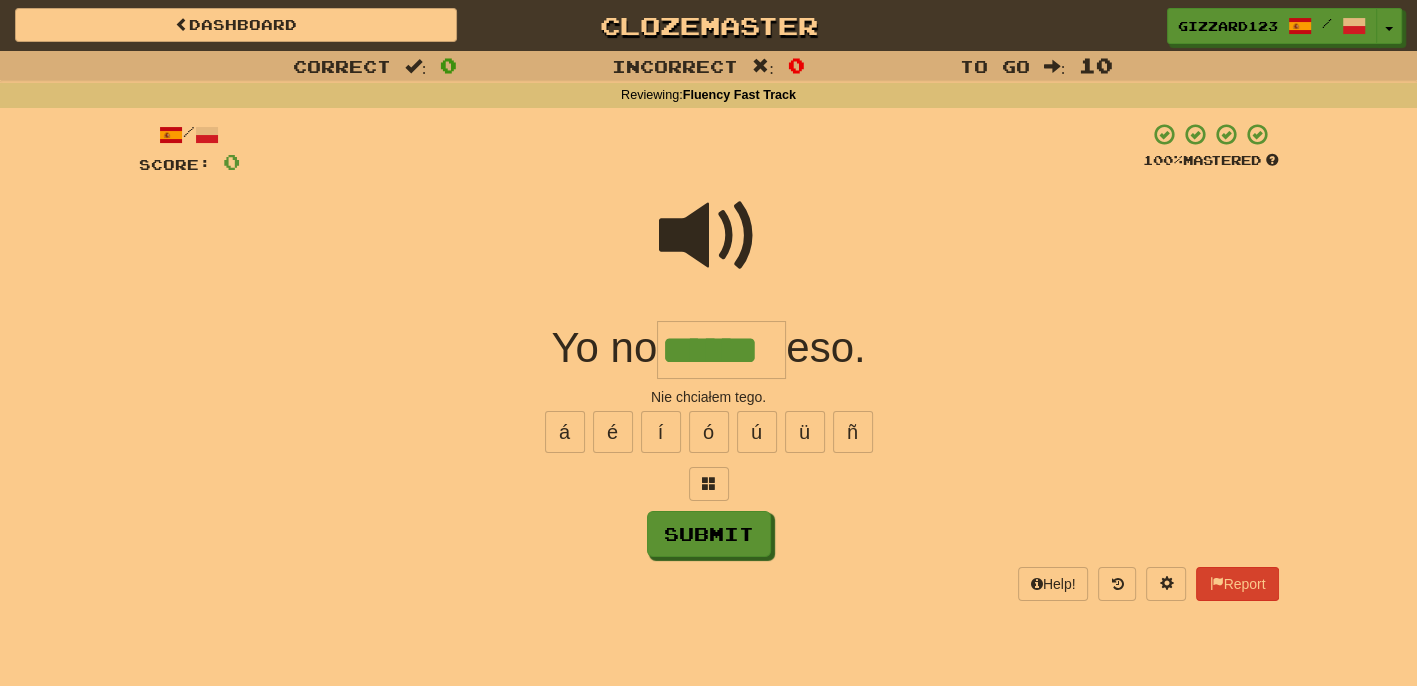 type on "******" 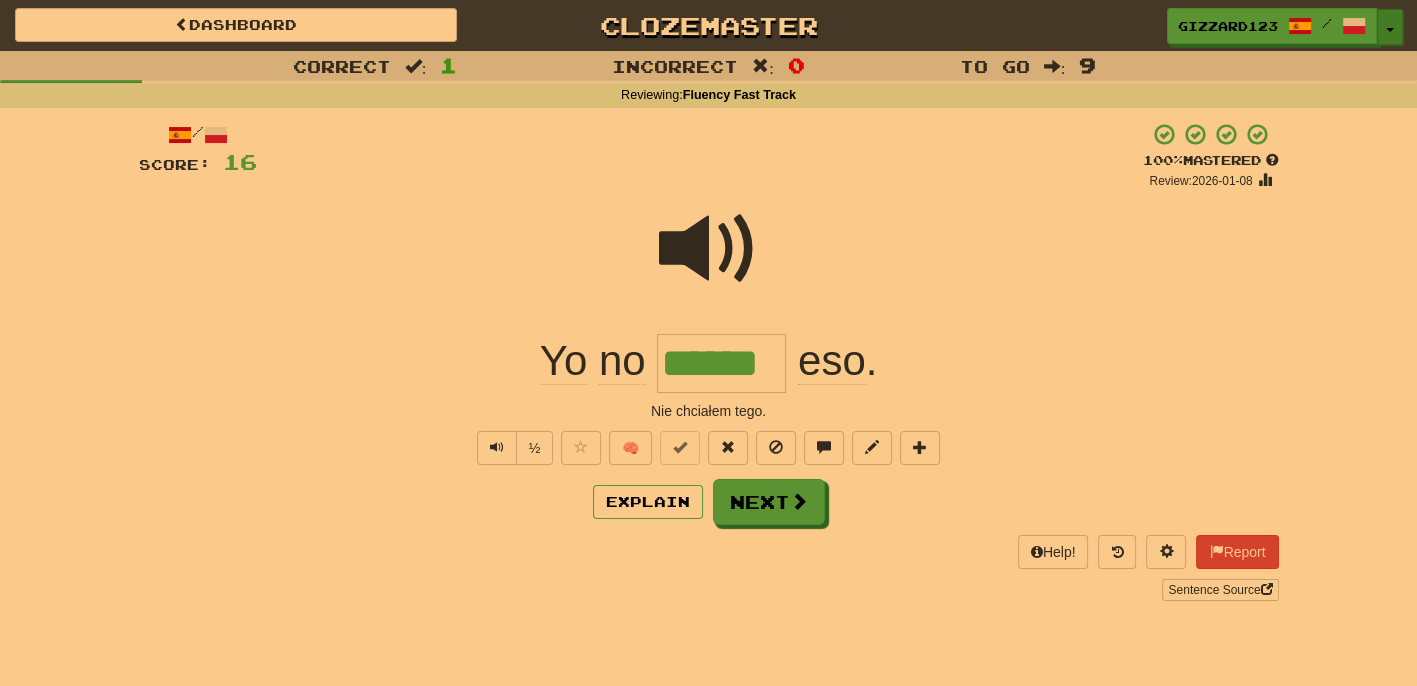 click at bounding box center (1390, 30) 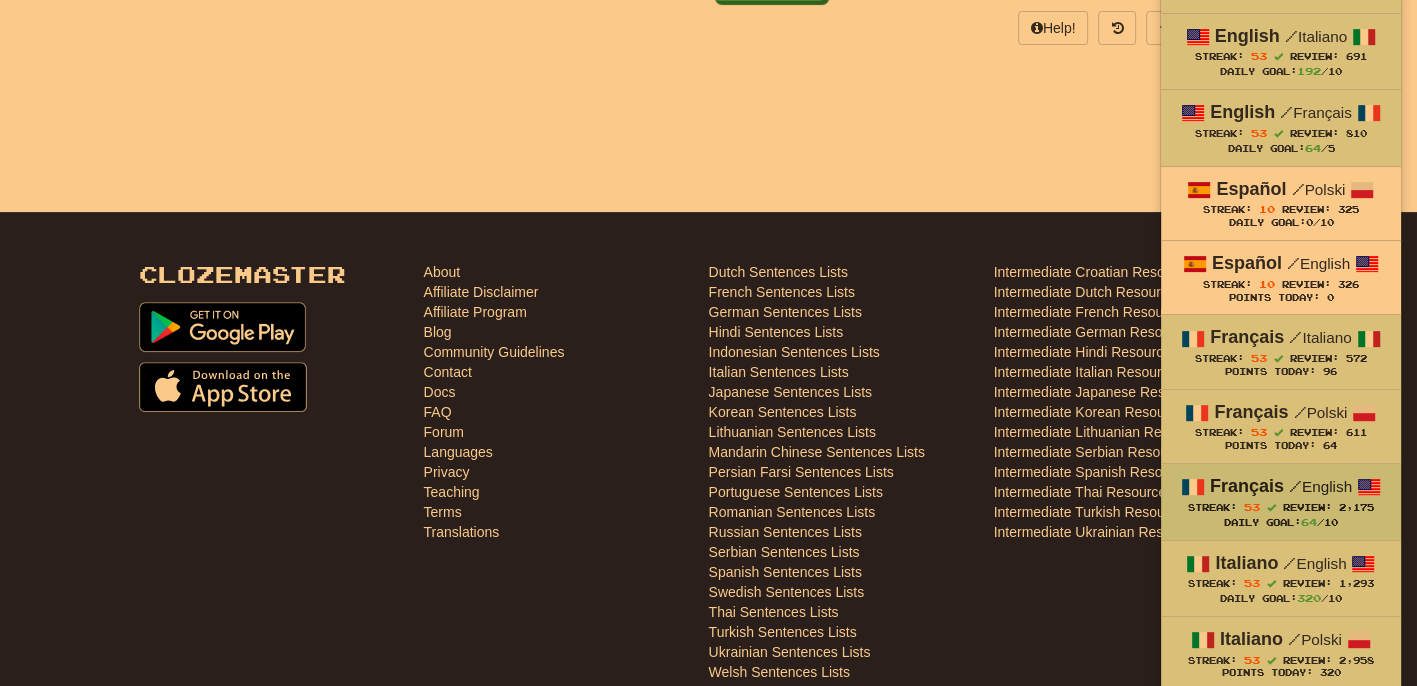 scroll, scrollTop: 533, scrollLeft: 0, axis: vertical 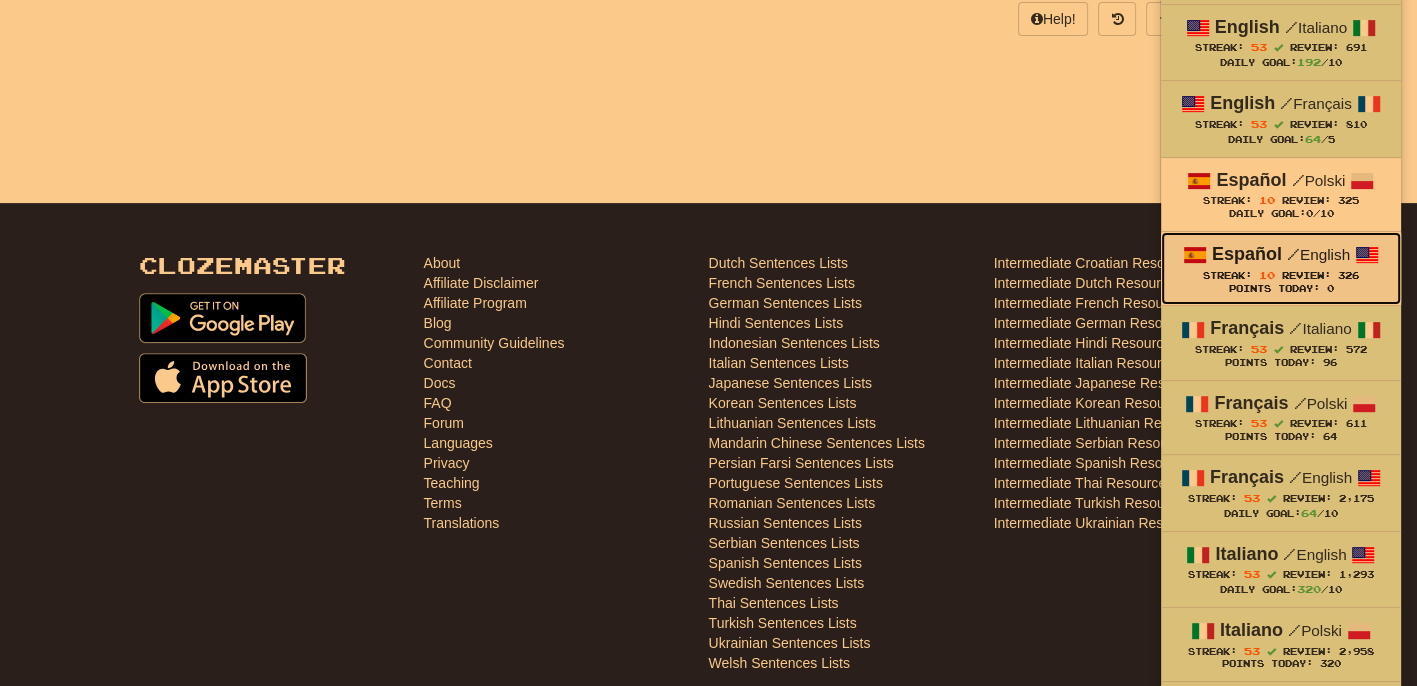 click on "Points Today: 0" at bounding box center [1281, 289] 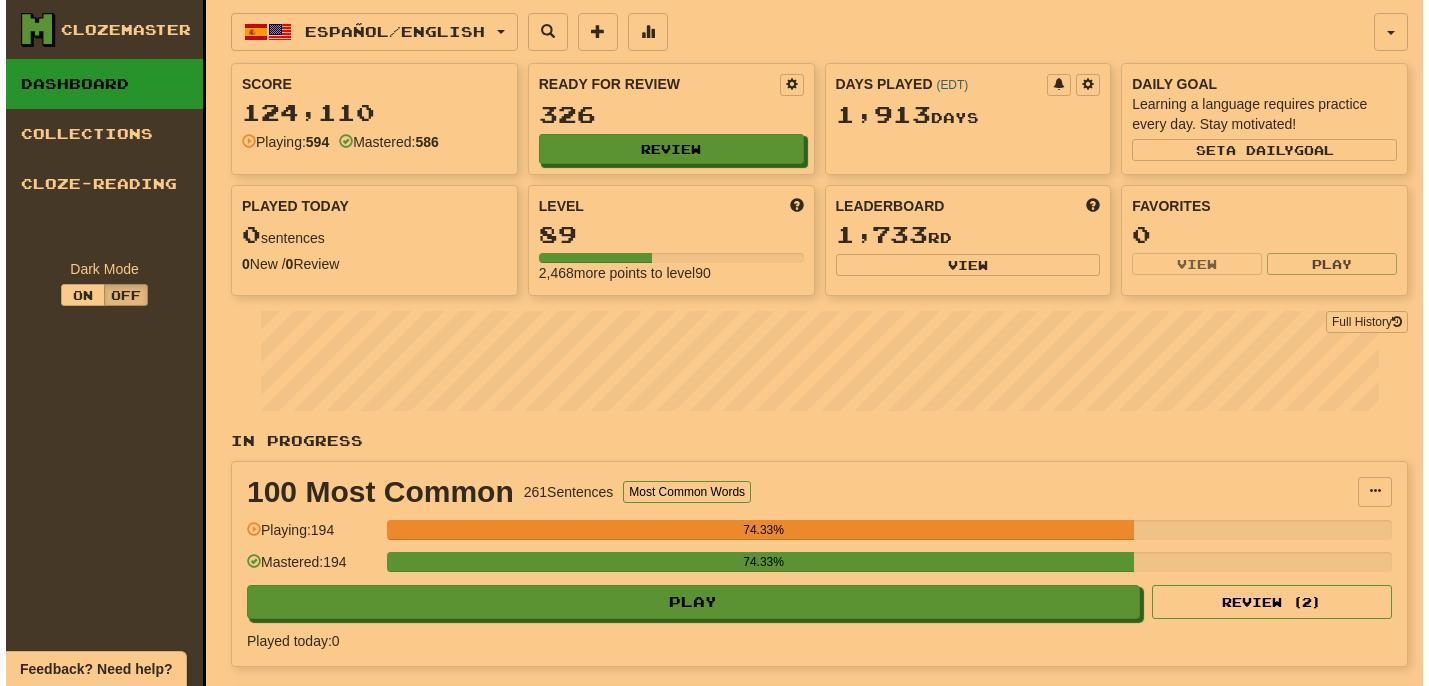 scroll, scrollTop: 0, scrollLeft: 0, axis: both 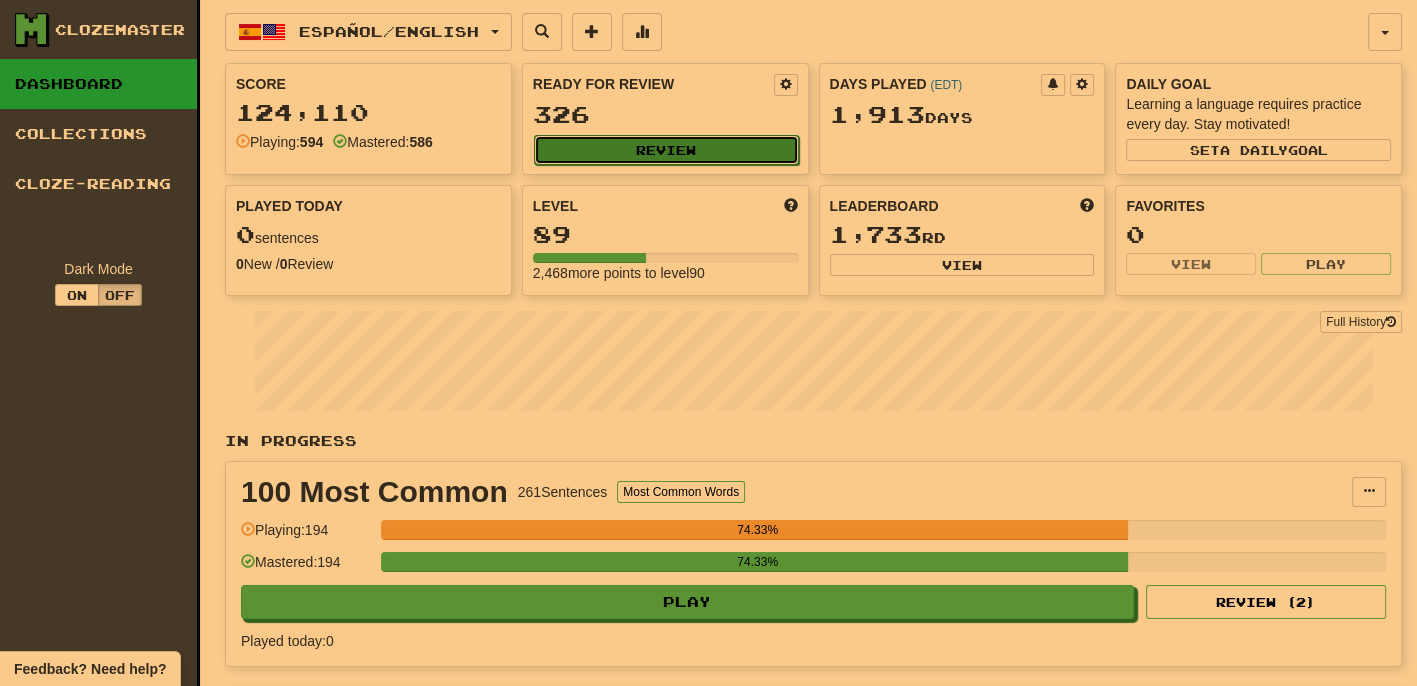 click on "Review" at bounding box center (666, 150) 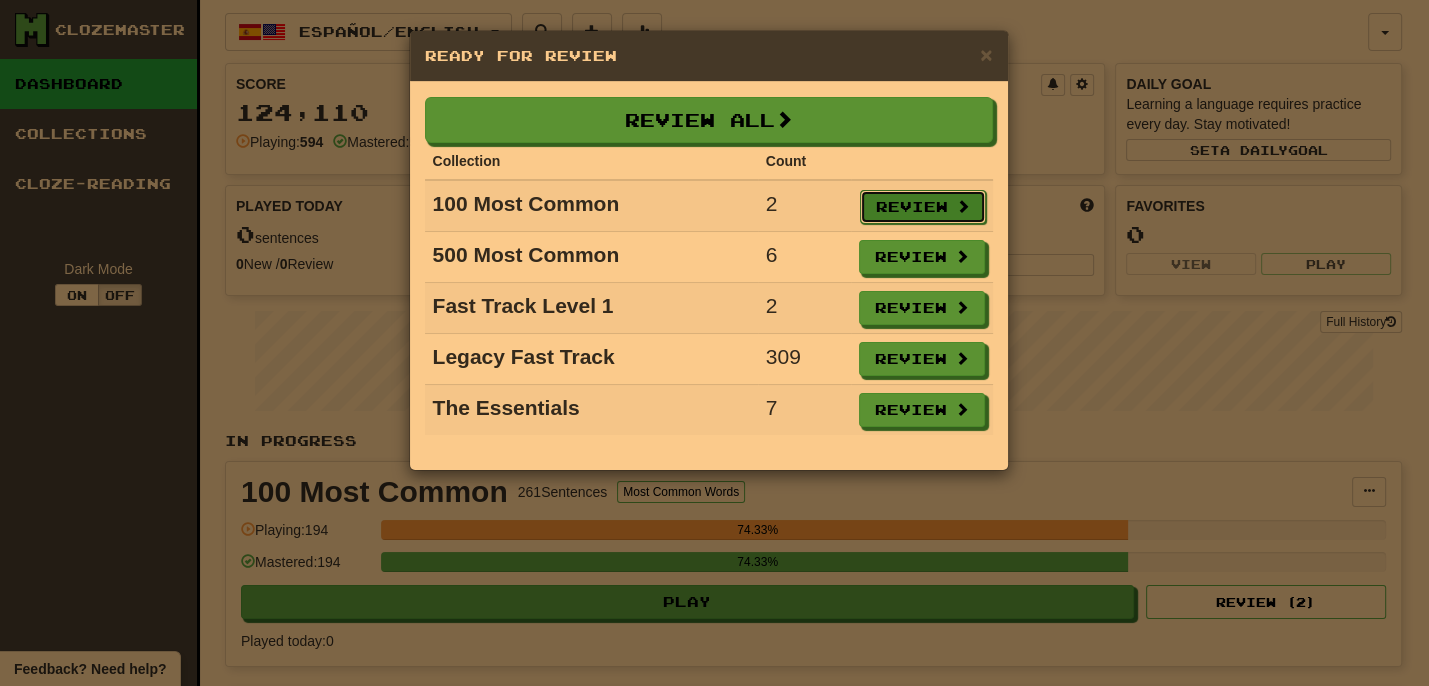 click on "Review" at bounding box center [923, 207] 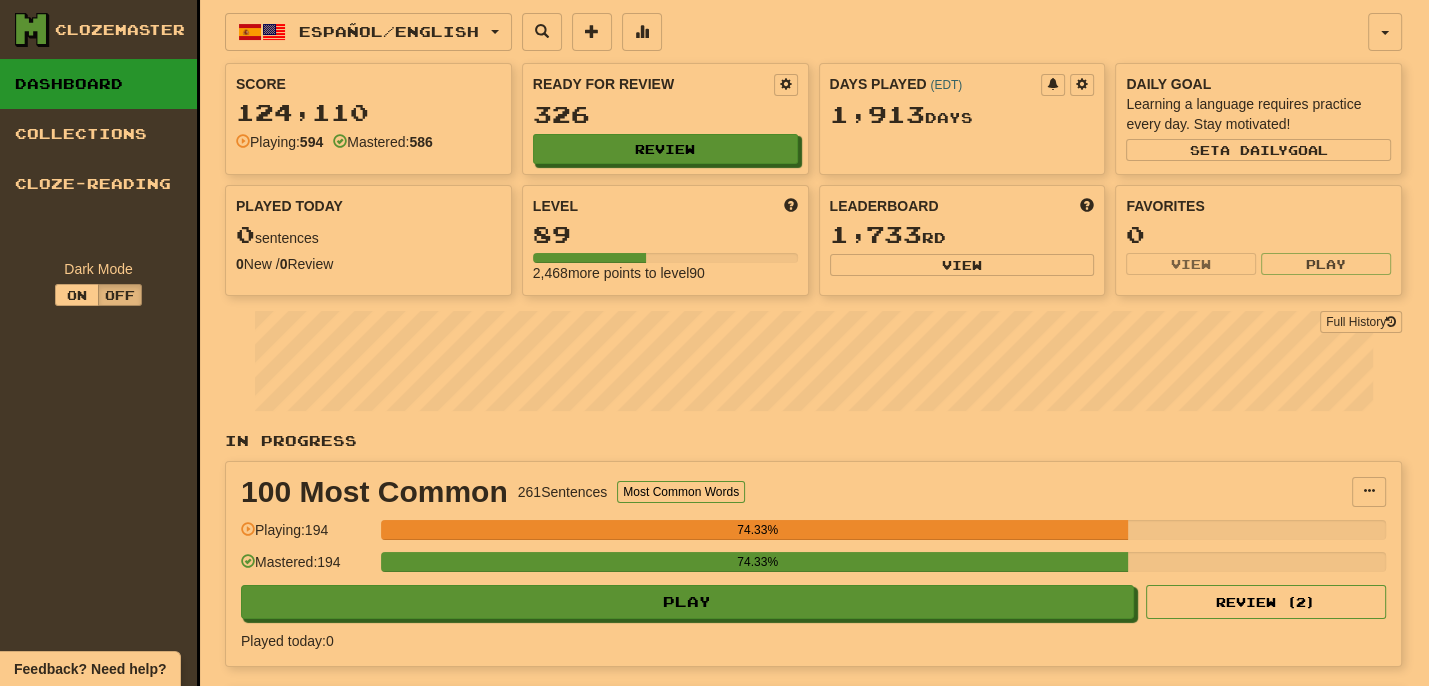 select on "**" 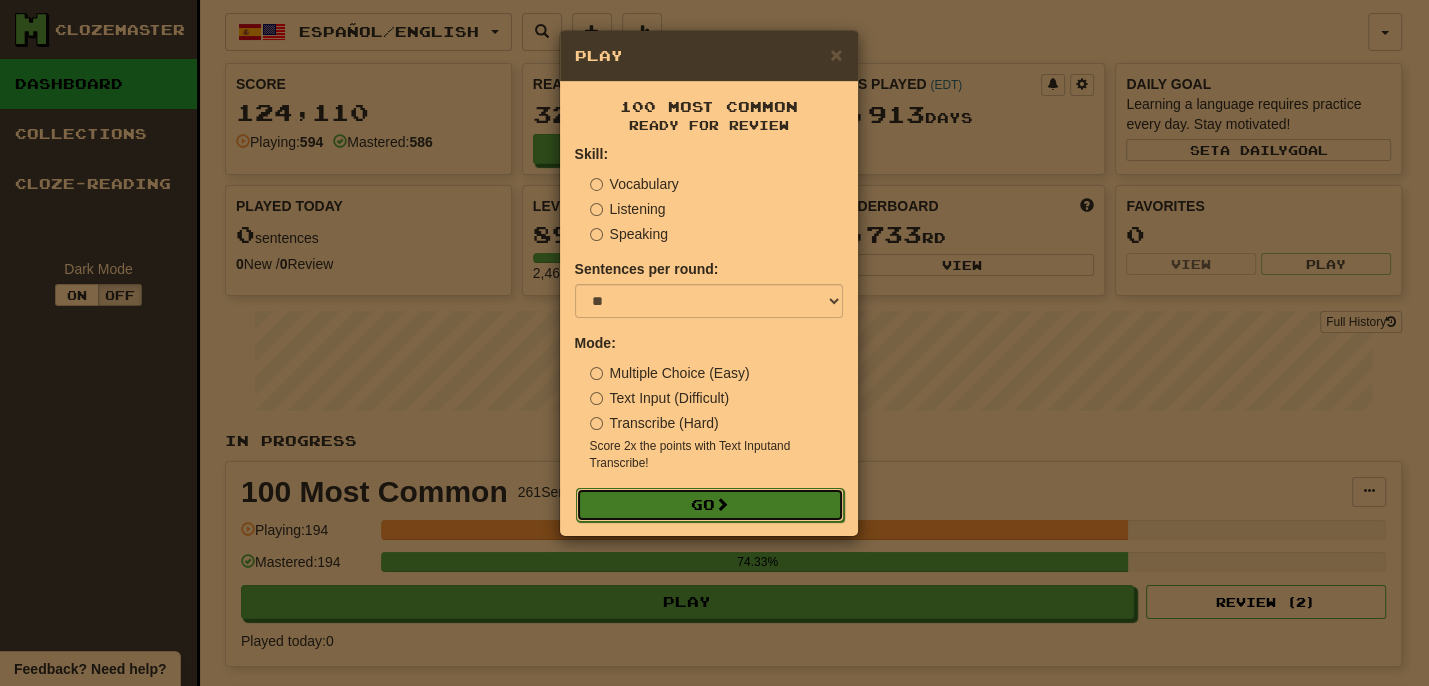 click on "Go" at bounding box center [710, 505] 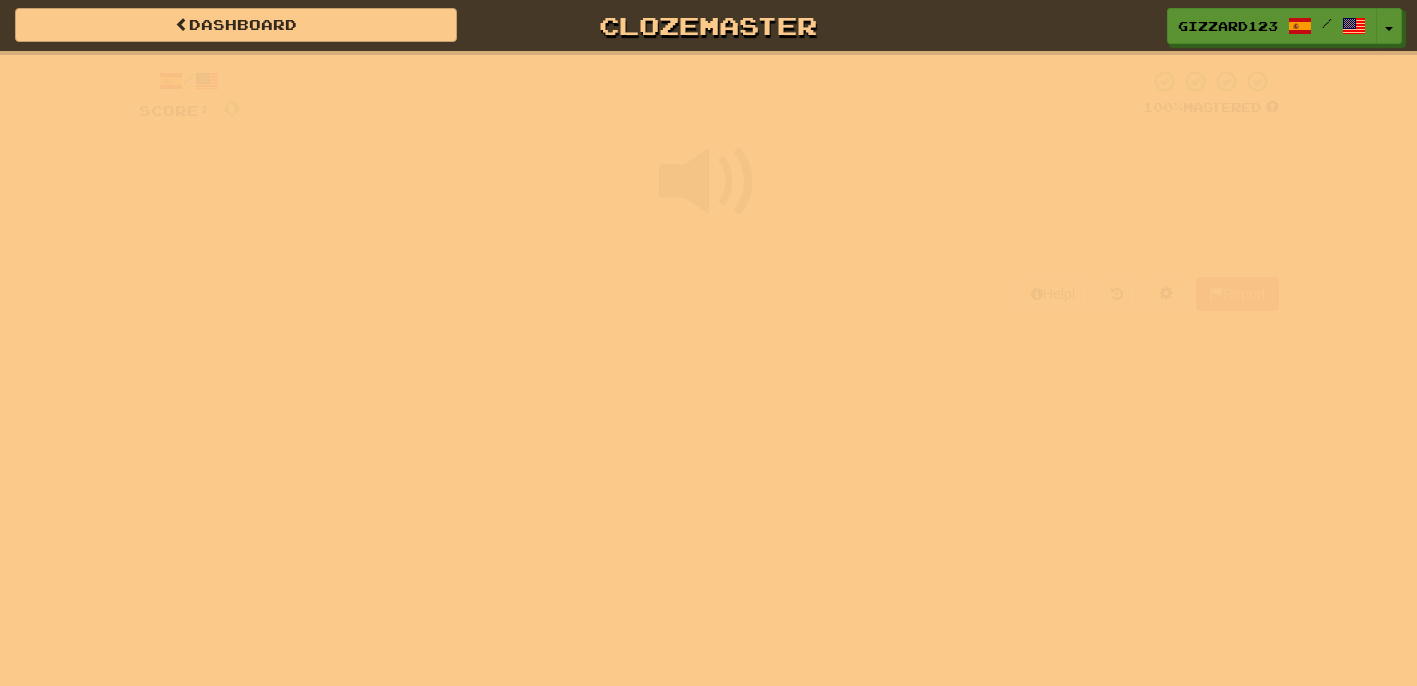 scroll, scrollTop: 0, scrollLeft: 0, axis: both 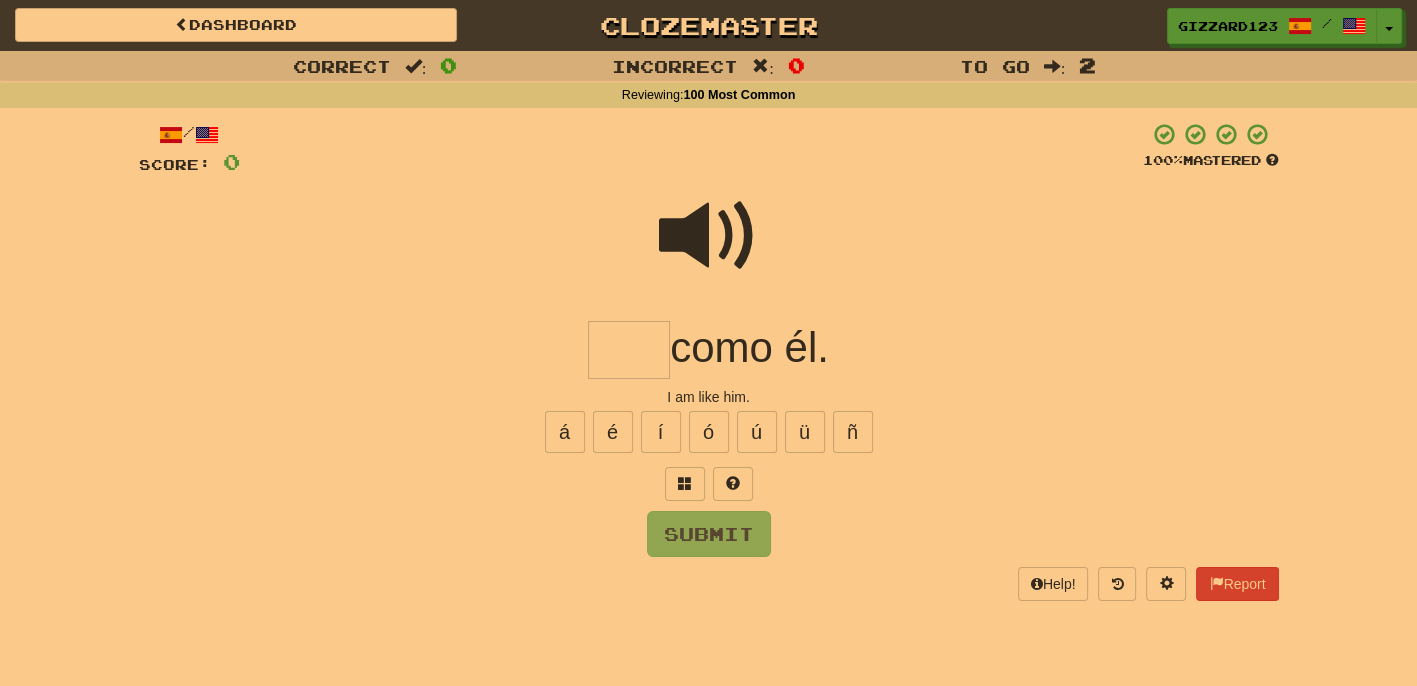 click at bounding box center (709, 236) 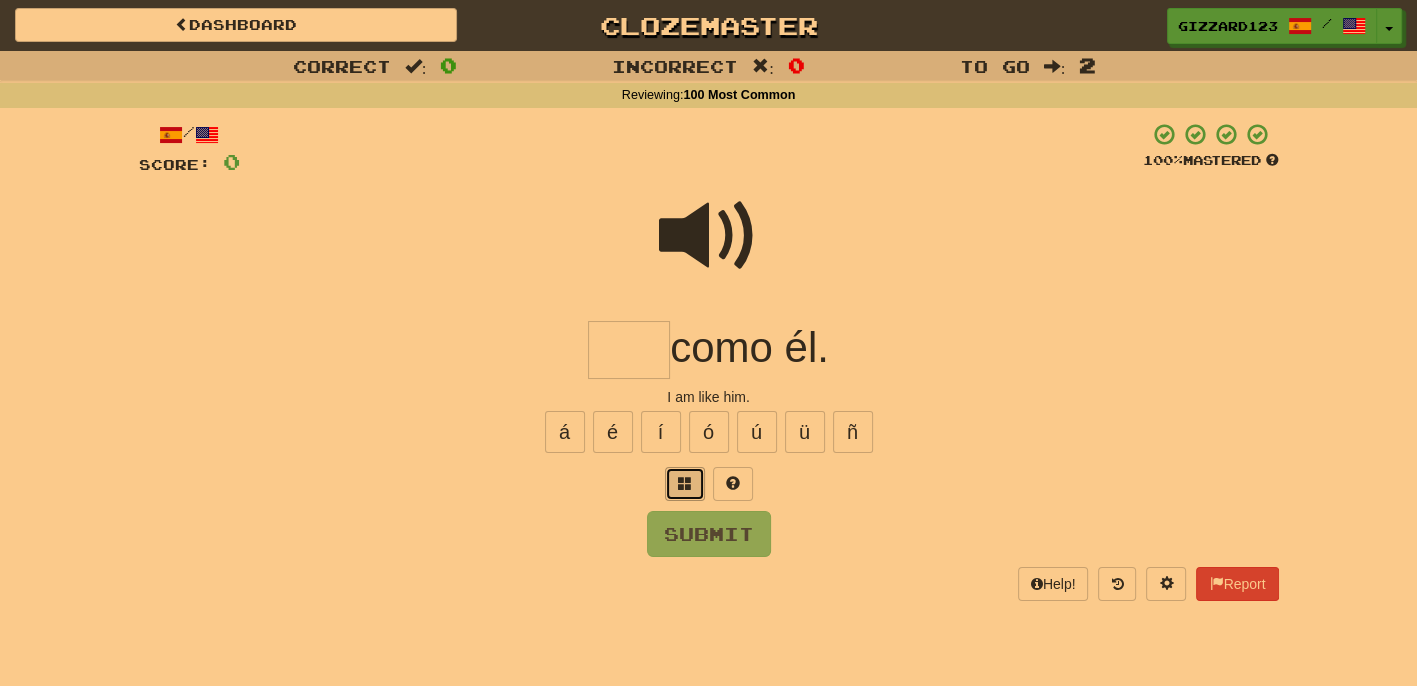 click at bounding box center [685, 484] 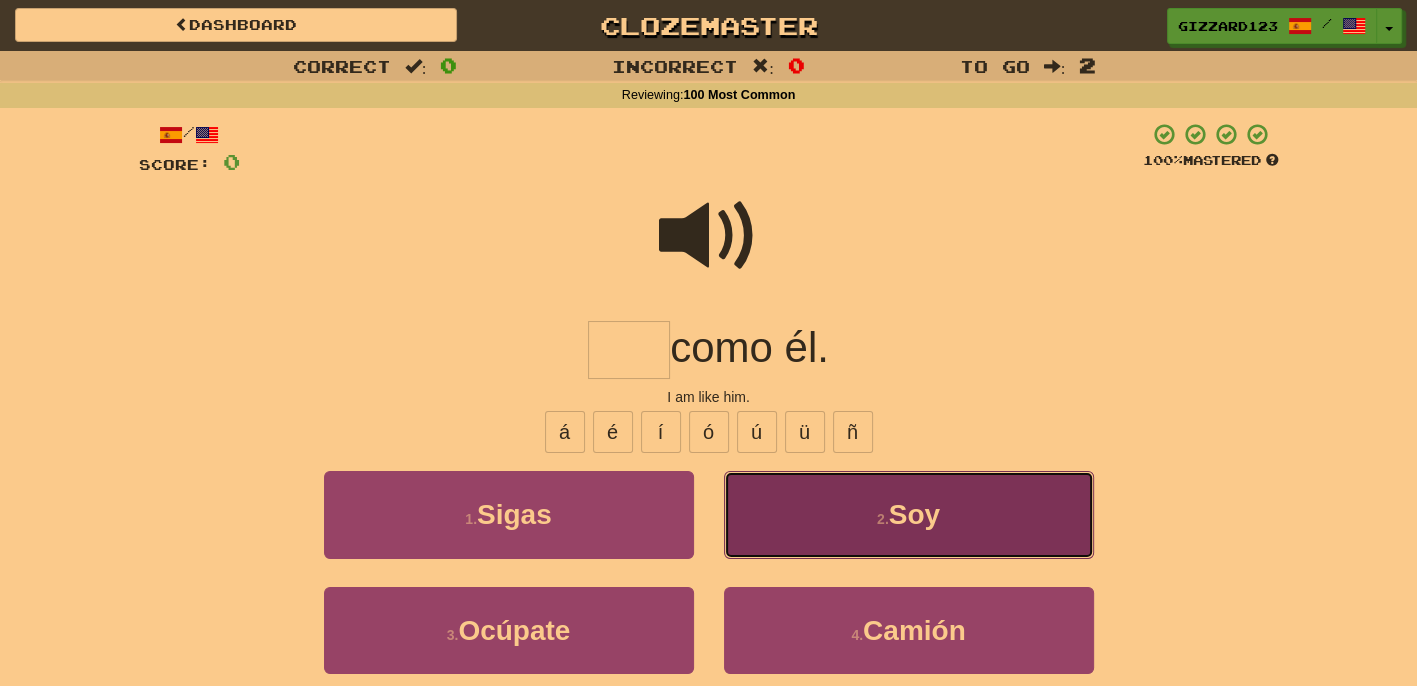 click on "2 .  Soy" at bounding box center [909, 514] 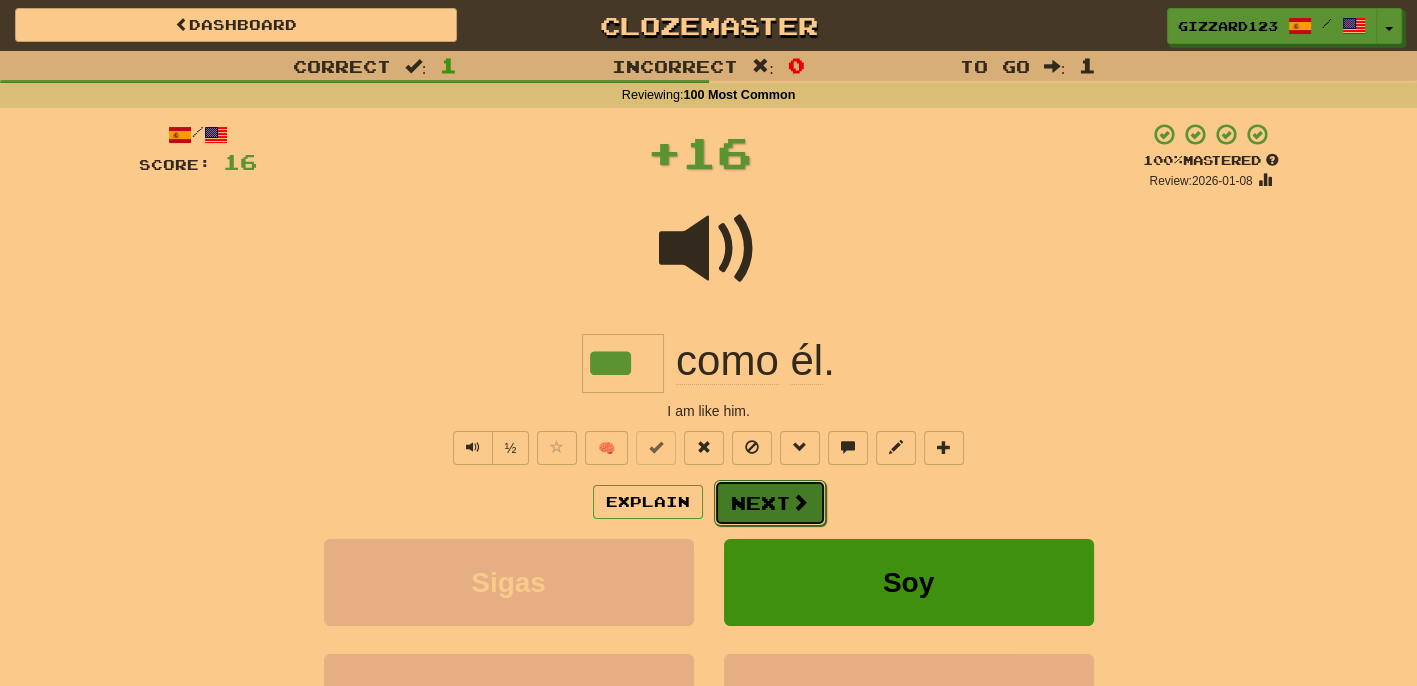 click on "Next" at bounding box center [770, 503] 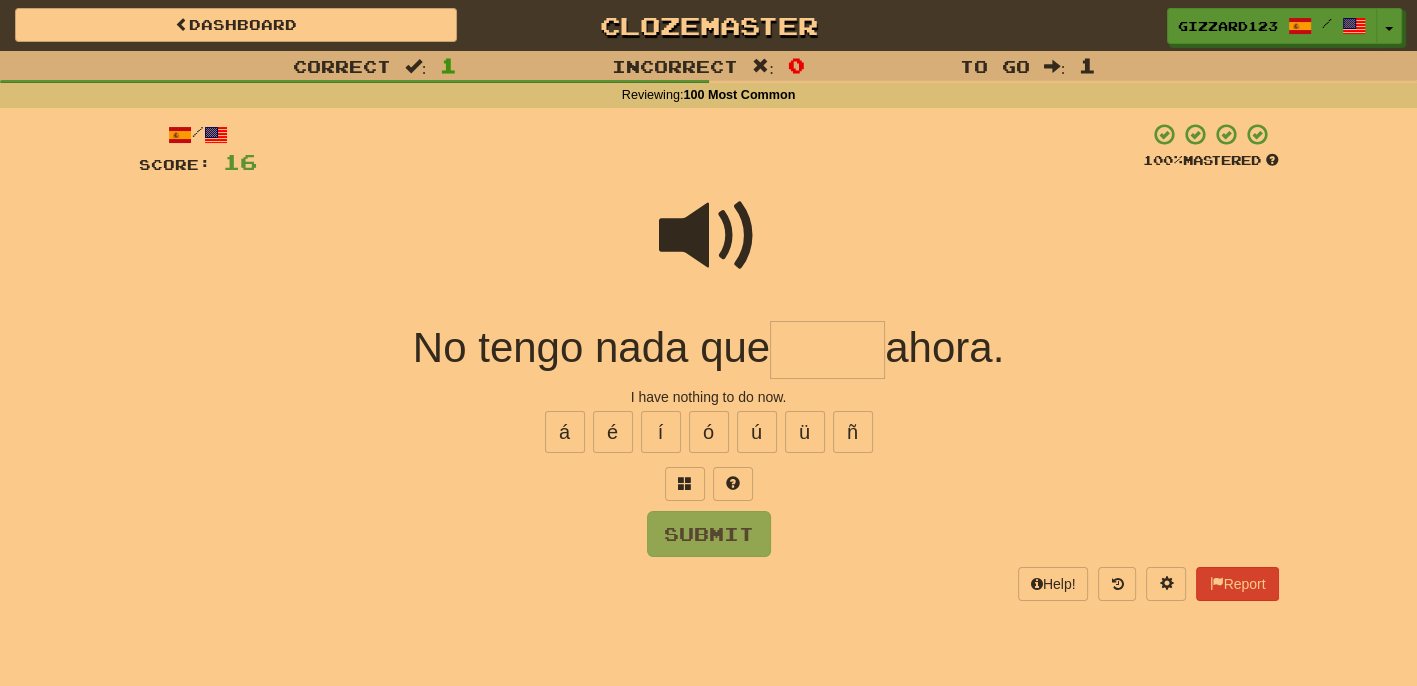 click at bounding box center (827, 350) 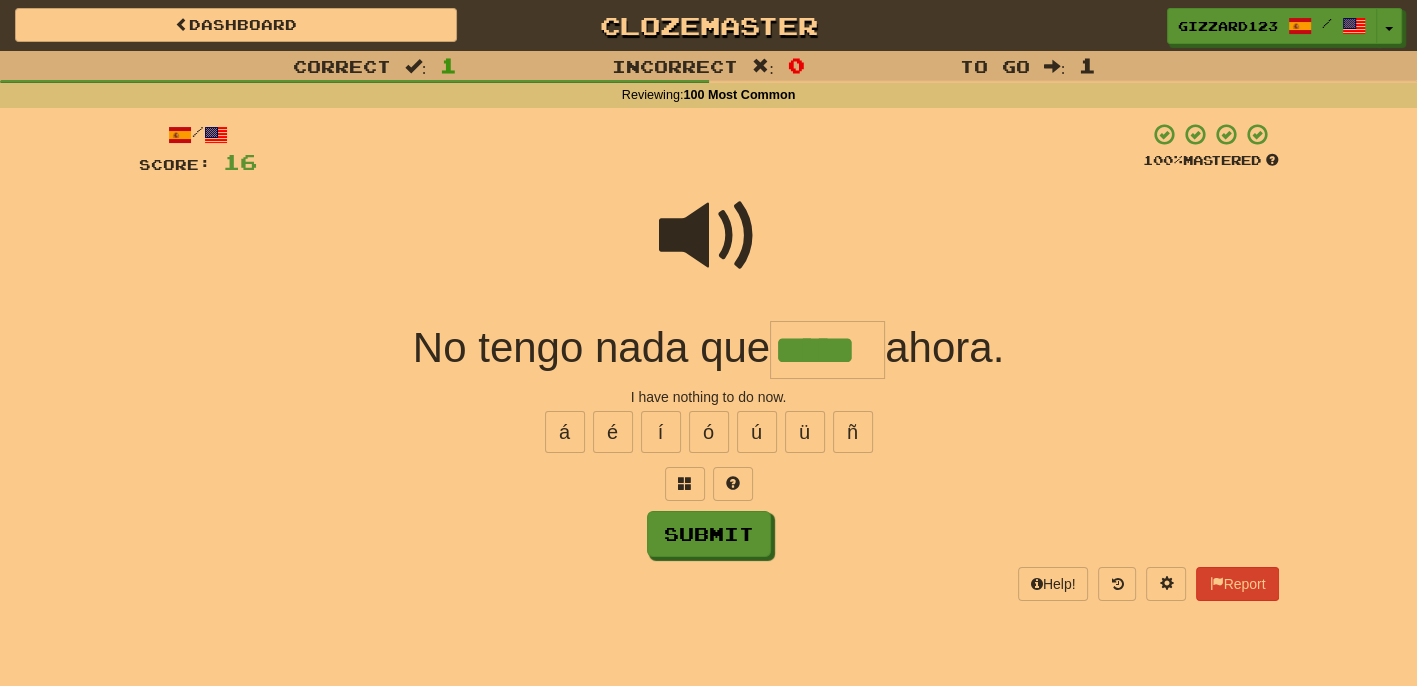 type on "*****" 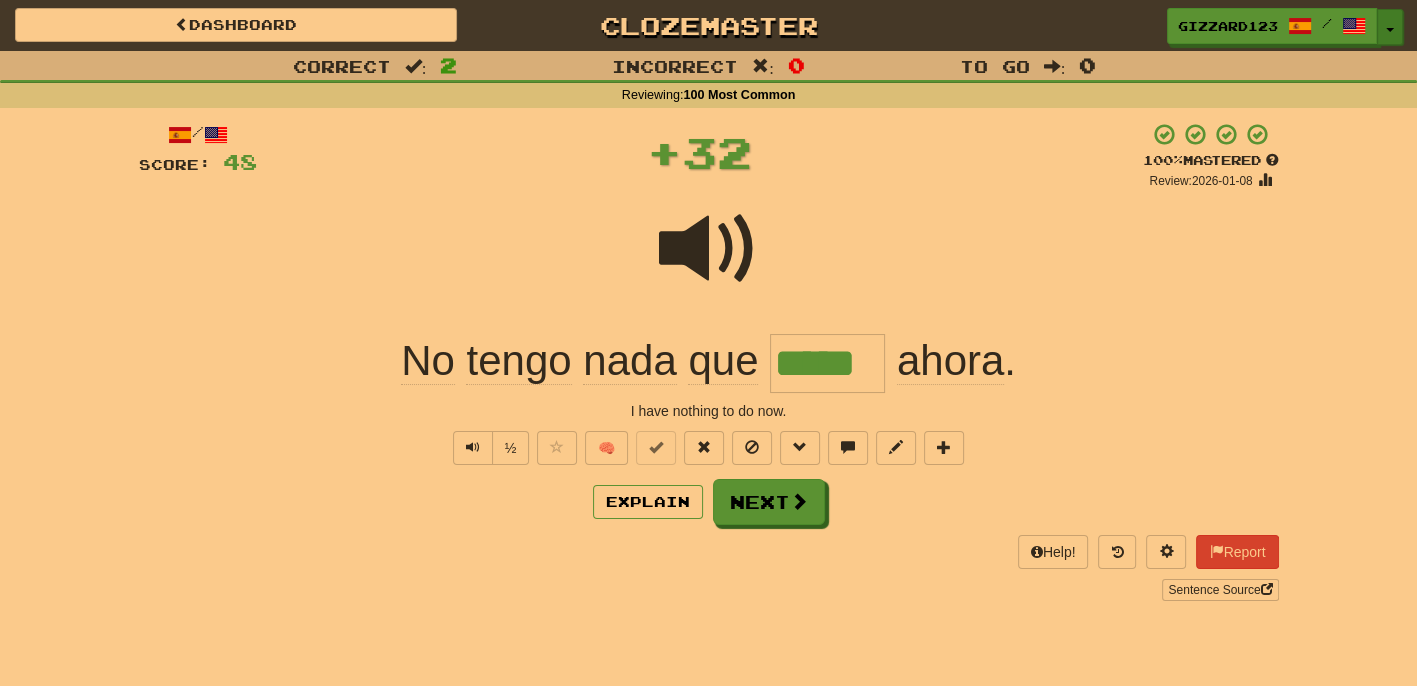 click on "Toggle Dropdown" at bounding box center (1390, 27) 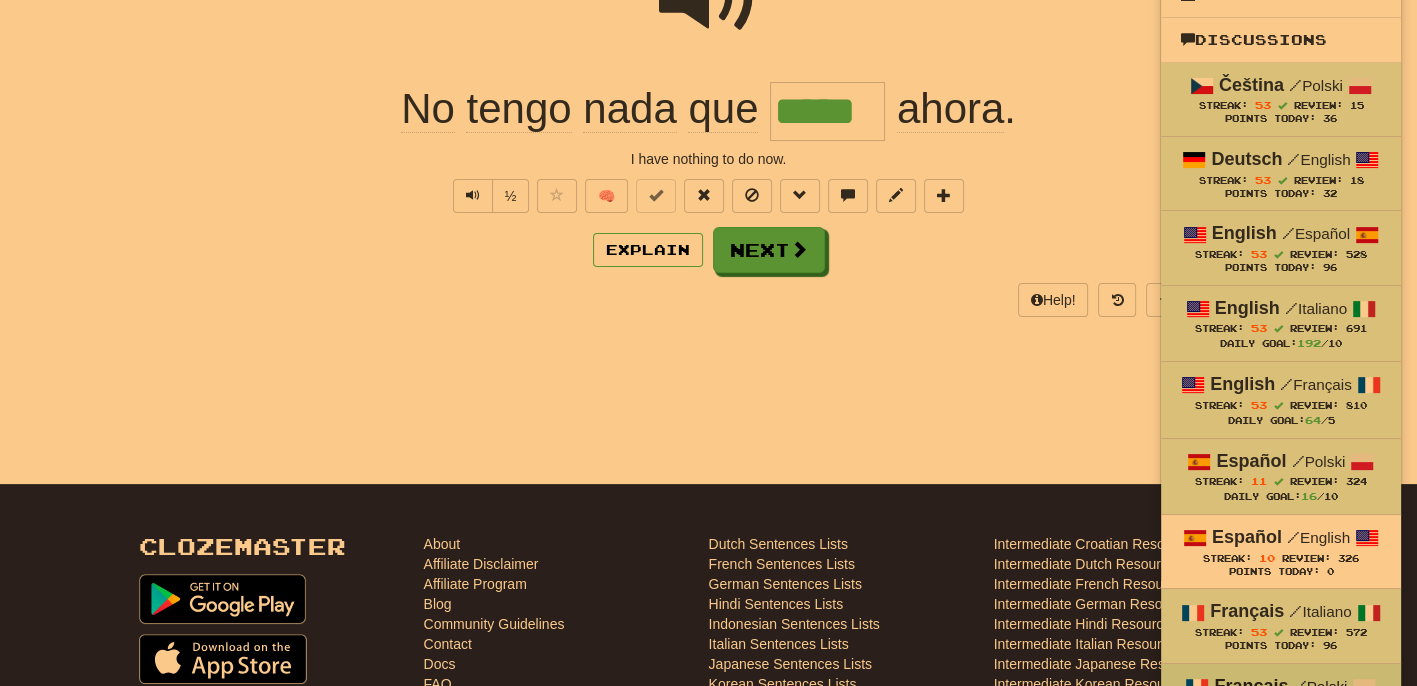 scroll, scrollTop: 198, scrollLeft: 0, axis: vertical 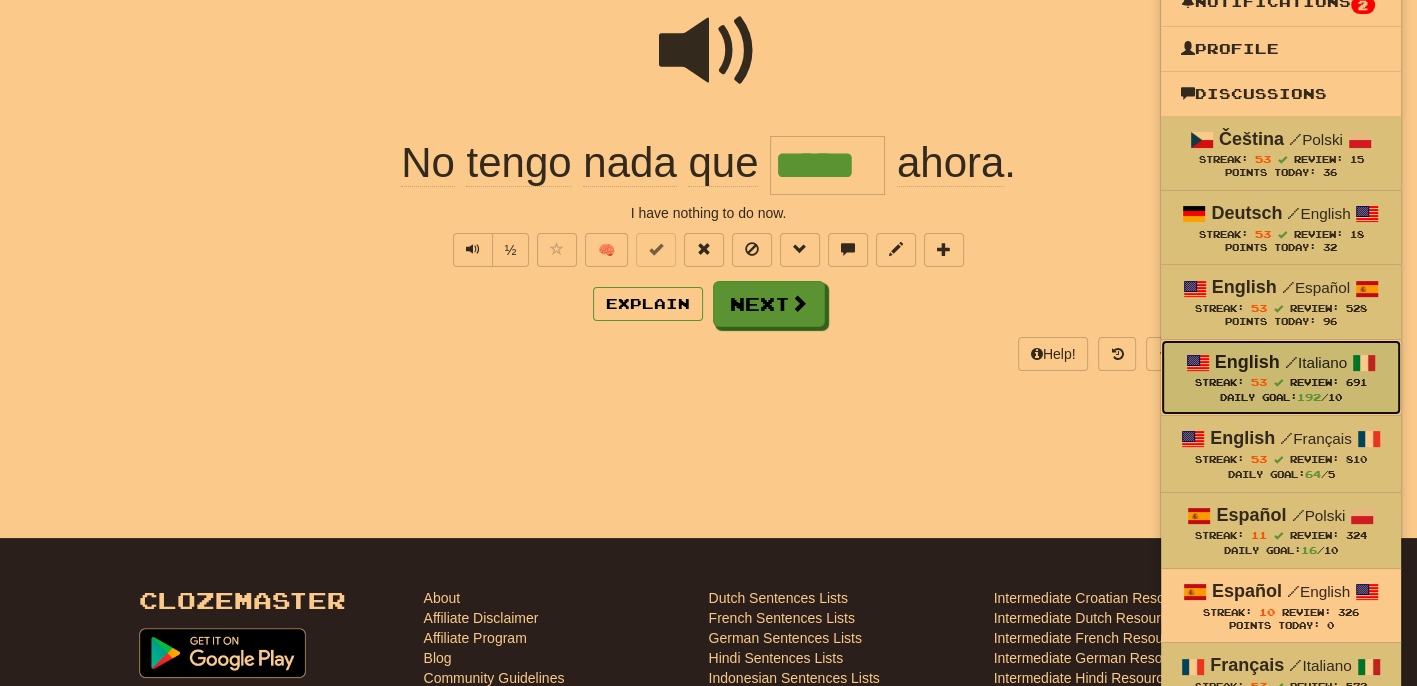 click at bounding box center [1278, 382] 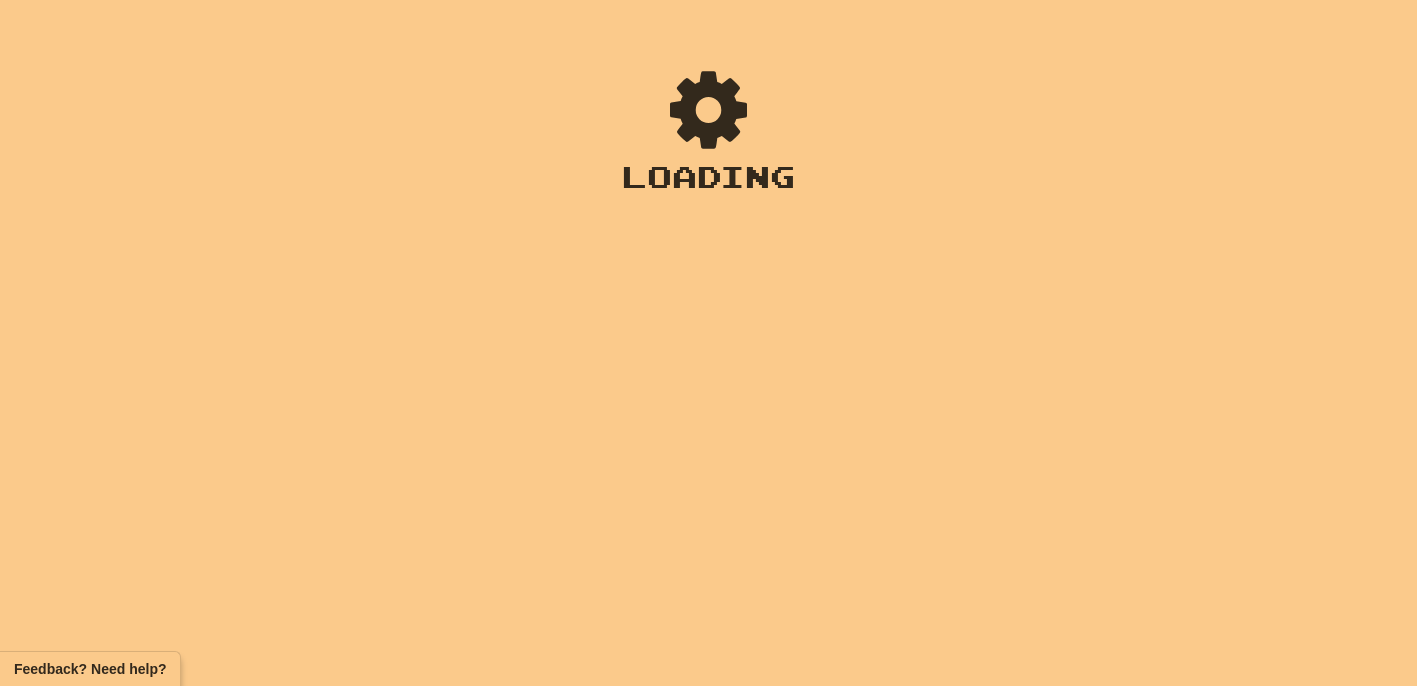 scroll, scrollTop: 0, scrollLeft: 0, axis: both 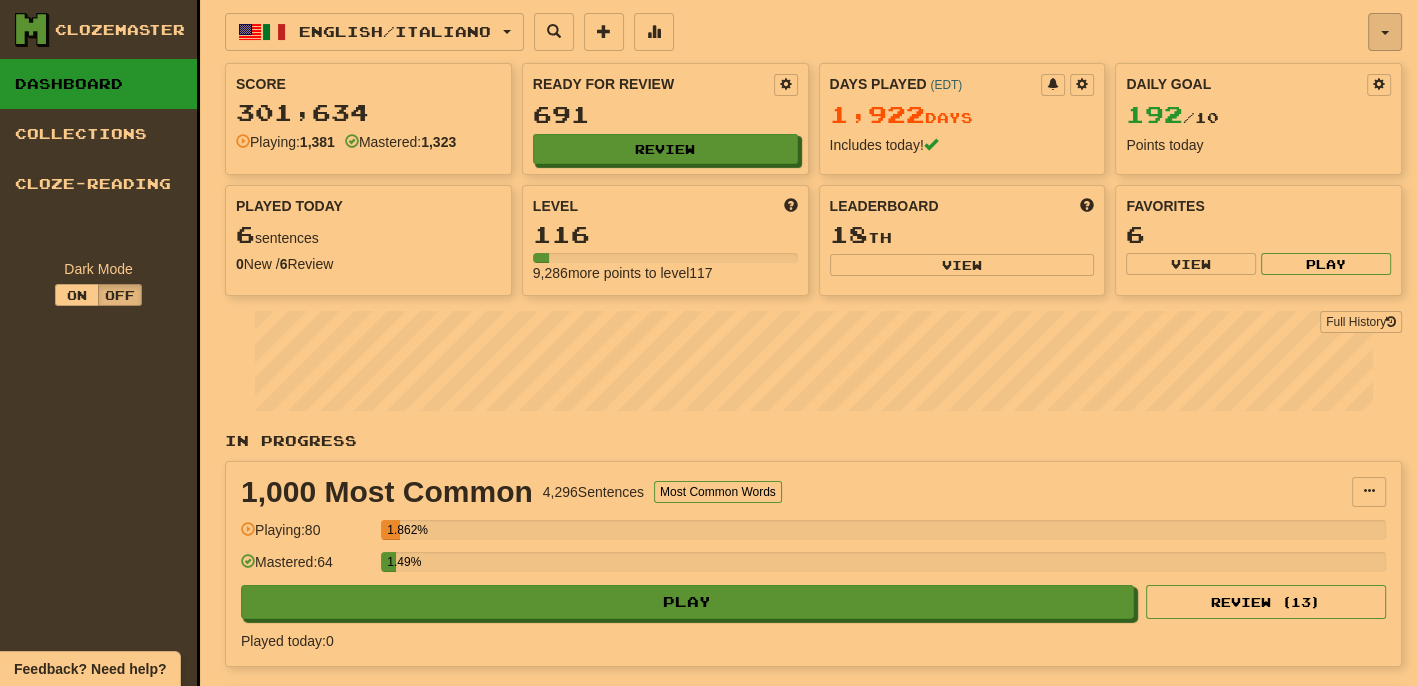 click at bounding box center [1385, 32] 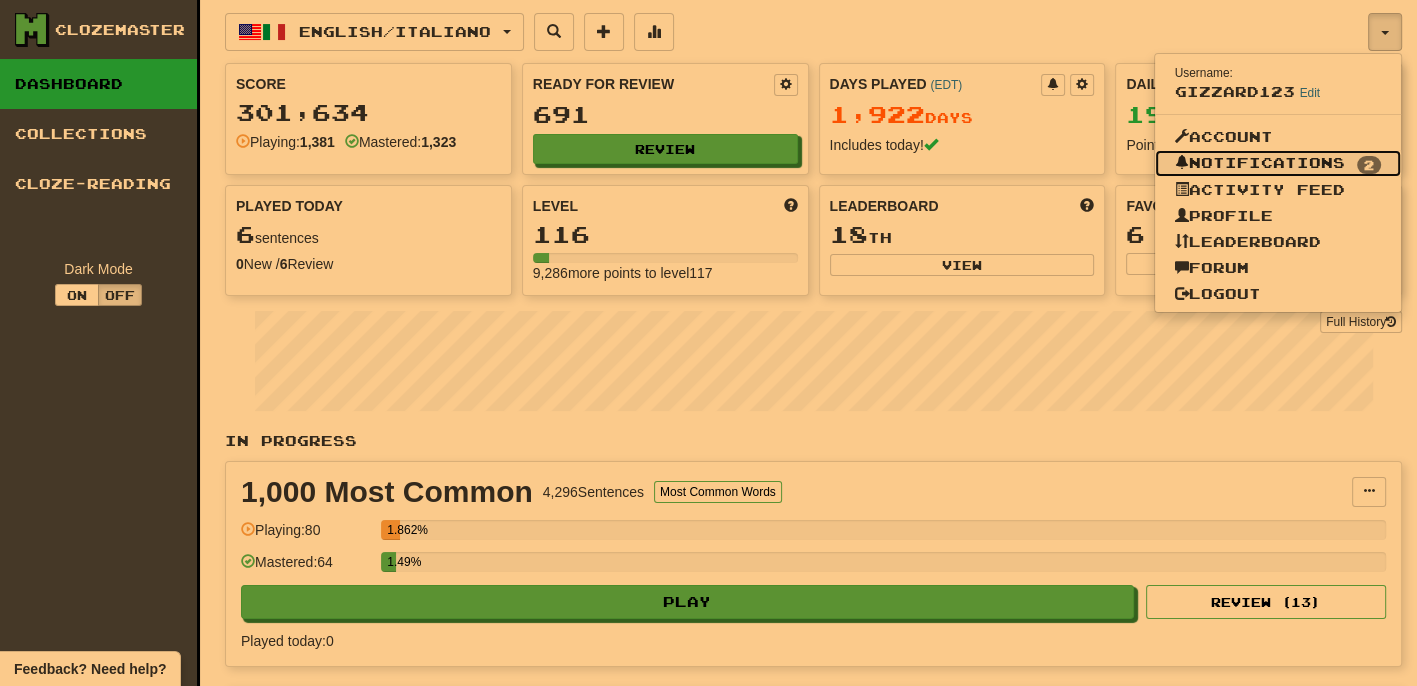 click on "Notifications 2" at bounding box center (1278, 164) 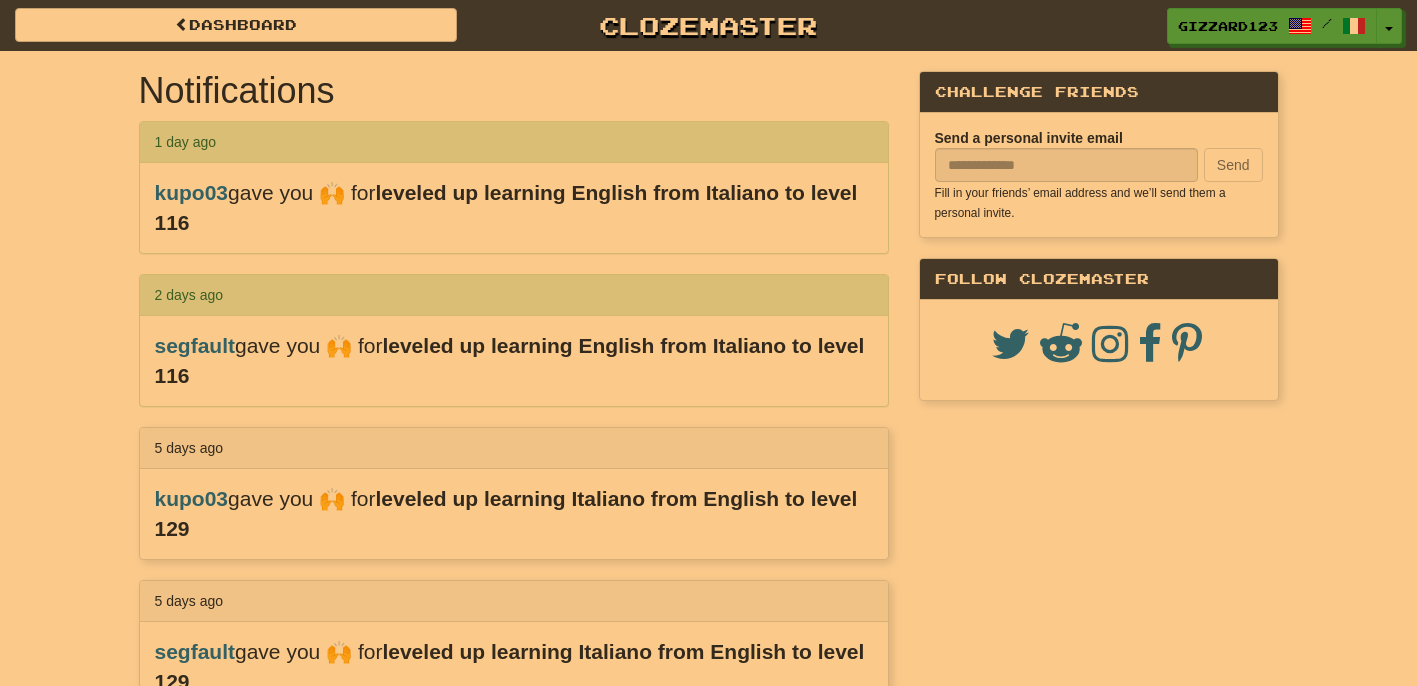 scroll, scrollTop: 0, scrollLeft: 0, axis: both 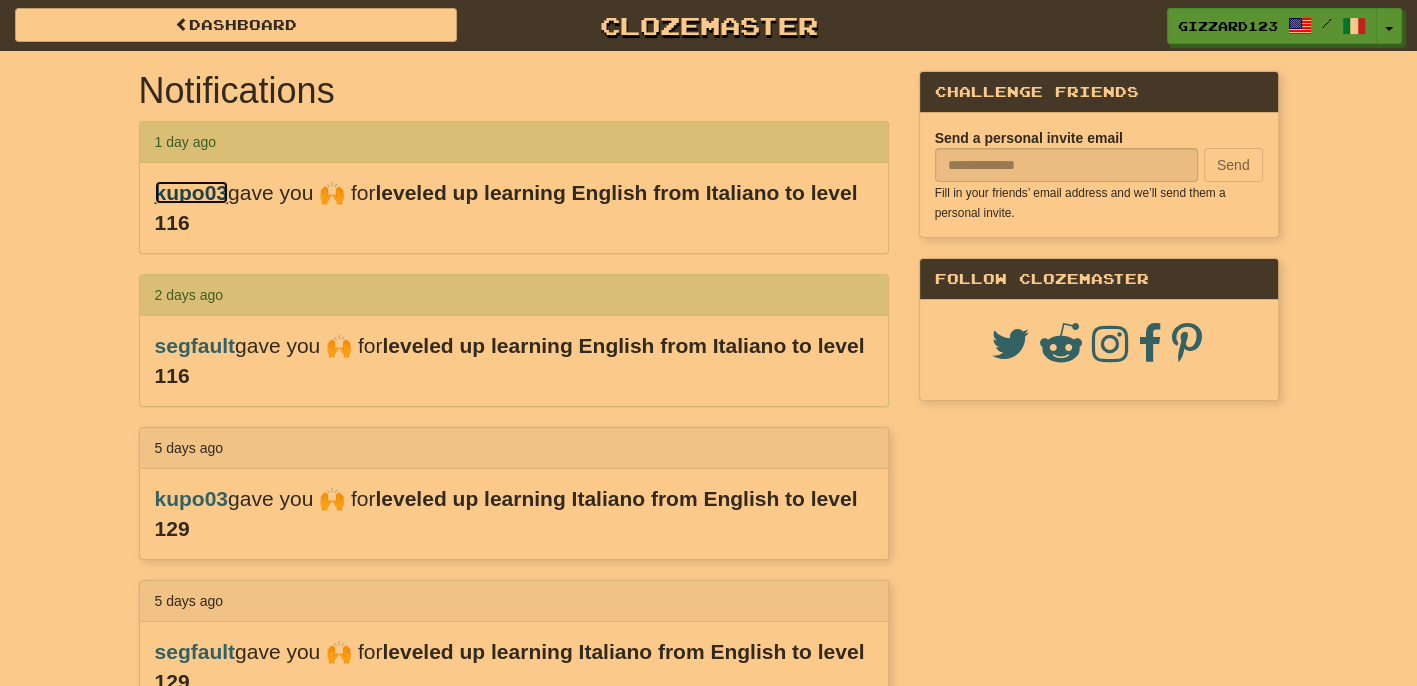 click on "kupo03" at bounding box center [192, 192] 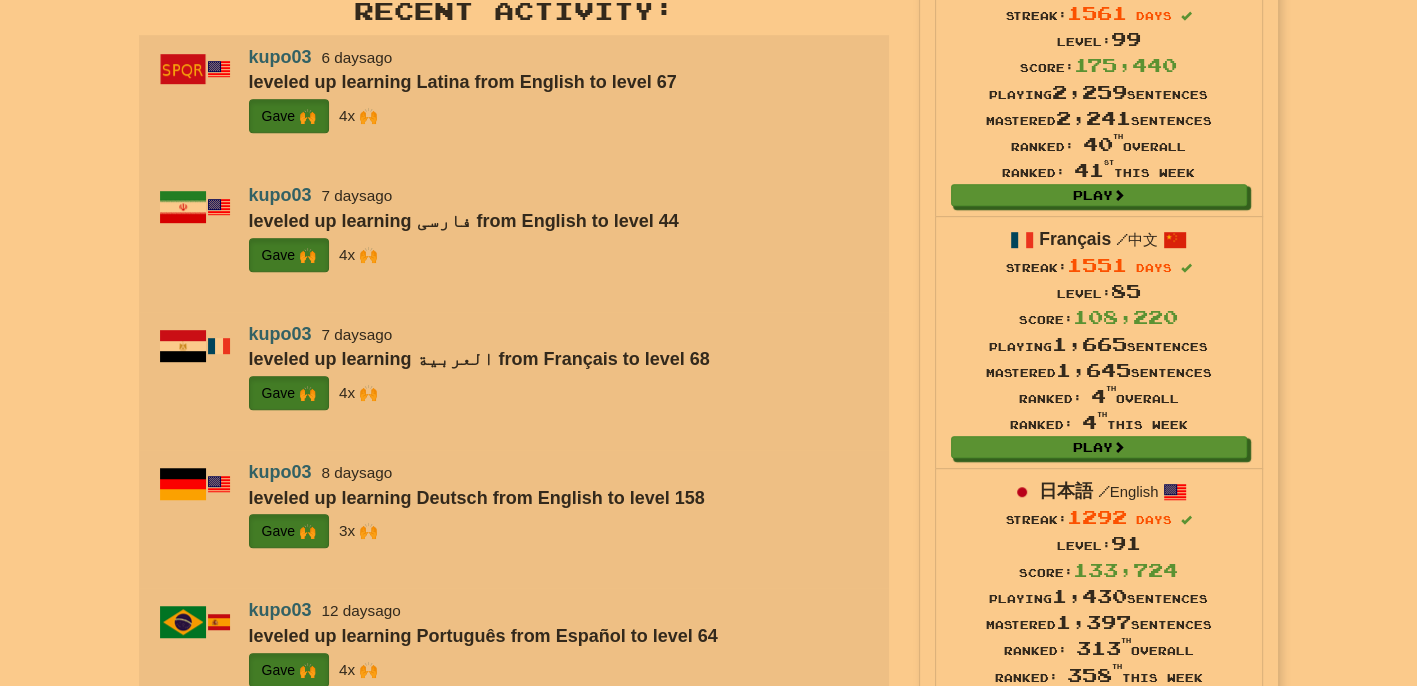 scroll, scrollTop: 853, scrollLeft: 0, axis: vertical 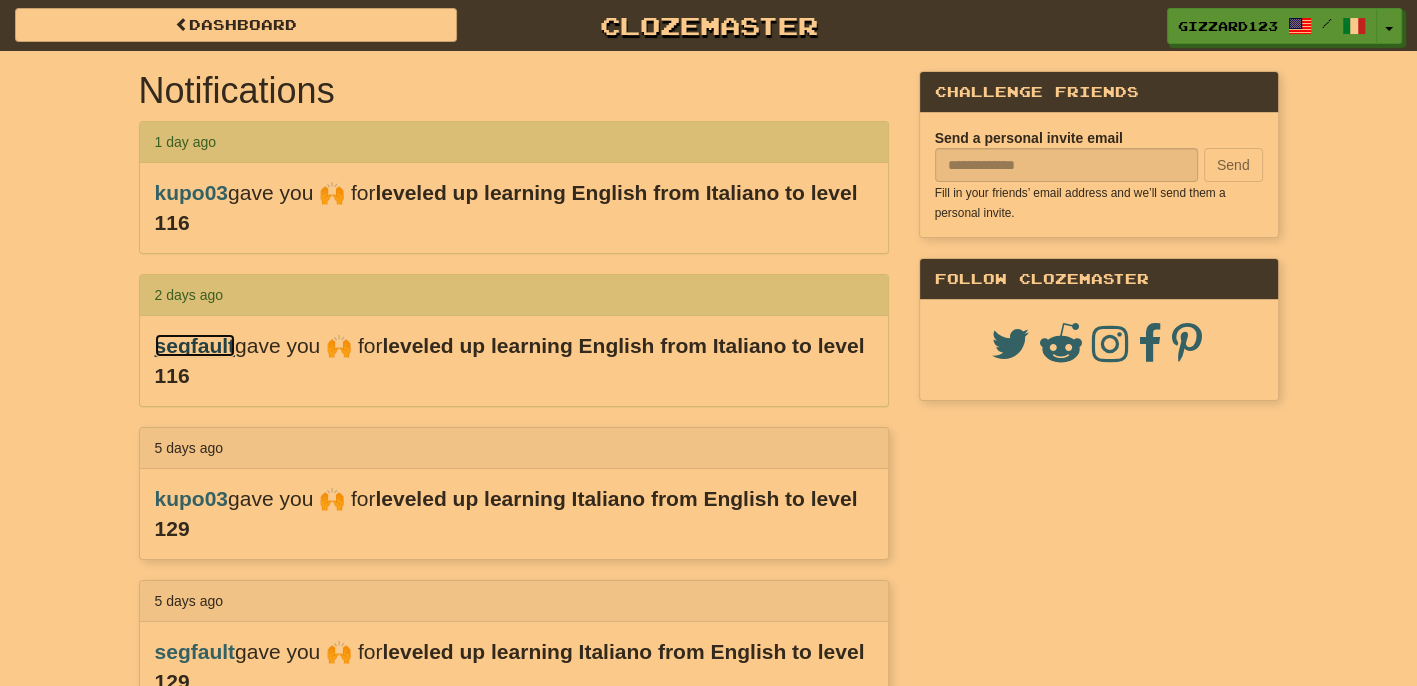 click on "segfault" at bounding box center [195, 345] 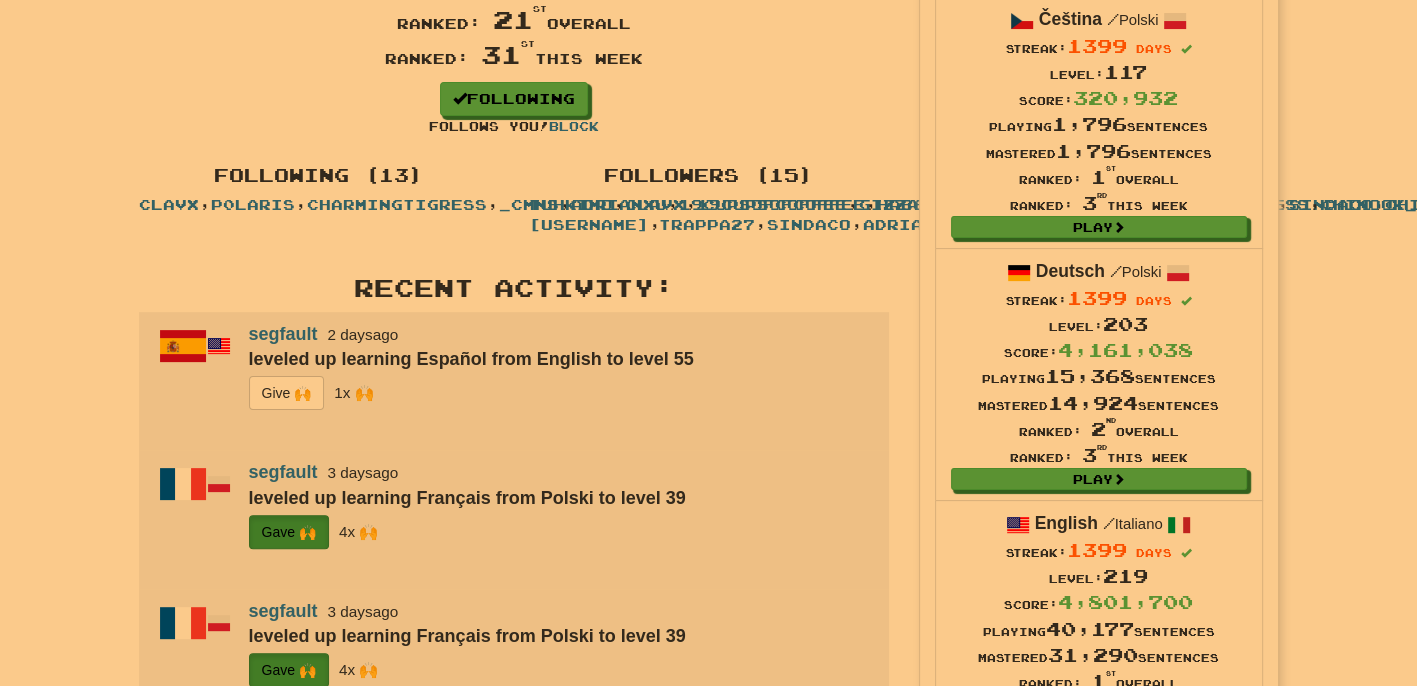 scroll, scrollTop: 640, scrollLeft: 0, axis: vertical 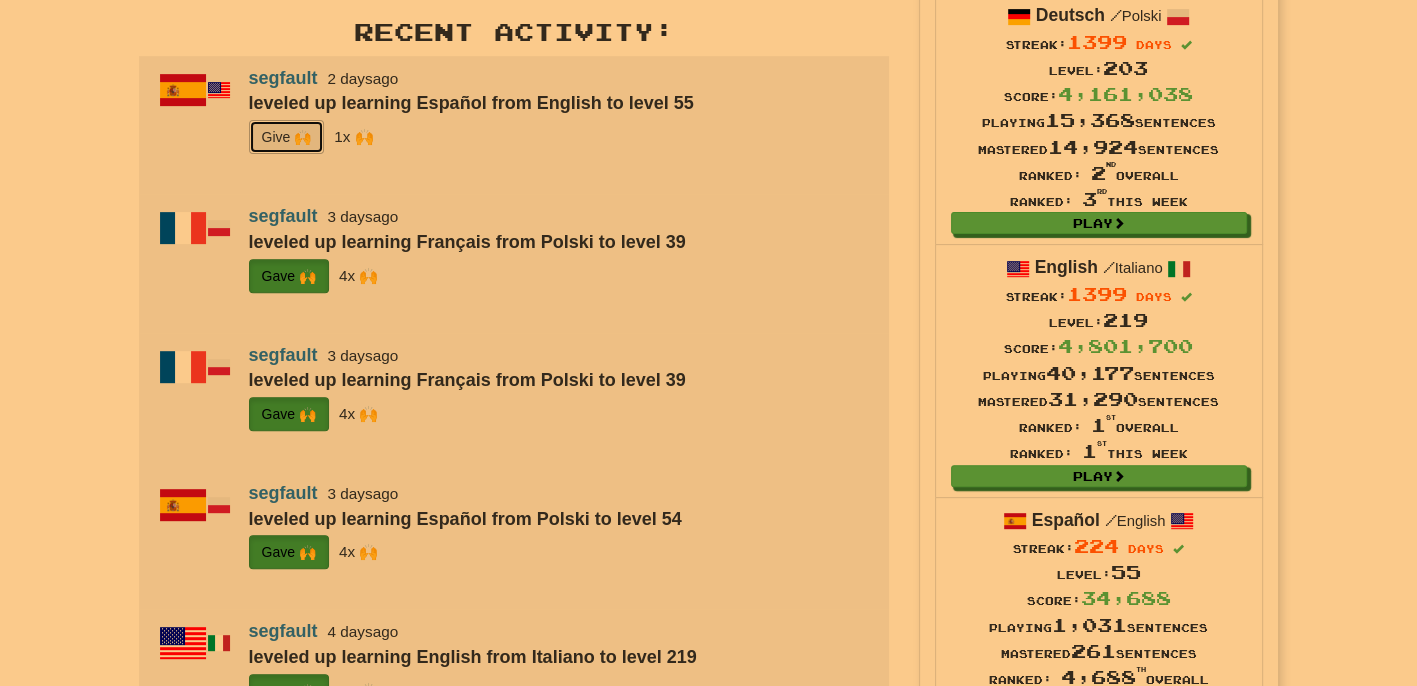 click on "G i ve 🙌" at bounding box center [287, 137] 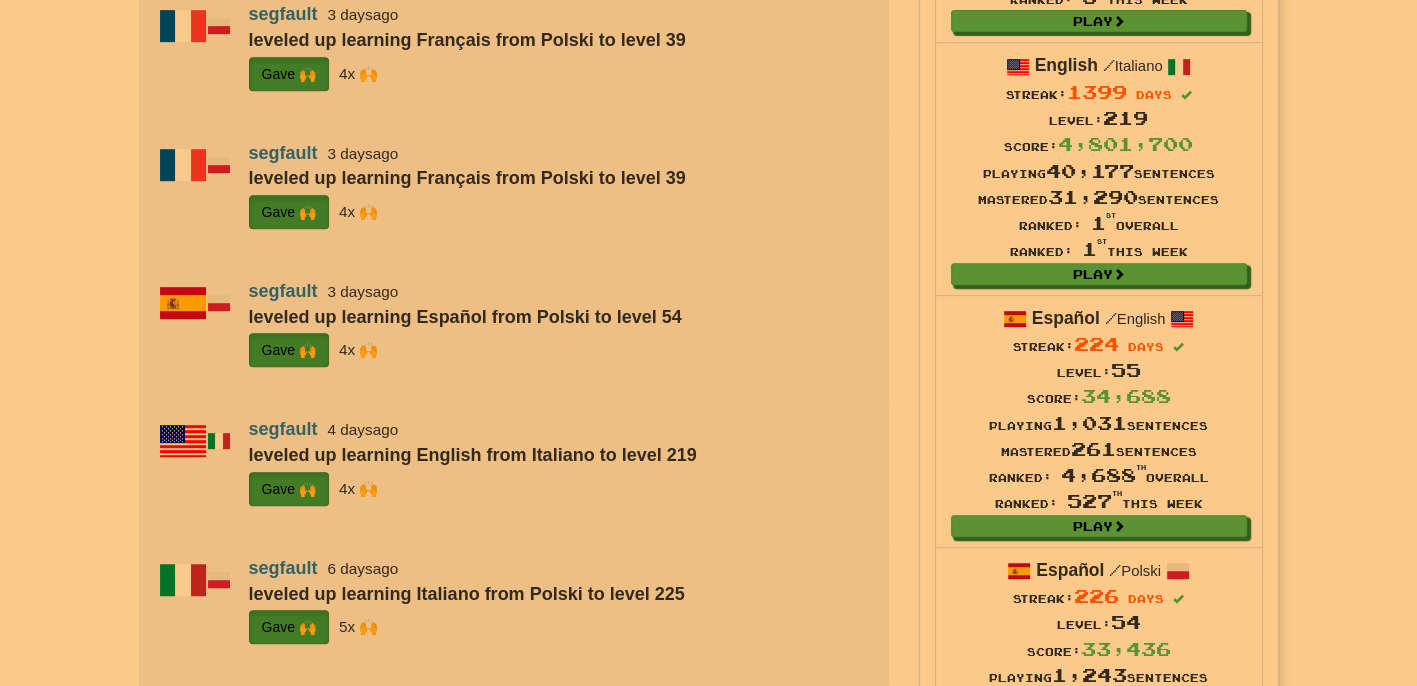 scroll, scrollTop: 853, scrollLeft: 0, axis: vertical 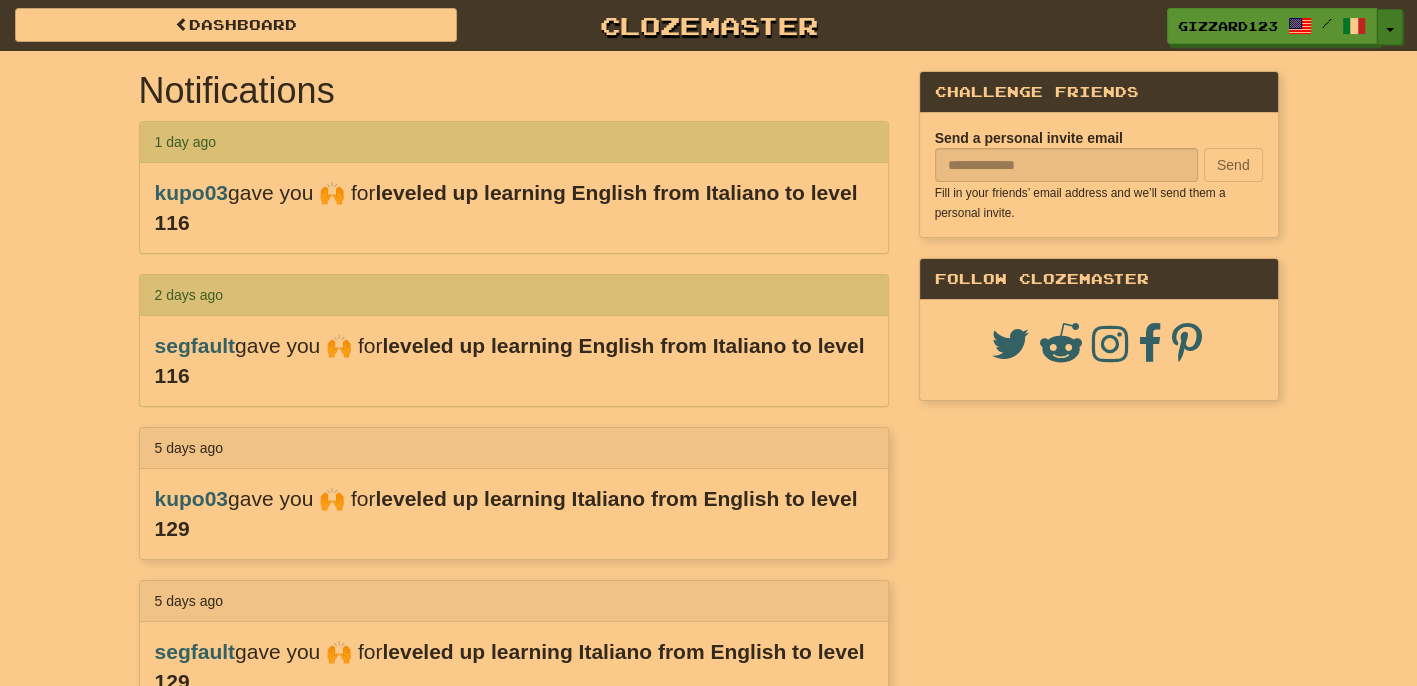 click at bounding box center [1390, 30] 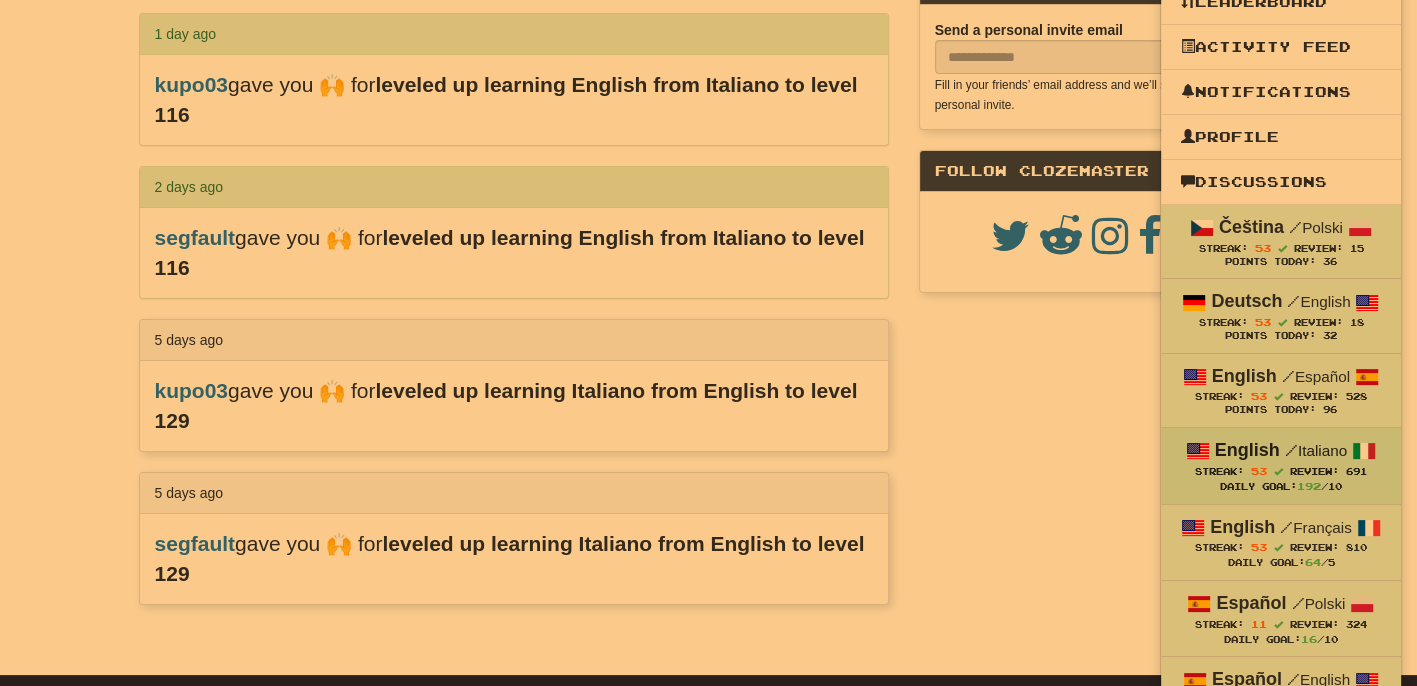 scroll, scrollTop: 213, scrollLeft: 0, axis: vertical 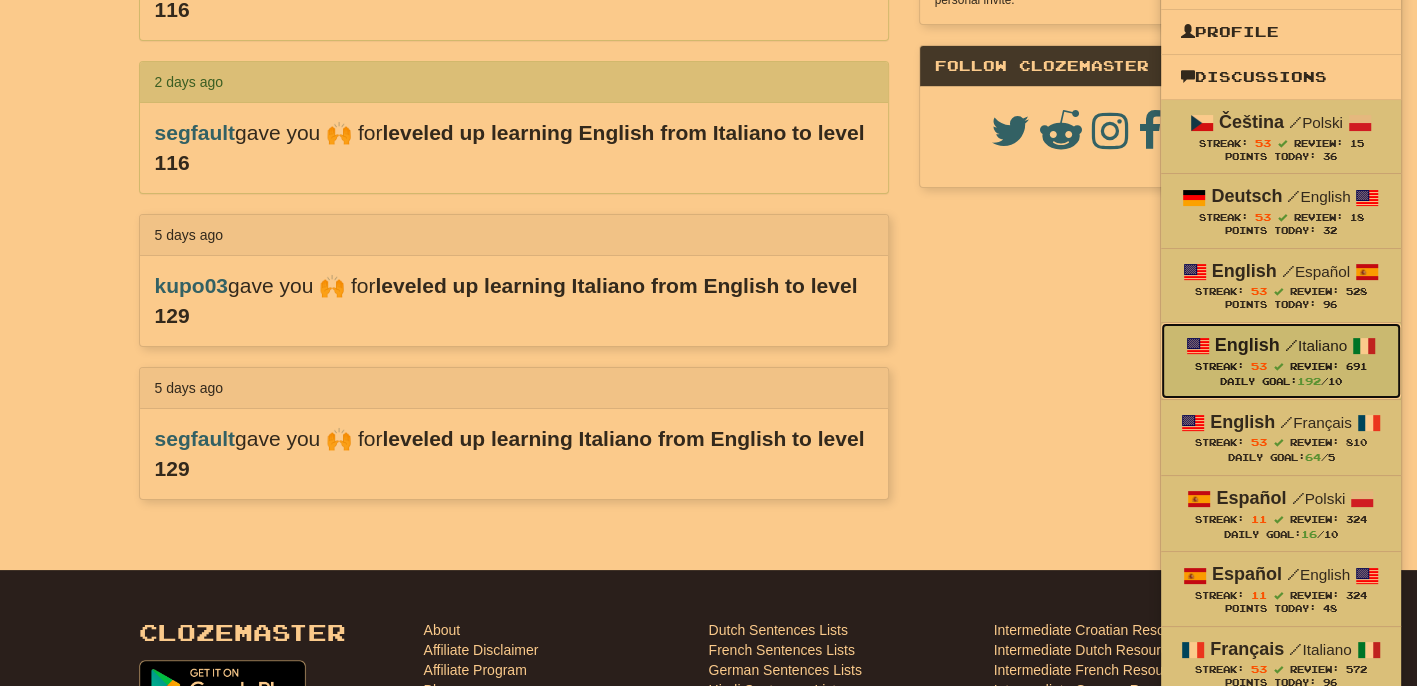 click at bounding box center [1278, 366] 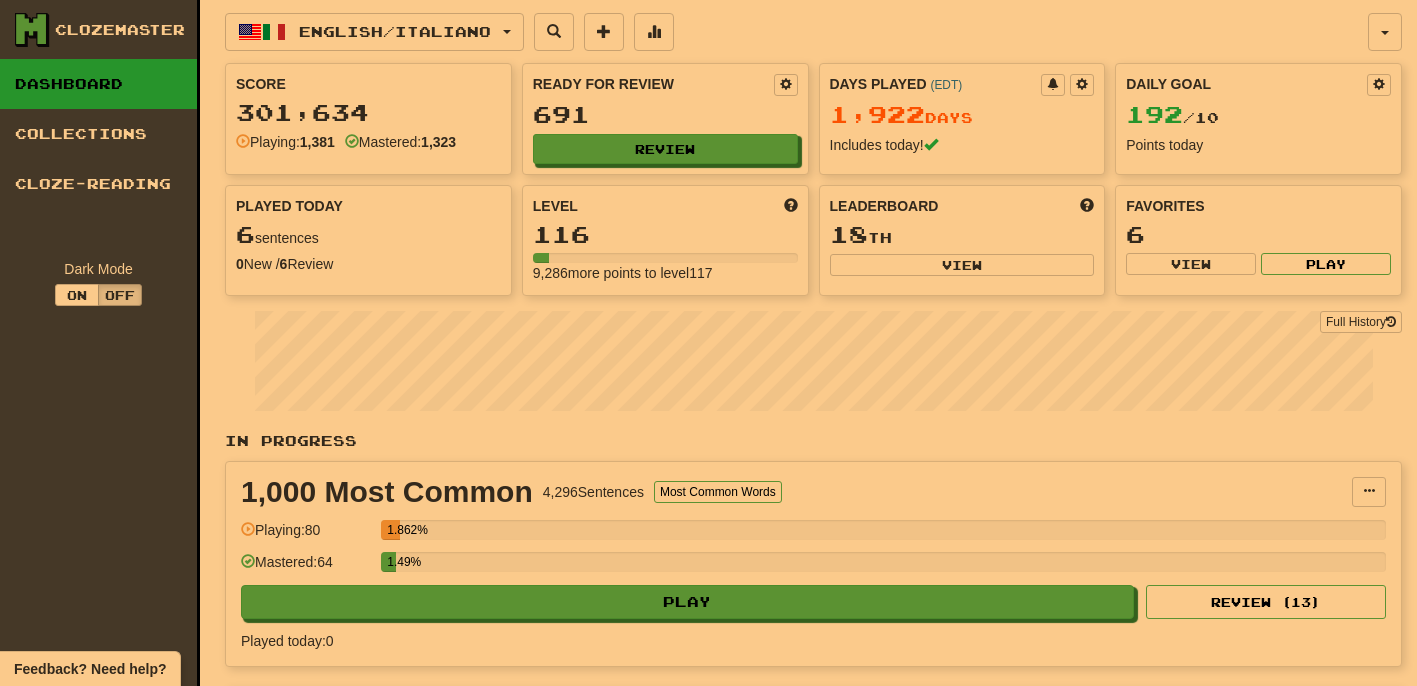 scroll, scrollTop: 0, scrollLeft: 0, axis: both 